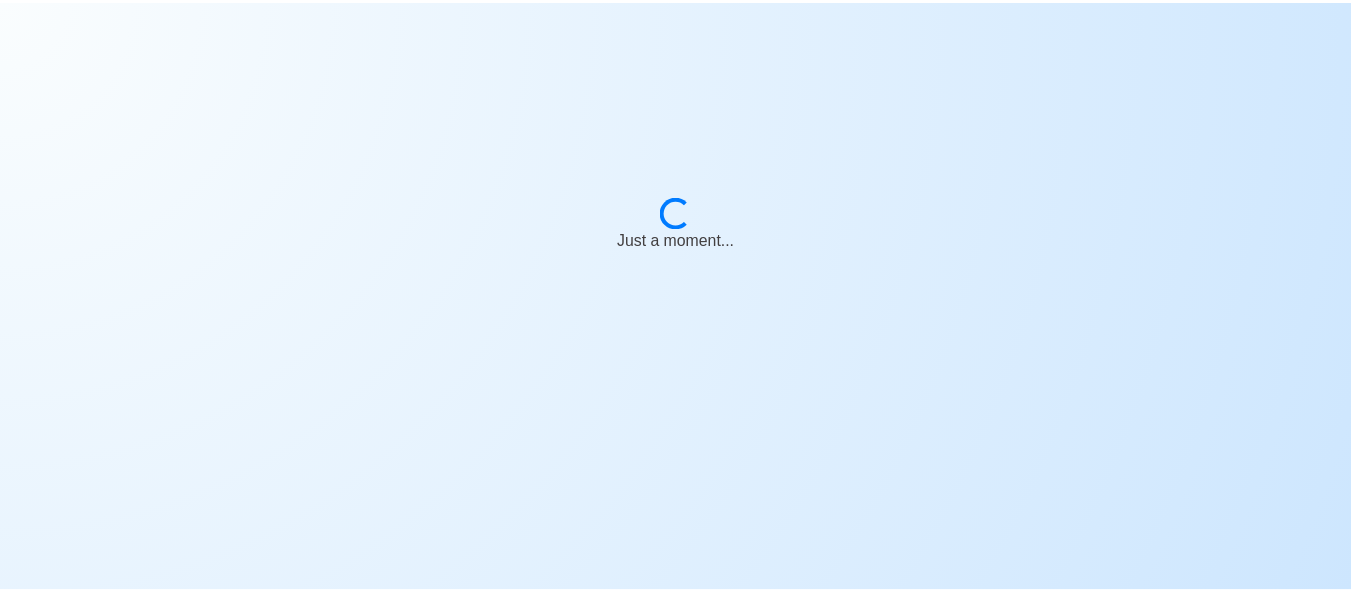scroll, scrollTop: 0, scrollLeft: 0, axis: both 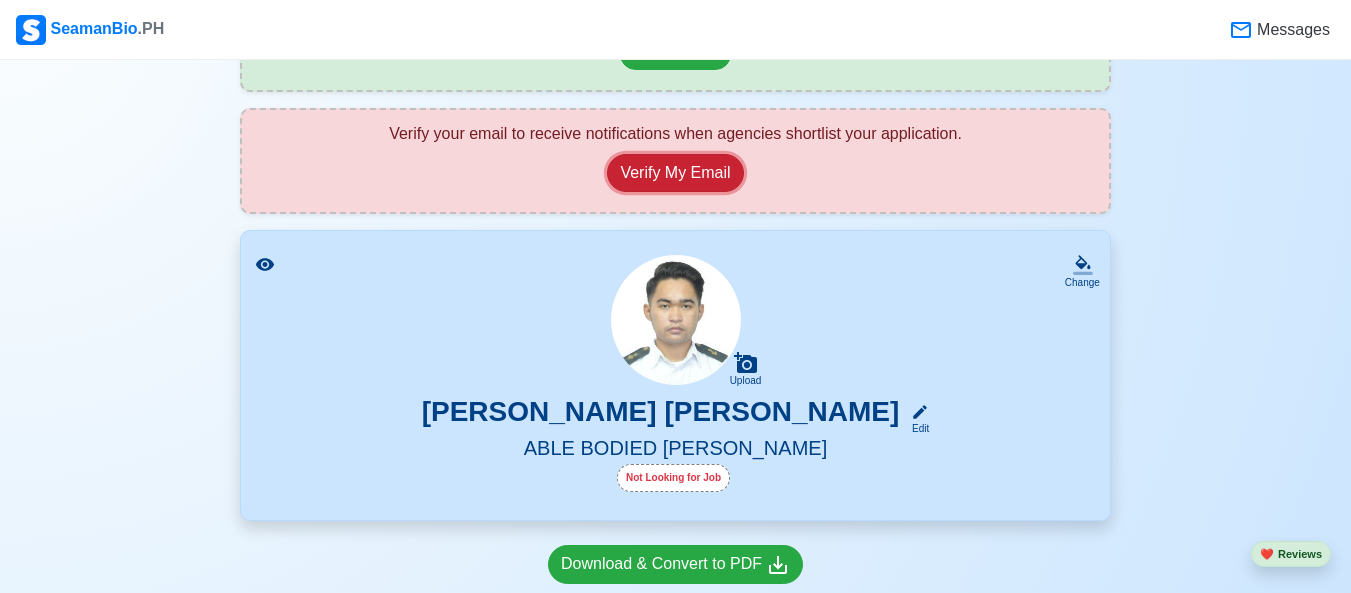 click on "Verify My Email" at bounding box center [675, 173] 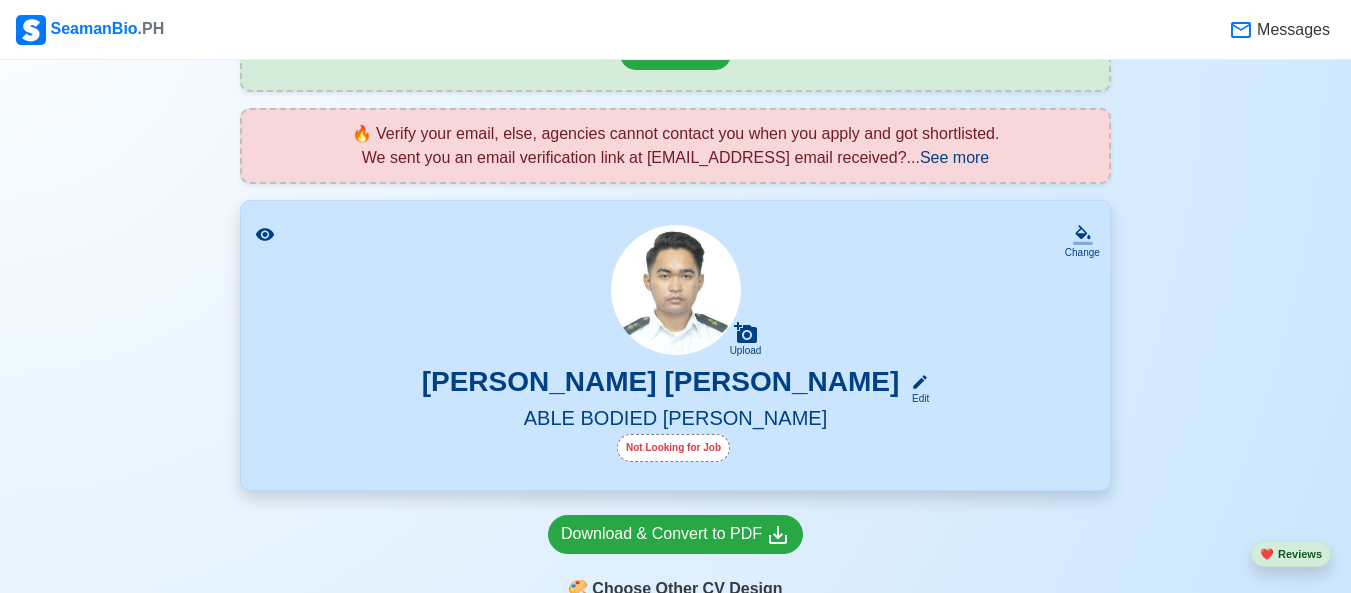 click on "See more" at bounding box center (954, 157) 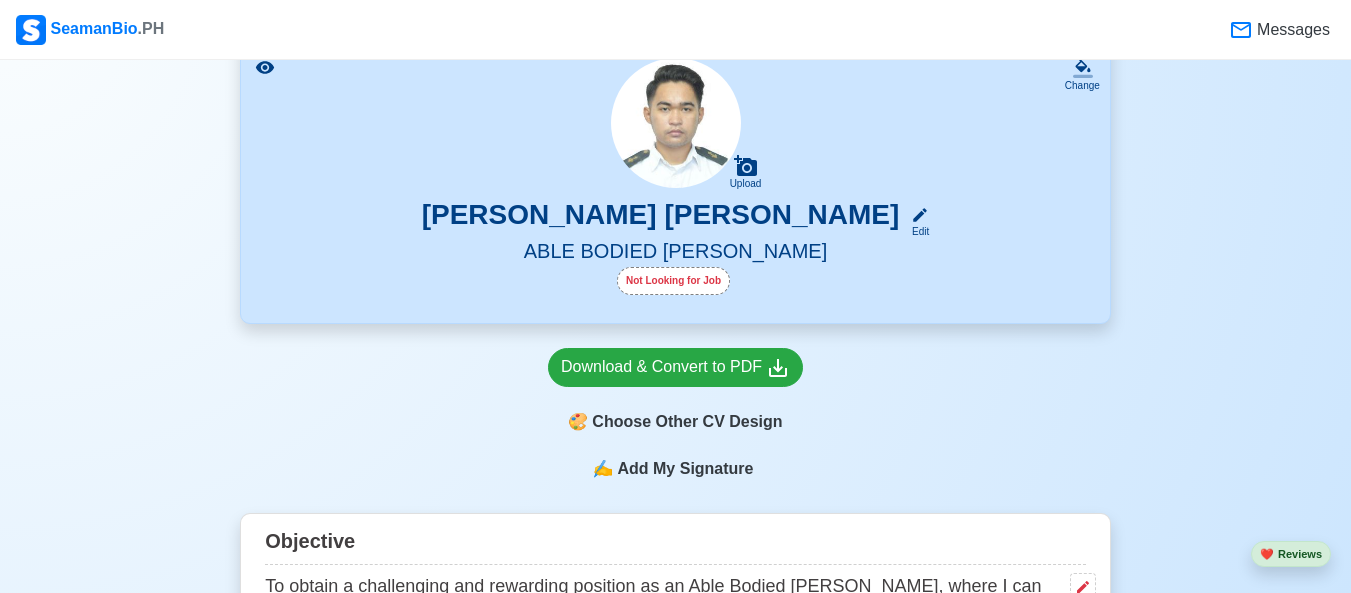 scroll, scrollTop: 524, scrollLeft: 0, axis: vertical 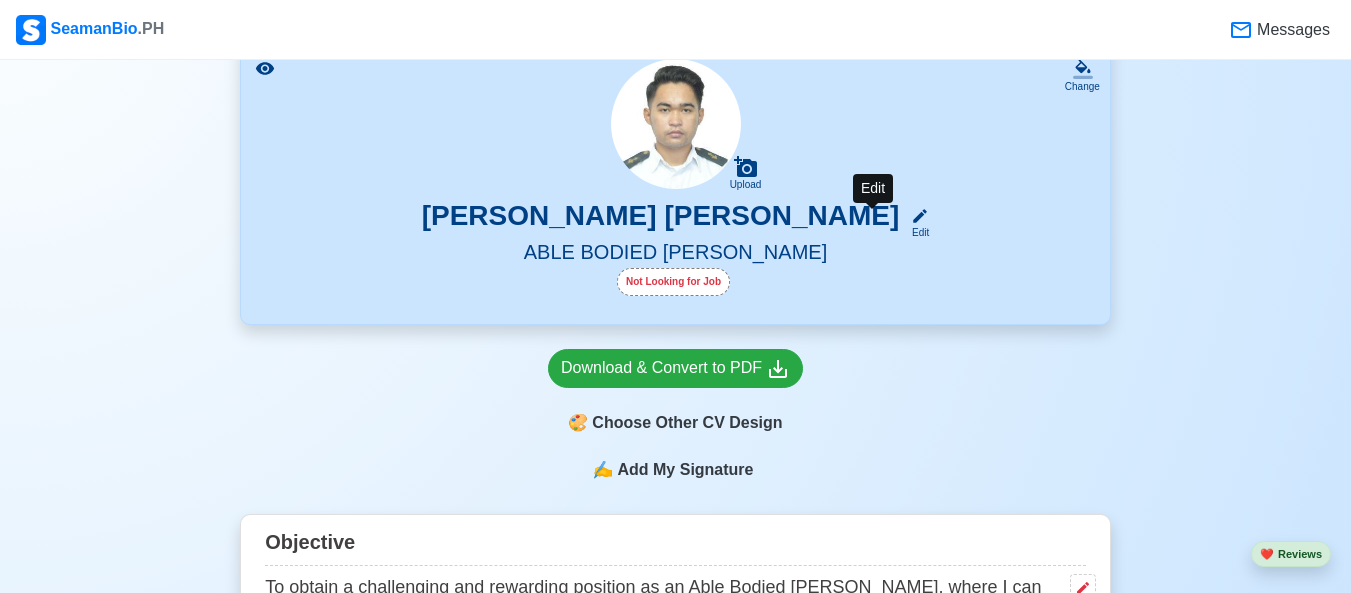 click 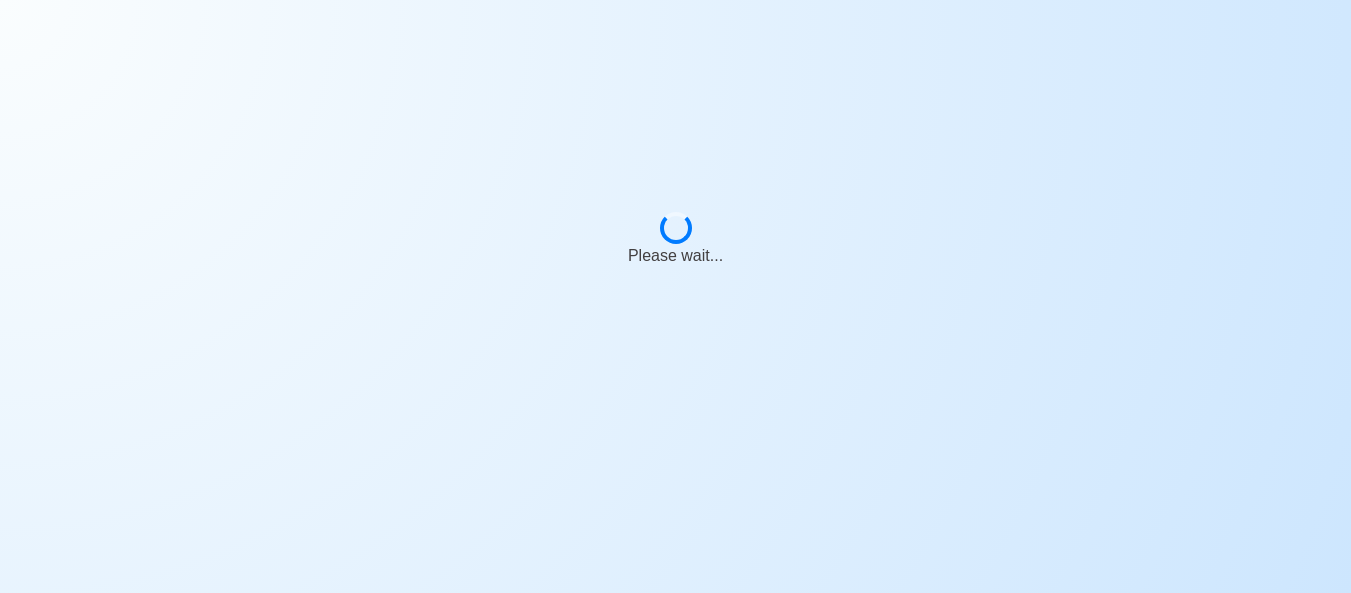 scroll, scrollTop: 0, scrollLeft: 0, axis: both 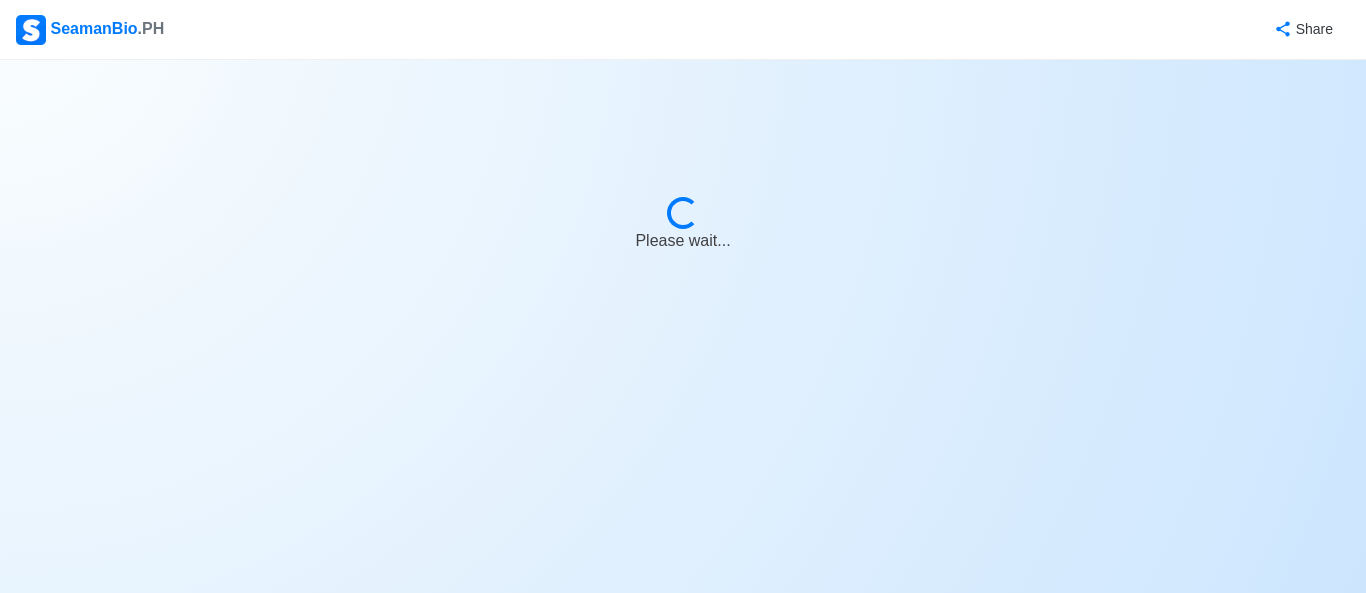 select on "Visible for Hiring" 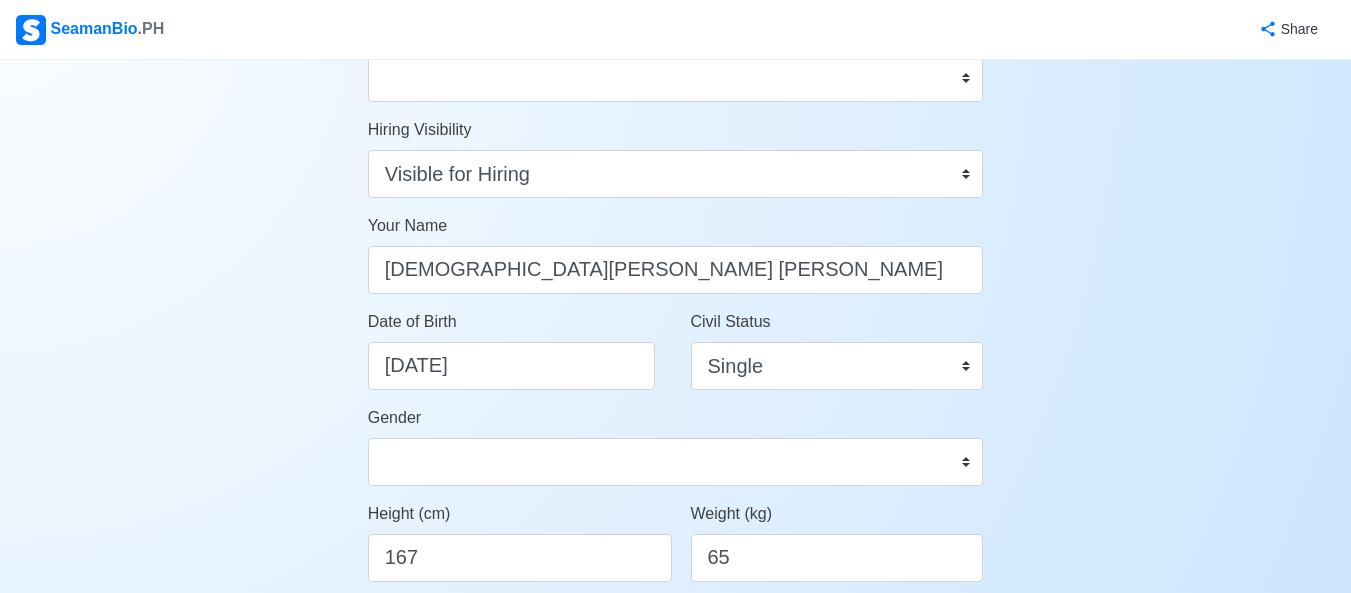 scroll, scrollTop: 0, scrollLeft: 0, axis: both 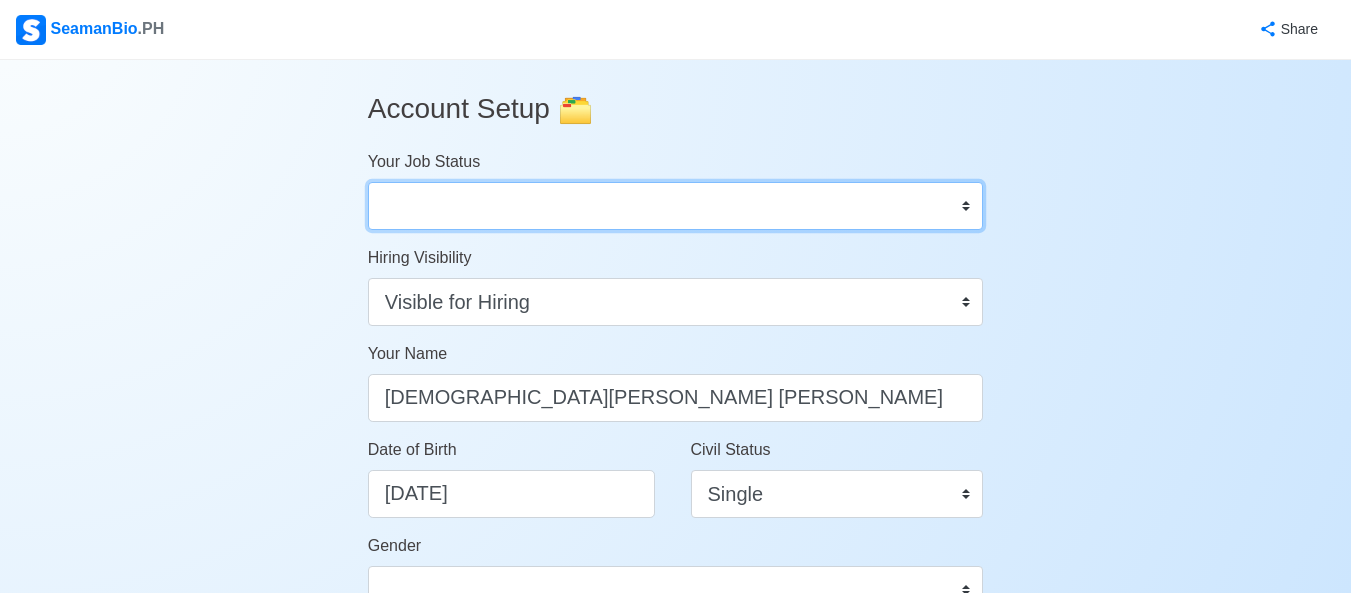 click on "Onboard Actively Looking for Job Not Looking for Job" at bounding box center [676, 206] 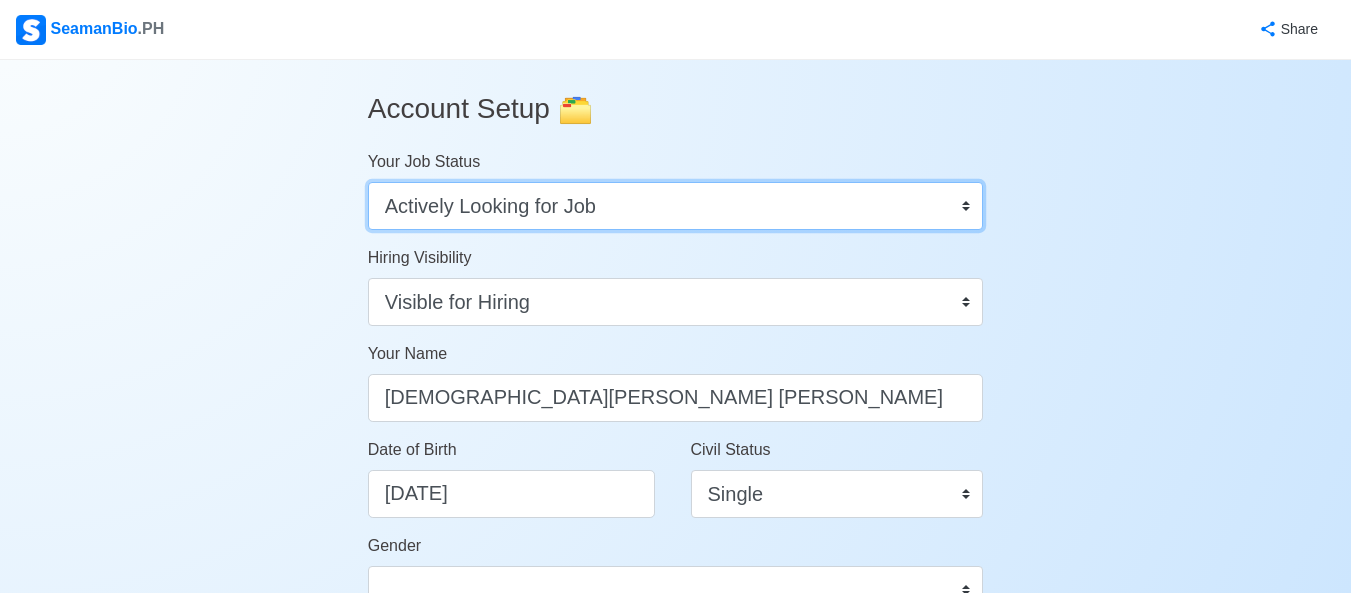 click on "Onboard Actively Looking for Job Not Looking for Job" at bounding box center (676, 206) 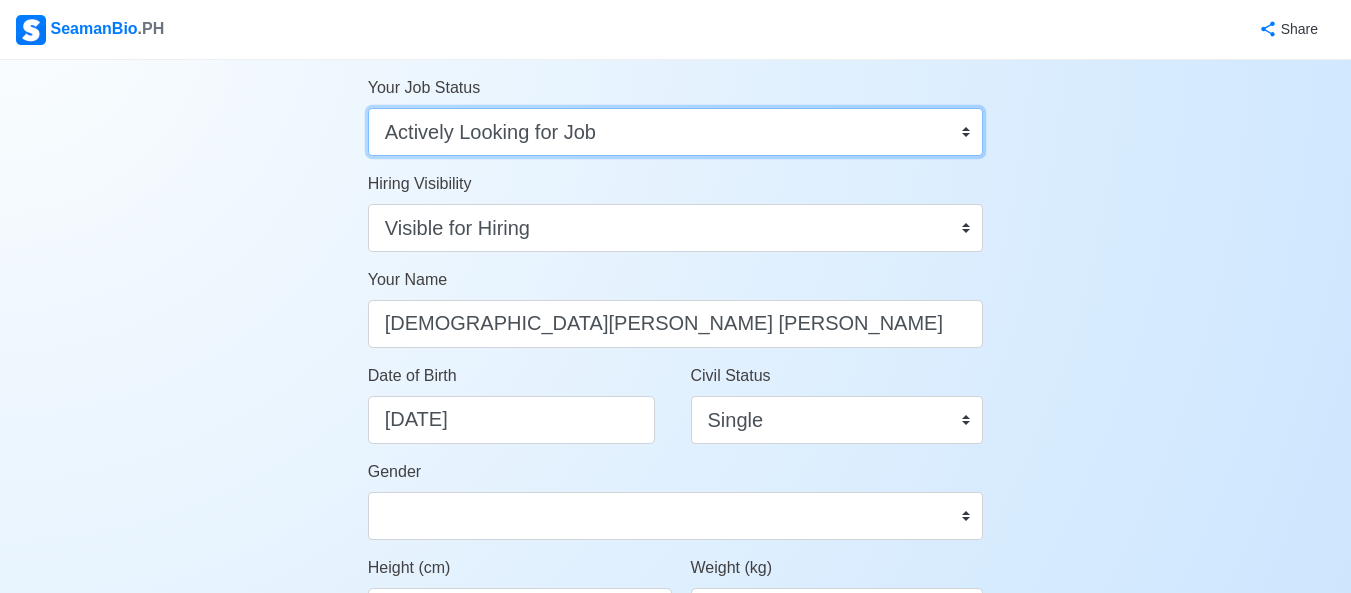 scroll, scrollTop: 75, scrollLeft: 0, axis: vertical 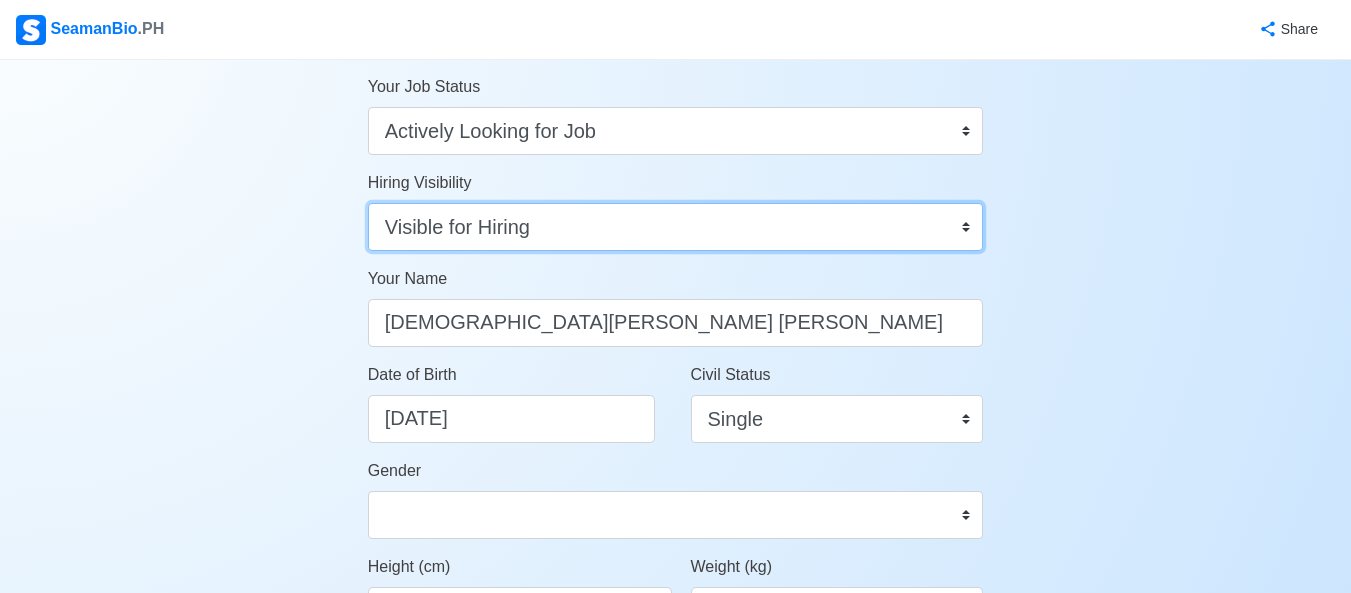 click on "Visible for Hiring Not Visible for Hiring" at bounding box center (676, 227) 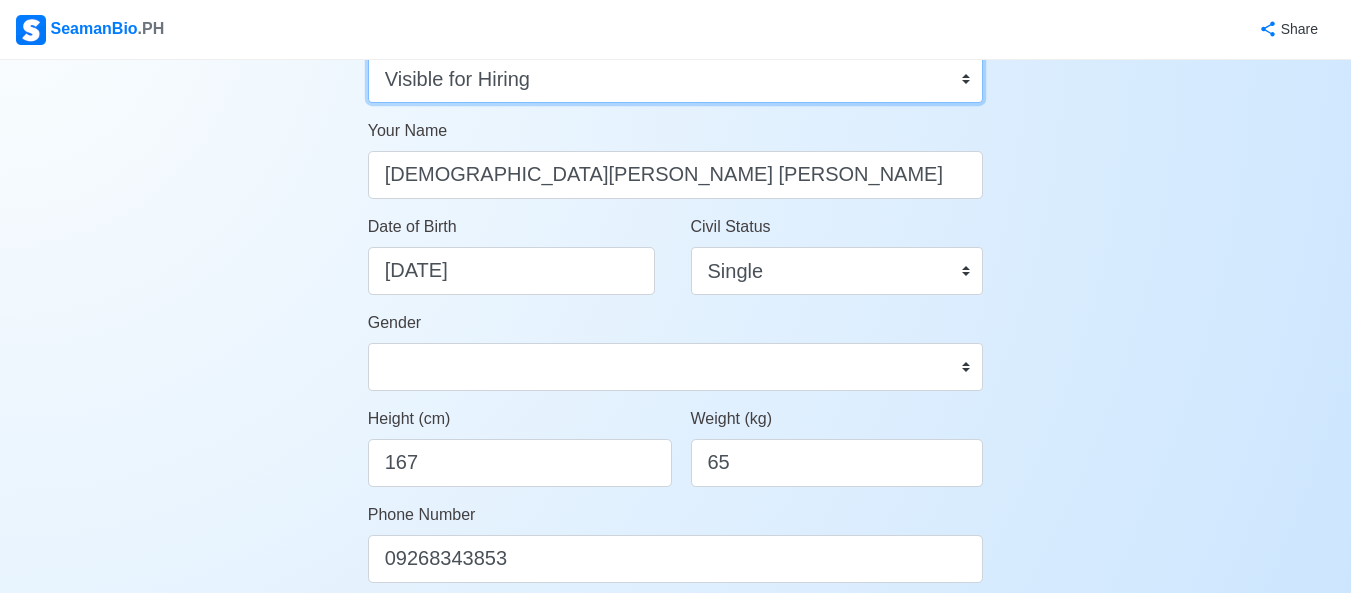 scroll, scrollTop: 224, scrollLeft: 0, axis: vertical 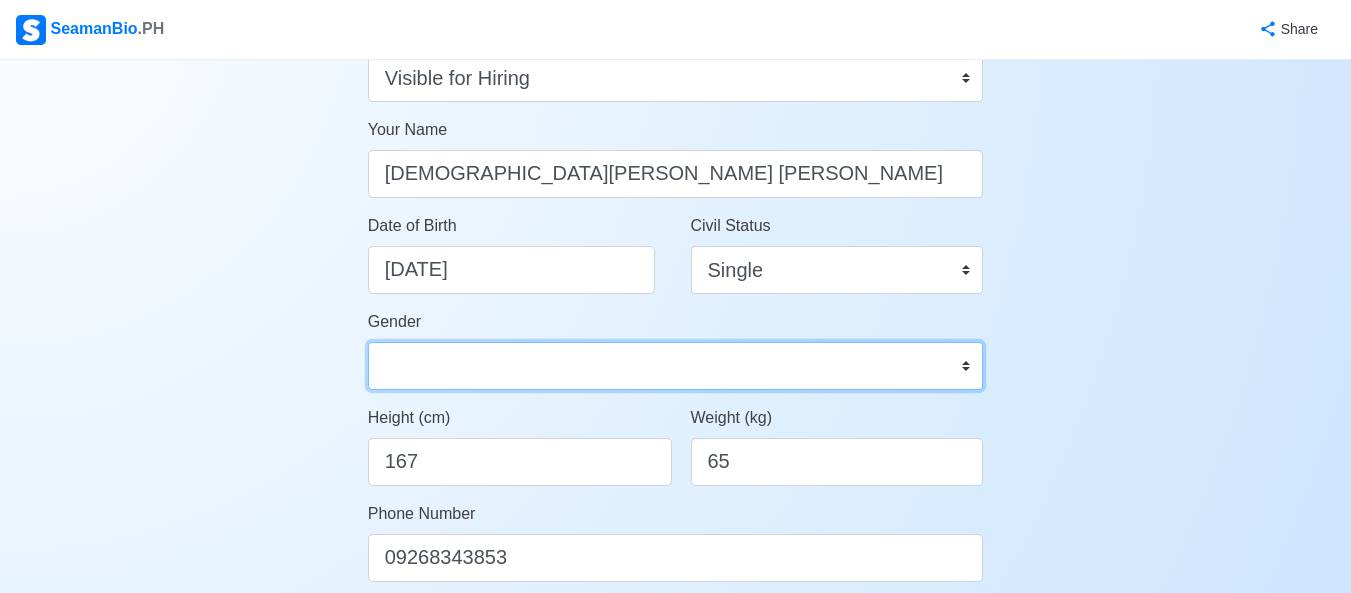click on "[DEMOGRAPHIC_DATA] [DEMOGRAPHIC_DATA]" at bounding box center (676, 366) 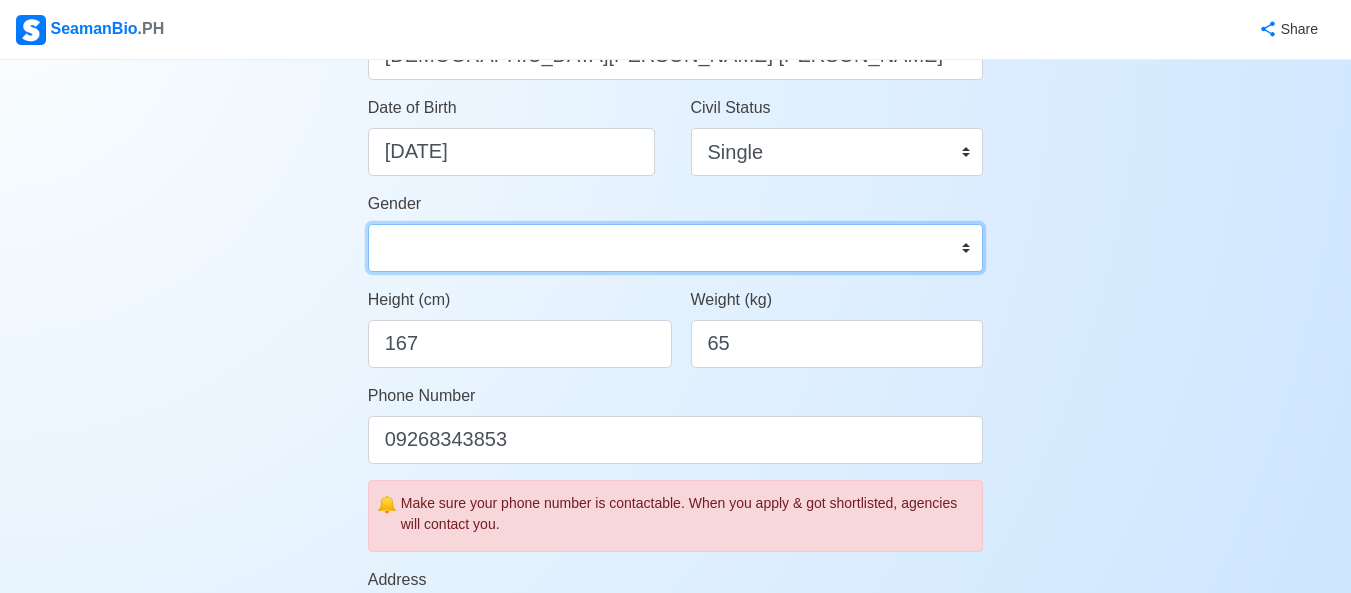 scroll, scrollTop: 346, scrollLeft: 0, axis: vertical 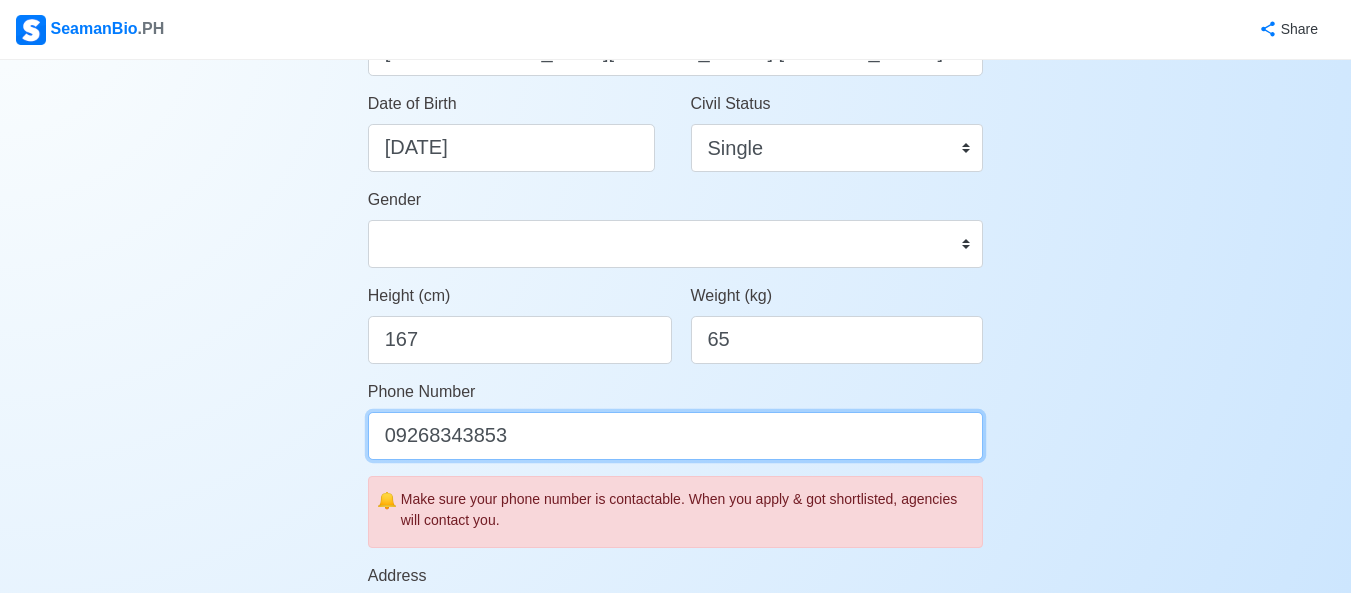 click on "09268343853" at bounding box center [676, 436] 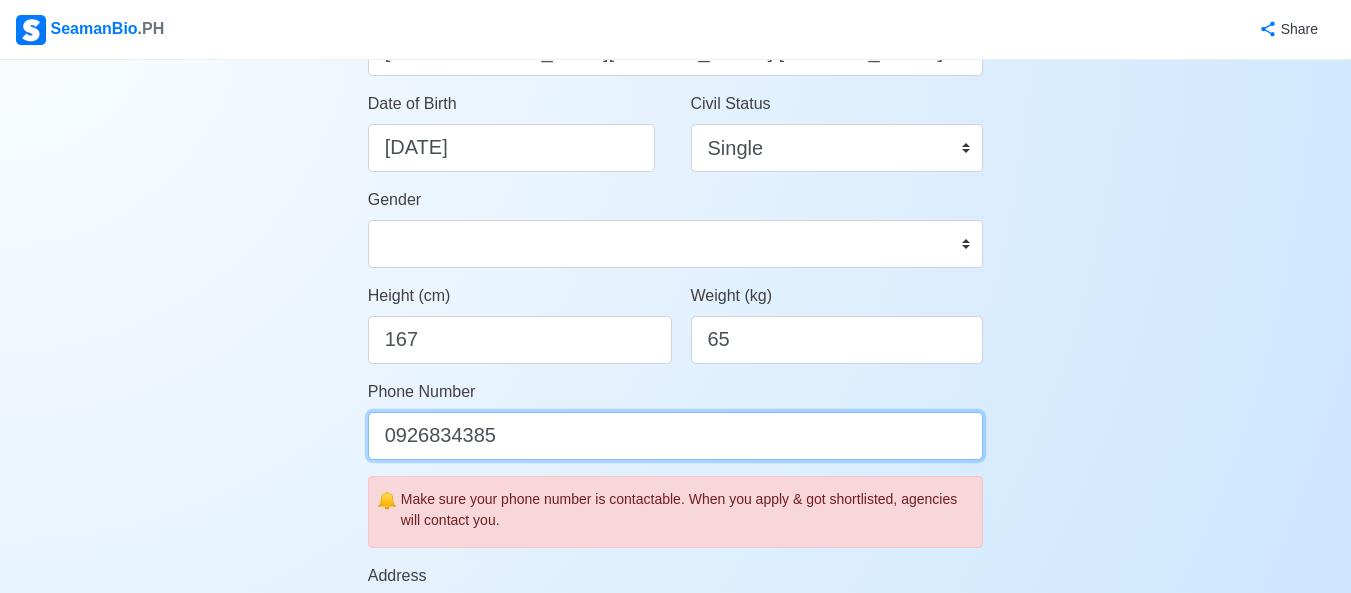 type on "09268343853" 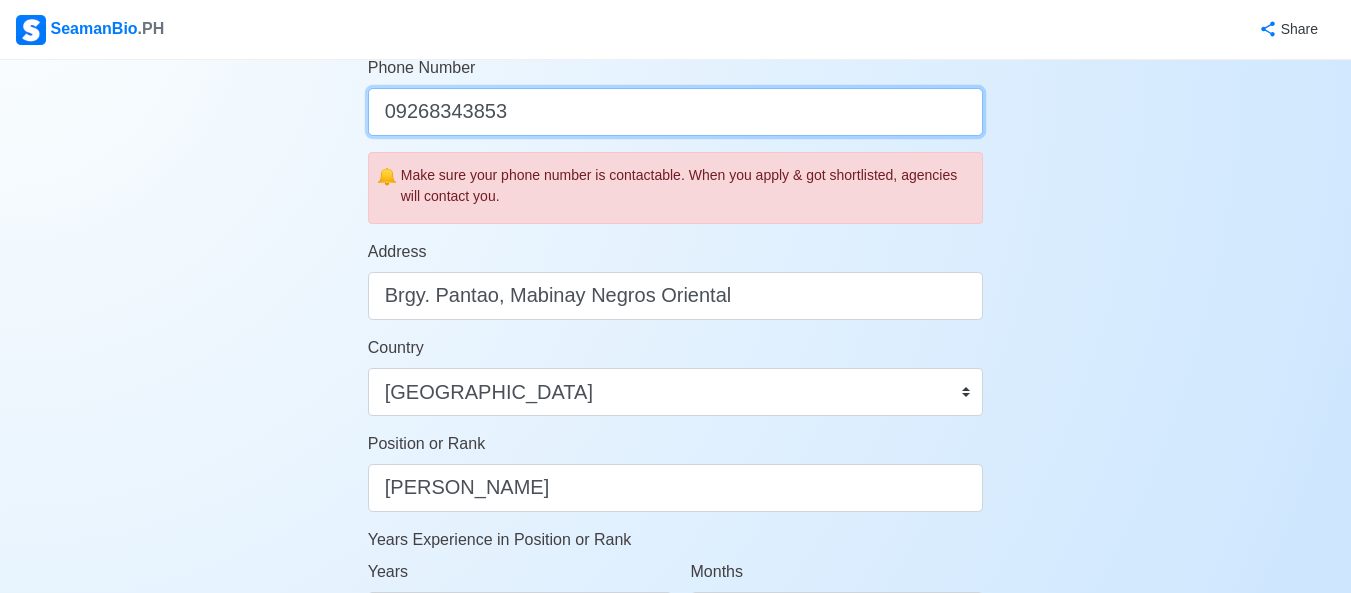 scroll, scrollTop: 675, scrollLeft: 0, axis: vertical 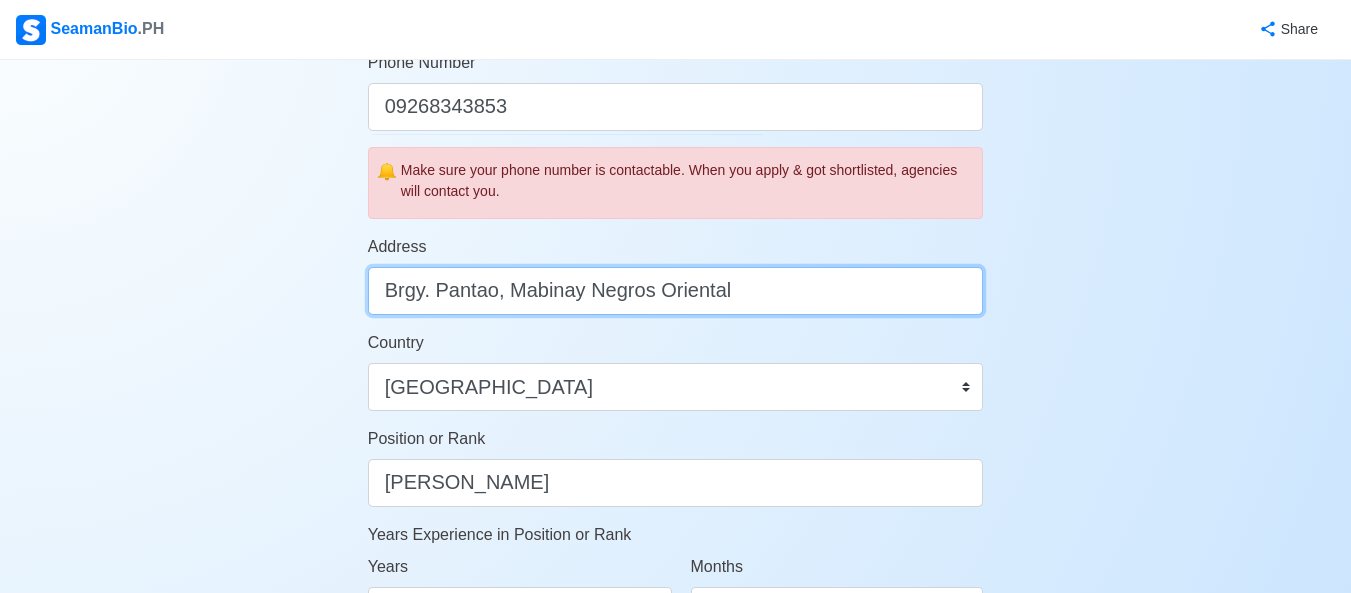click on "Brgy. Pantao, Mabinay Negros Oriental" at bounding box center [676, 291] 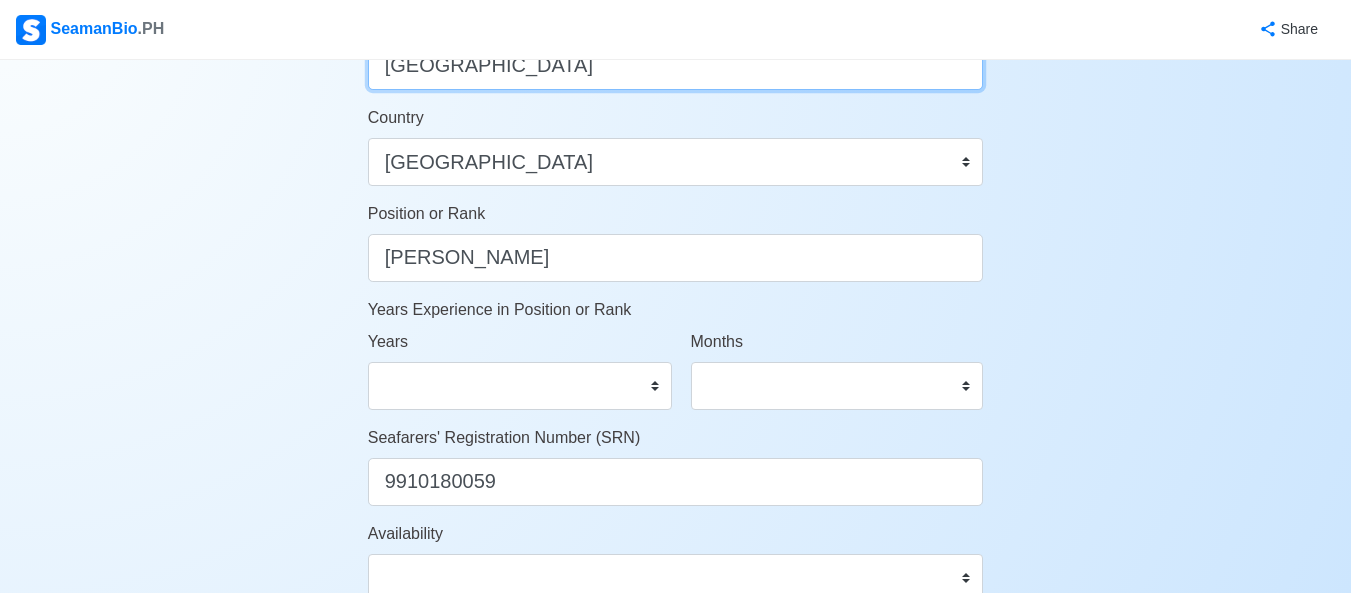 scroll, scrollTop: 901, scrollLeft: 0, axis: vertical 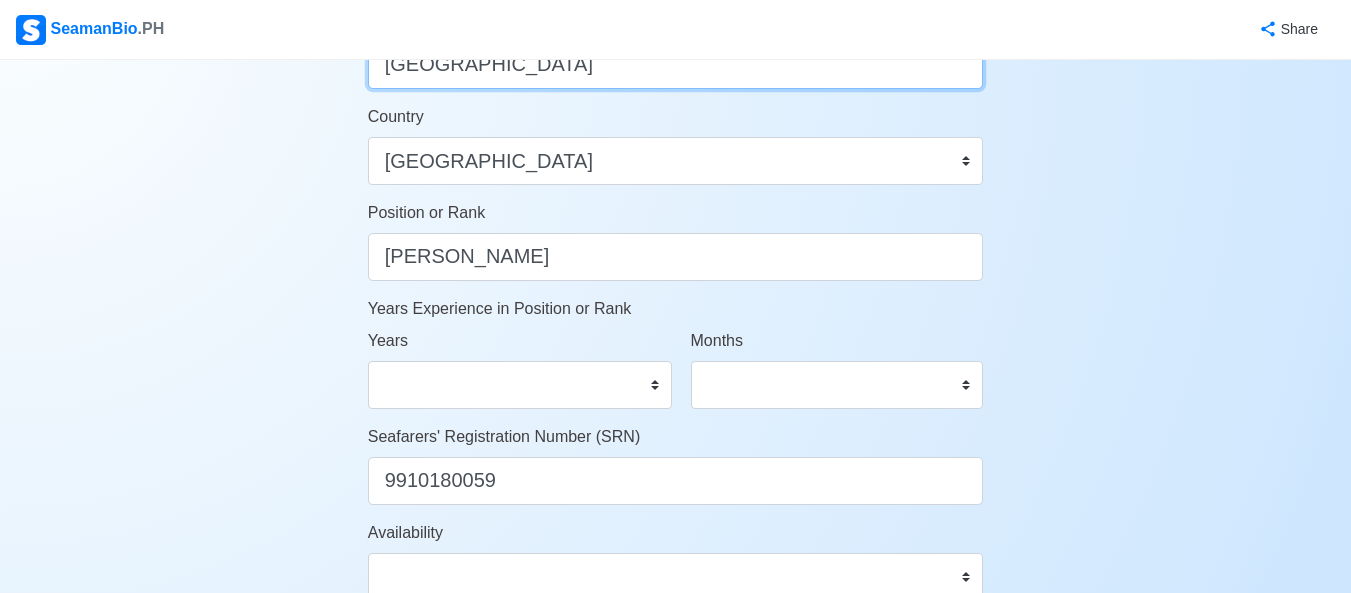 type on "[GEOGRAPHIC_DATA]" 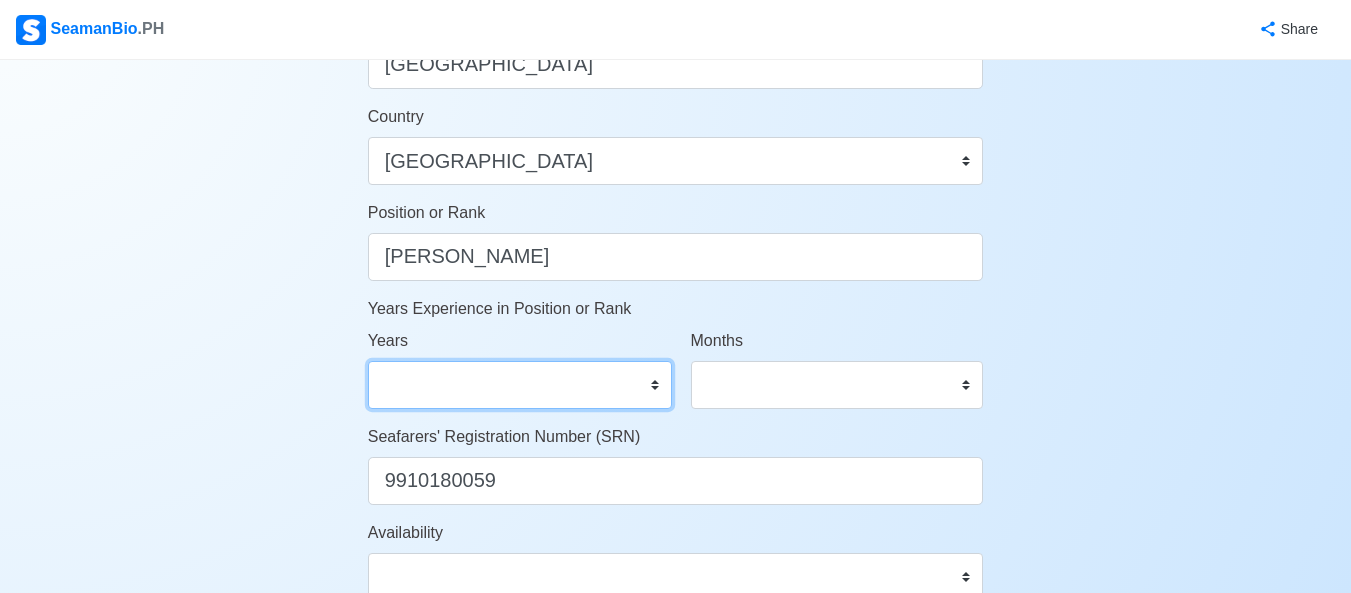 click on "0 1 2 3 4 5 6 7 8 9 10 11 12 13 14 15 16 17 18 19 20 21 22 23 24 25 26 27 28 29 30 31 32 33 34 35 36 37 38 39 40 41 42 43 44 45 46 47 48 49 50" at bounding box center (520, 385) 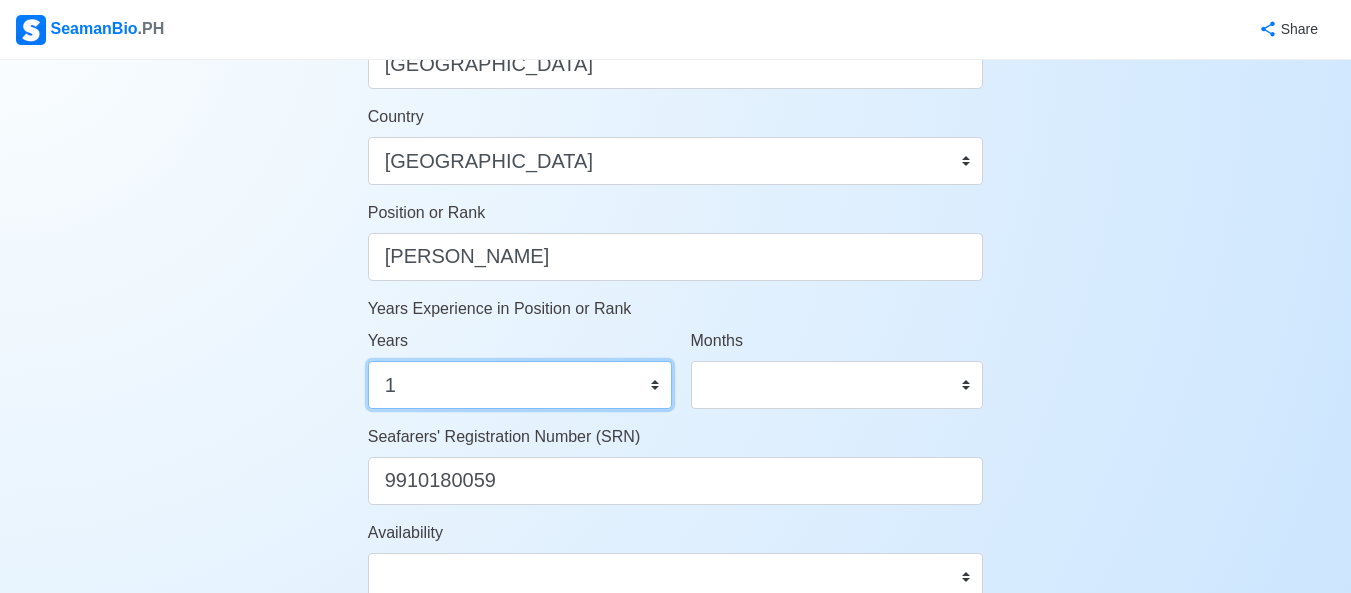 click on "0 1 2 3 4 5 6 7 8 9 10 11 12 13 14 15 16 17 18 19 20 21 22 23 24 25 26 27 28 29 30 31 32 33 34 35 36 37 38 39 40 41 42 43 44 45 46 47 48 49 50" at bounding box center (520, 385) 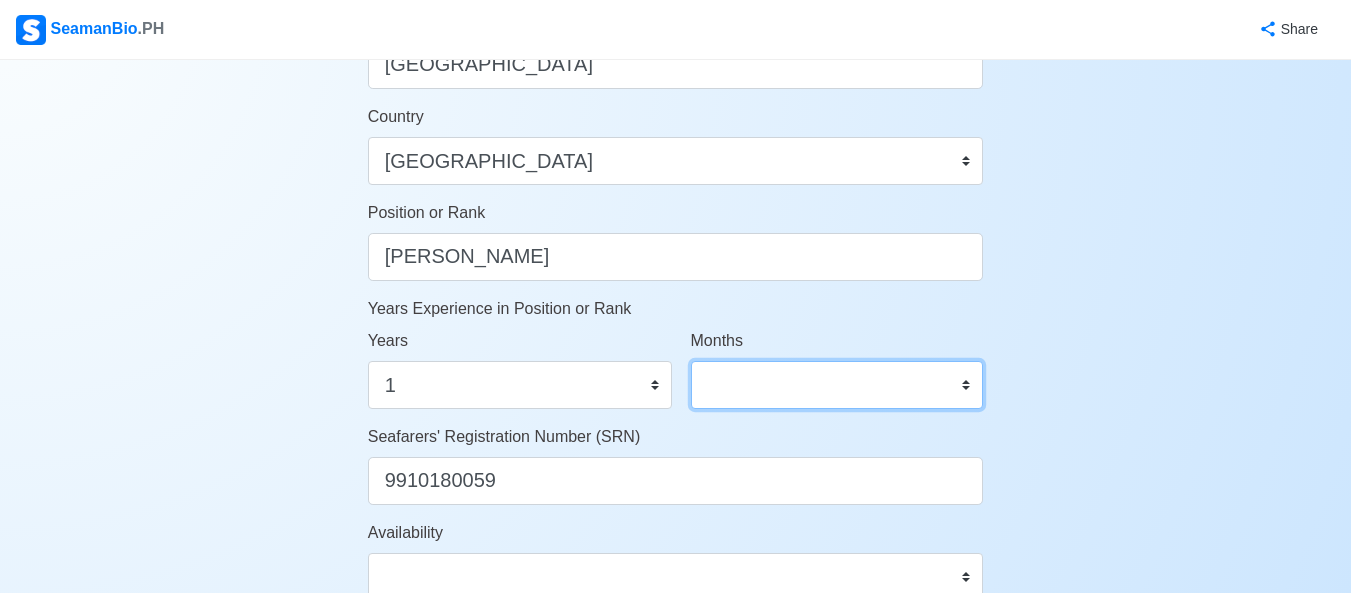 click on "0 1 2 3 4 5 6 7 8 9 10 11" at bounding box center (837, 385) 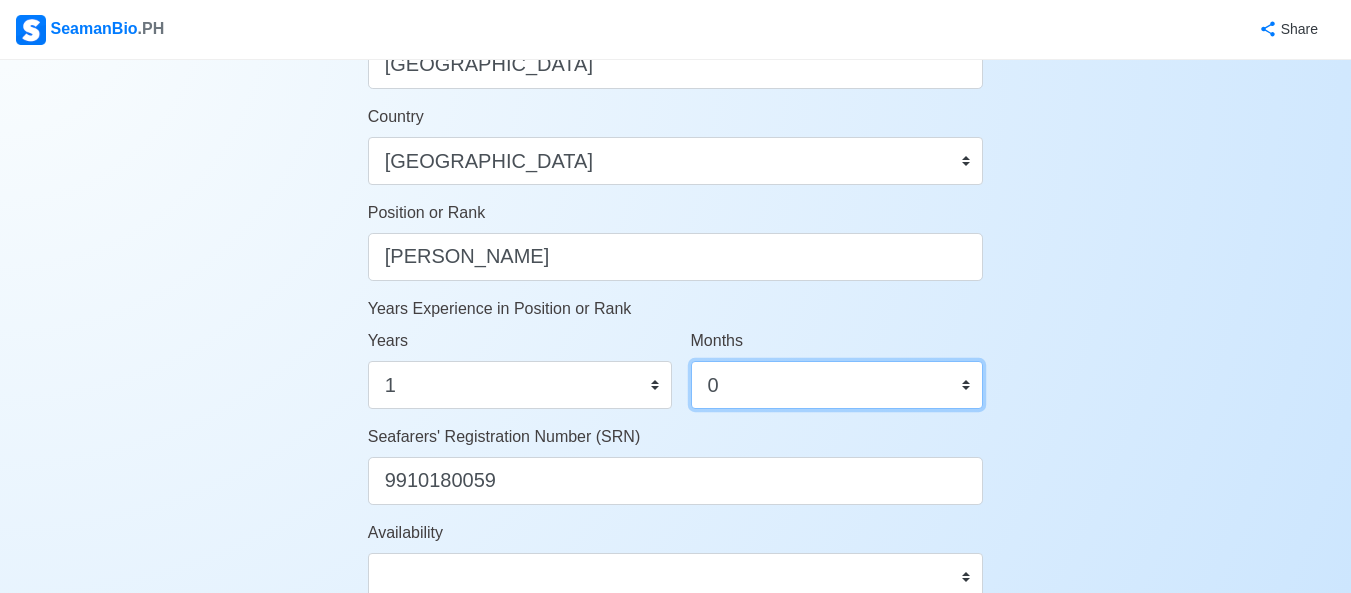 click on "0 1 2 3 4 5 6 7 8 9 10 11" at bounding box center (837, 385) 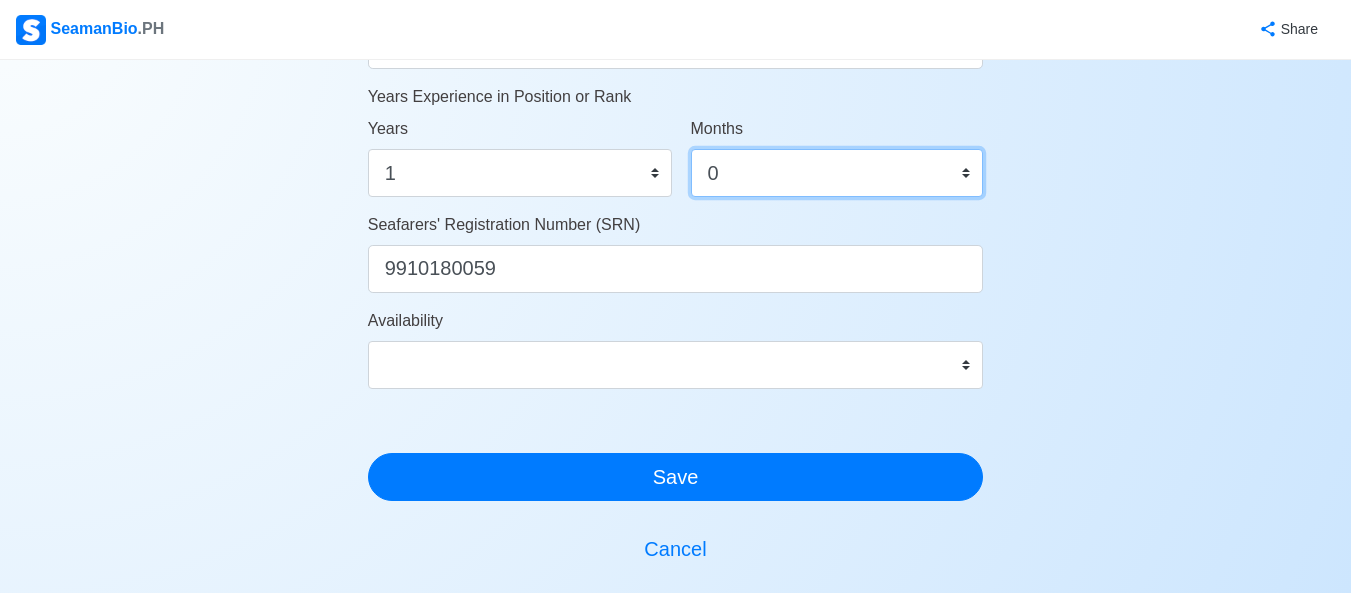 scroll, scrollTop: 1119, scrollLeft: 0, axis: vertical 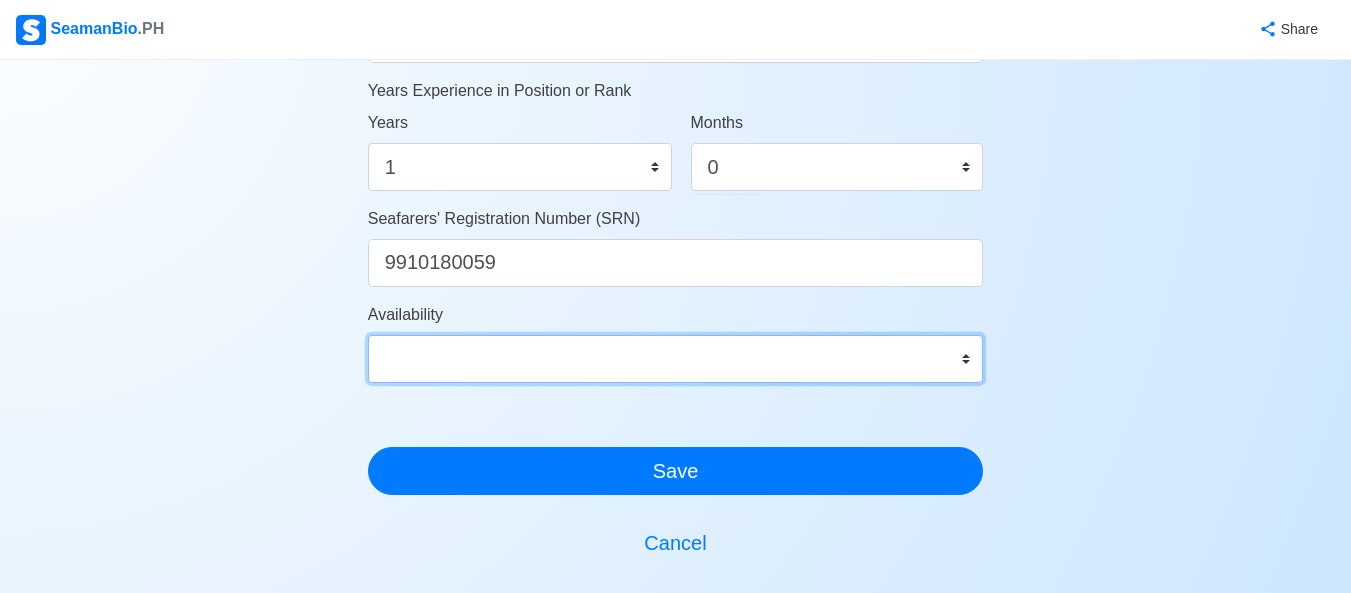 click on "Immediate [DATE]  [DATE]  [DATE]  [DATE]  [DATE]  [DATE]  [DATE]  [DATE]  [DATE]" at bounding box center [676, 359] 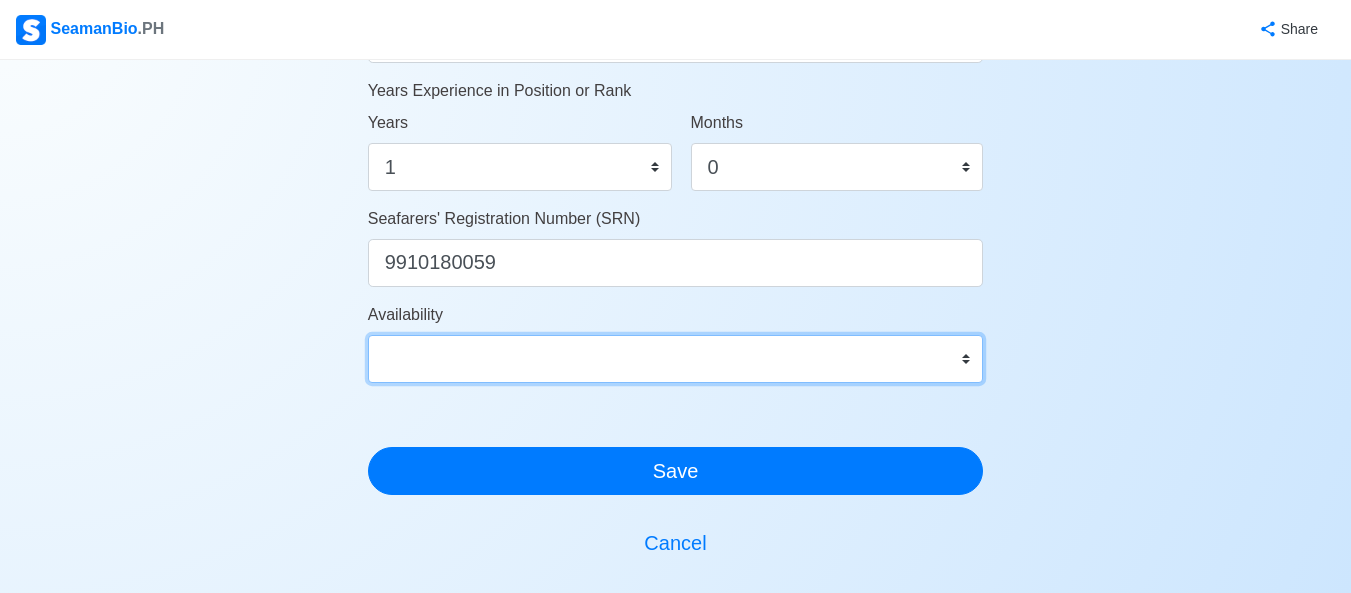 select on "1753977600000" 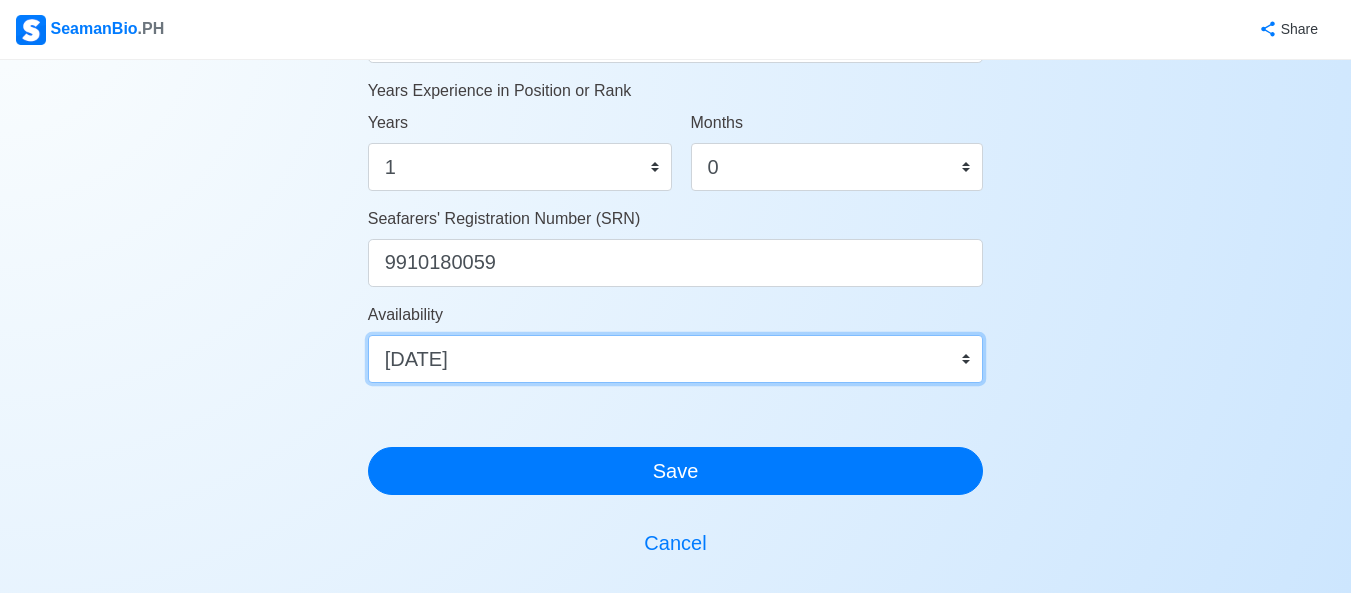 click on "Immediate [DATE]  [DATE]  [DATE]  [DATE]  [DATE]  [DATE]  [DATE]  [DATE]  [DATE]" at bounding box center [676, 359] 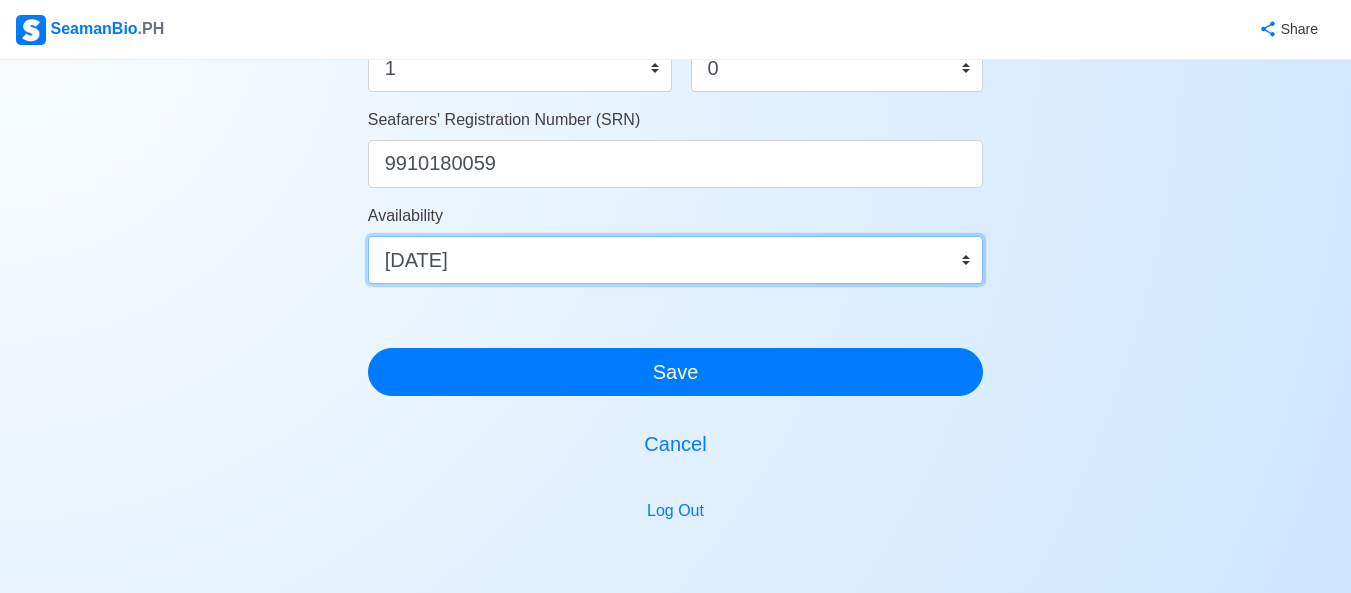 scroll, scrollTop: 1339, scrollLeft: 0, axis: vertical 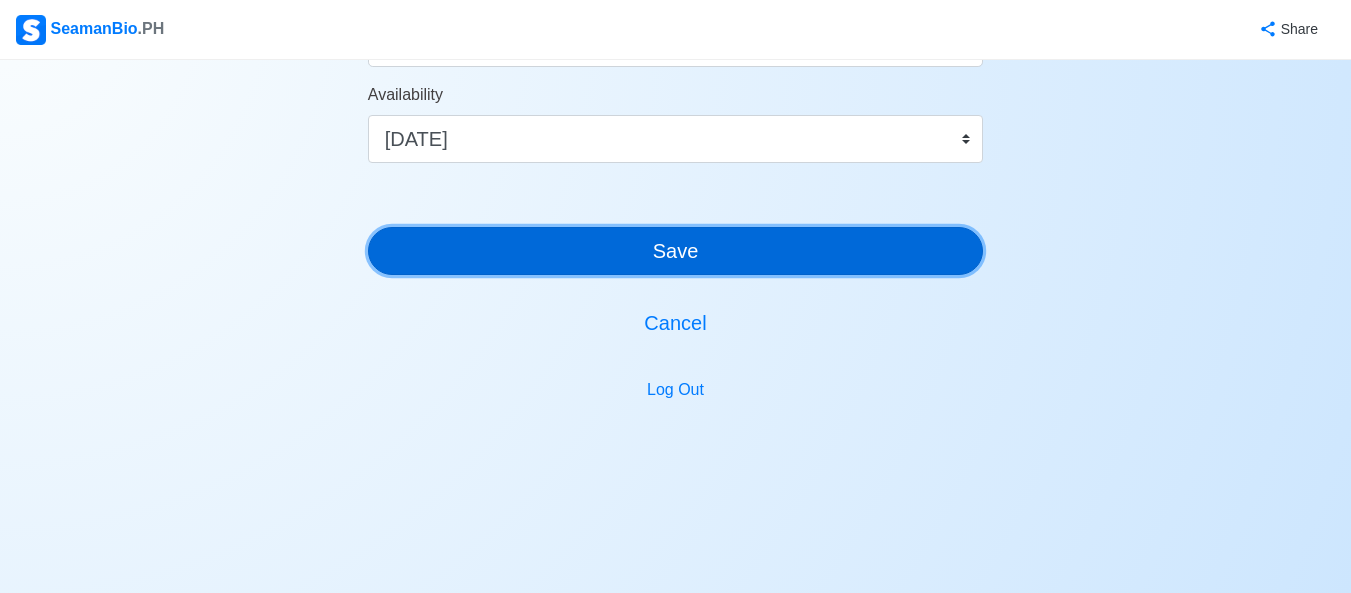 click on "Save" at bounding box center (676, 251) 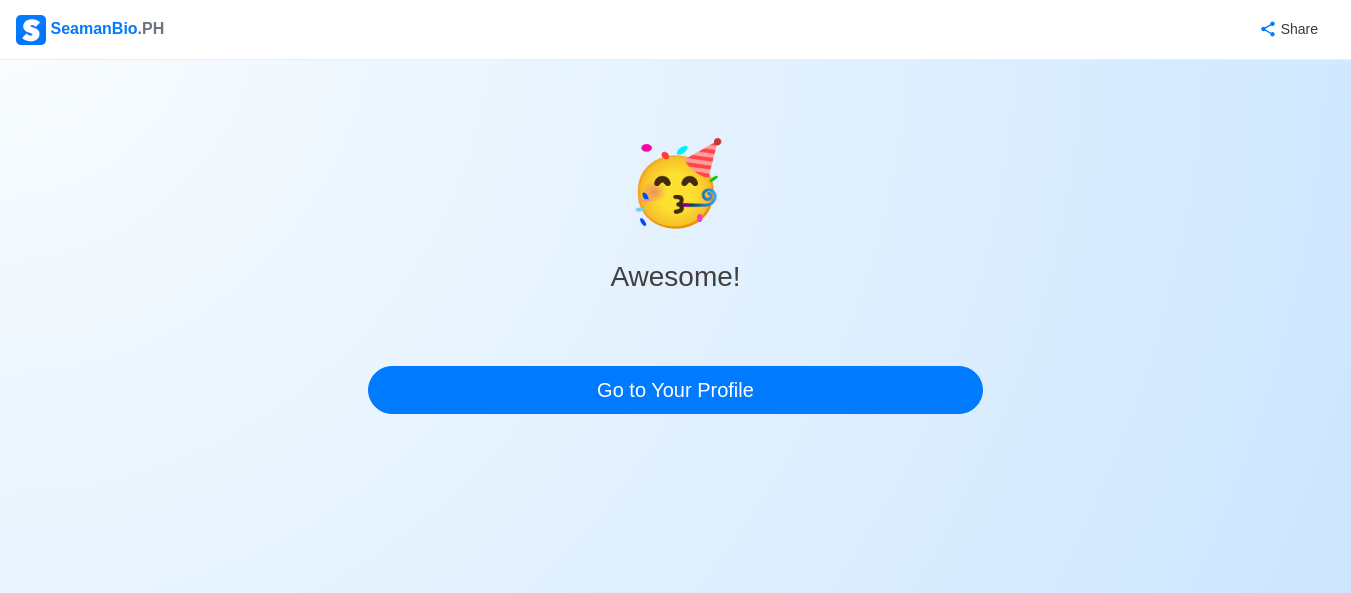 scroll, scrollTop: 0, scrollLeft: 0, axis: both 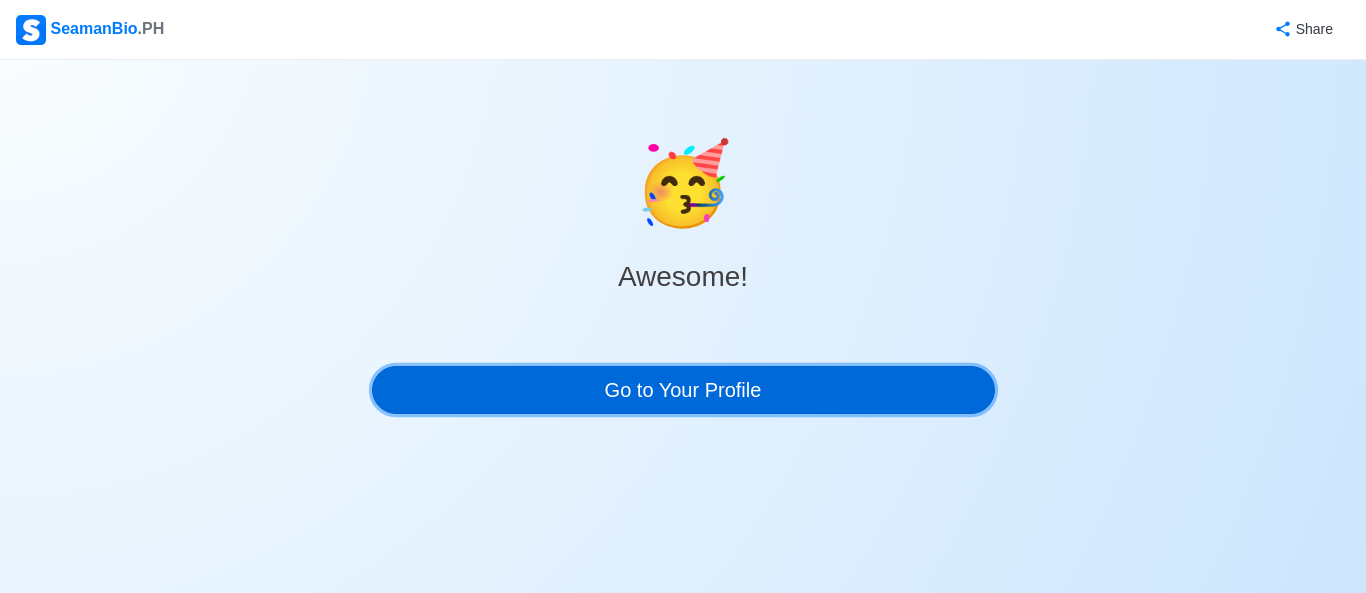 click on "Go to Your Profile" at bounding box center (683, 390) 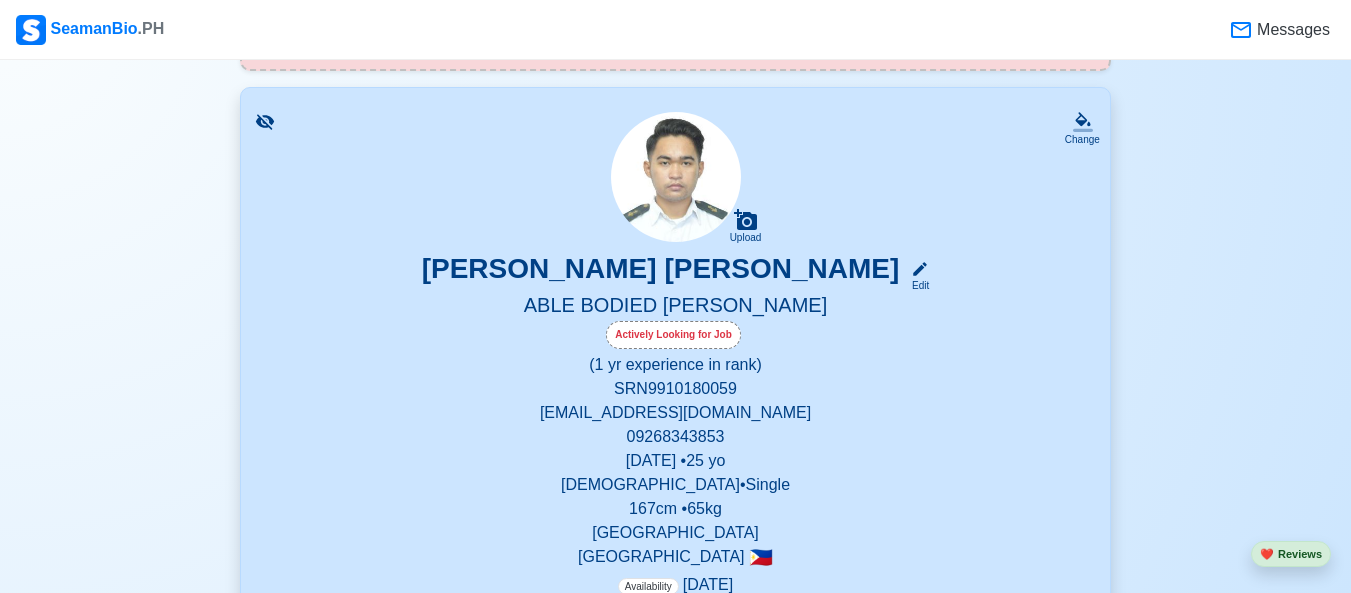 scroll, scrollTop: 195, scrollLeft: 0, axis: vertical 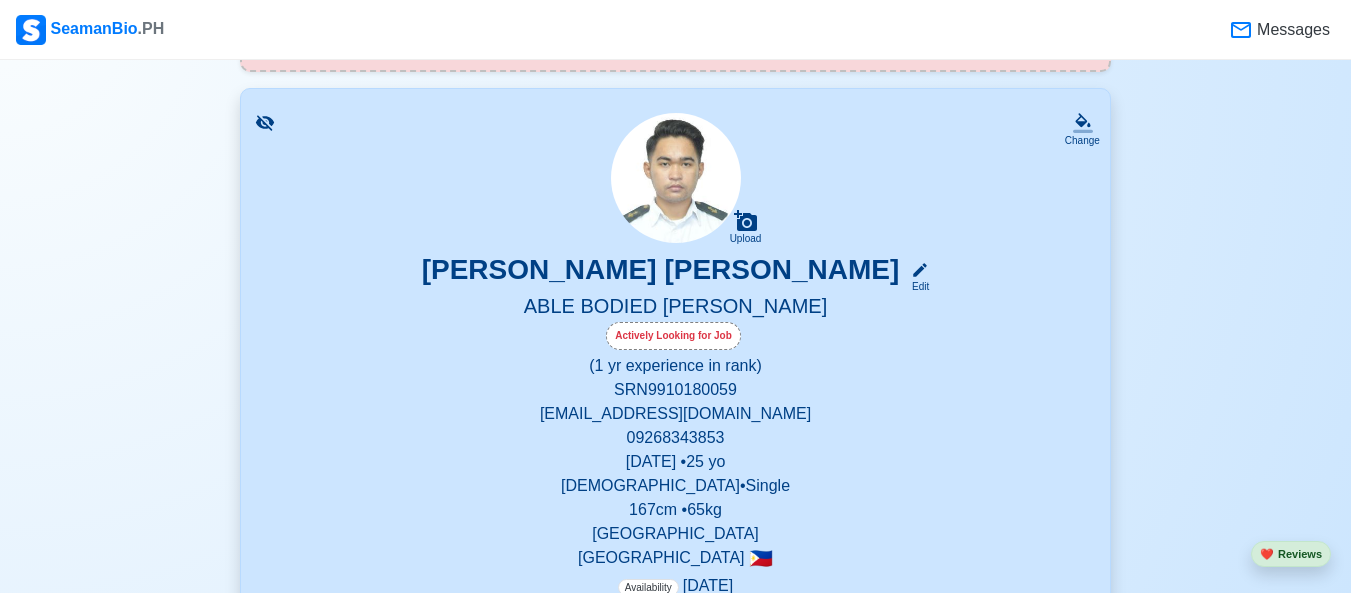 click on "09268343853" at bounding box center (675, 438) 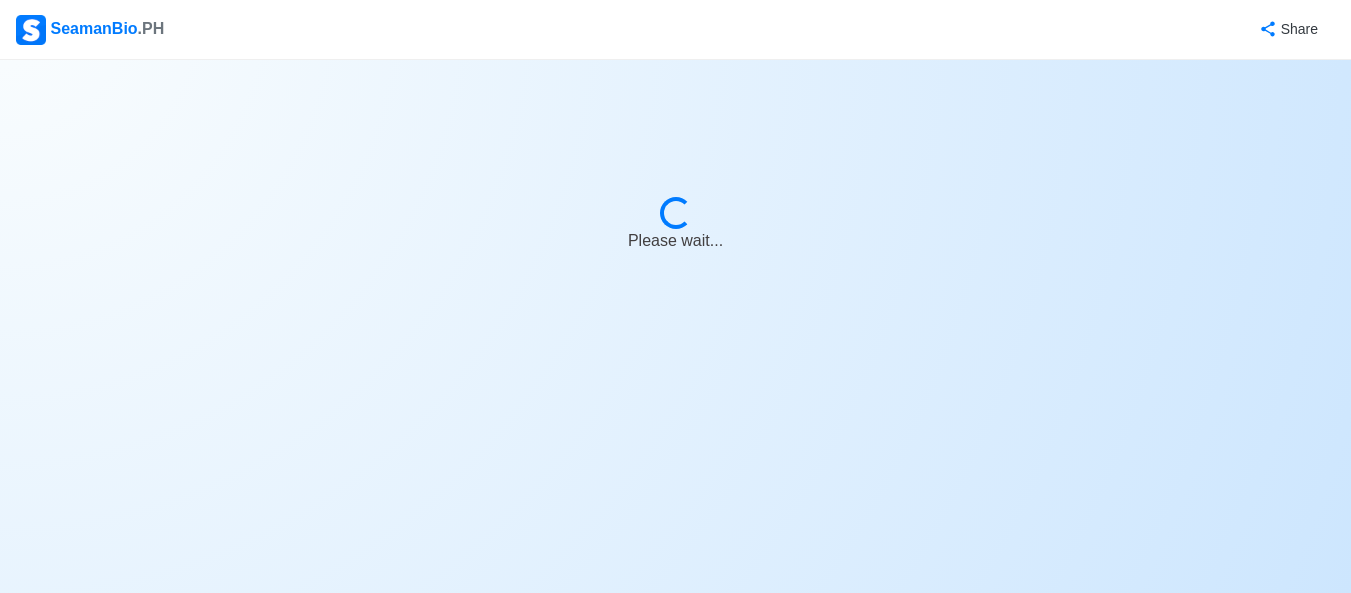 select on "Actively Looking for Job" 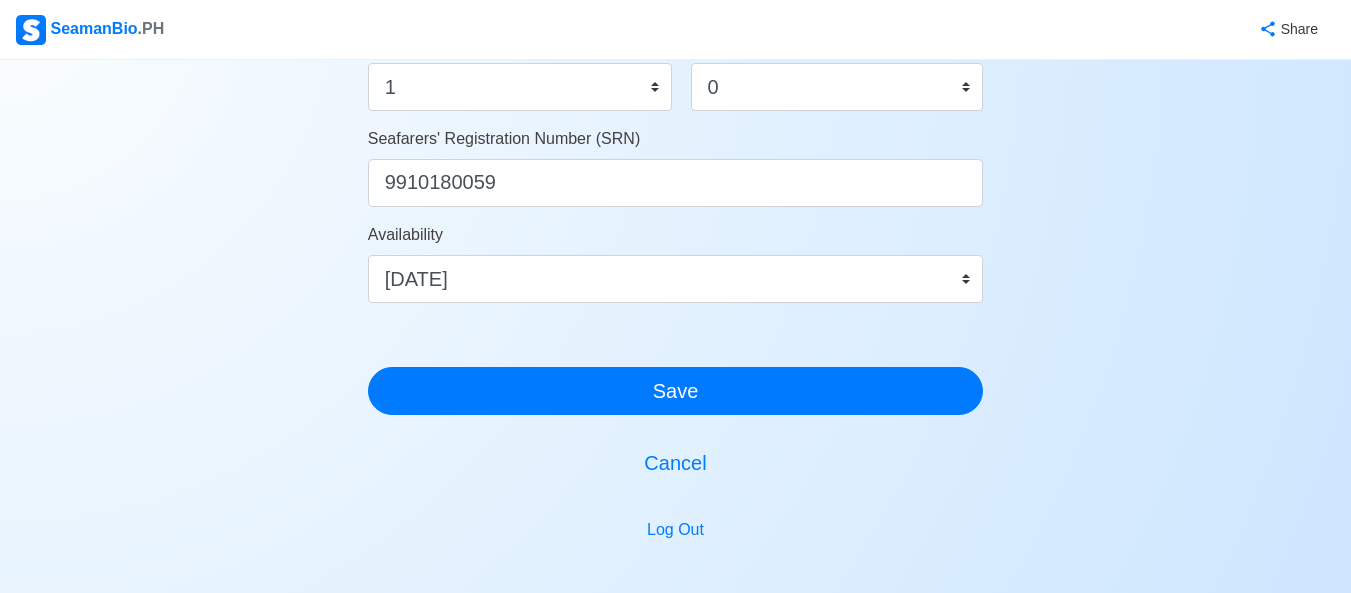 scroll, scrollTop: 1200, scrollLeft: 0, axis: vertical 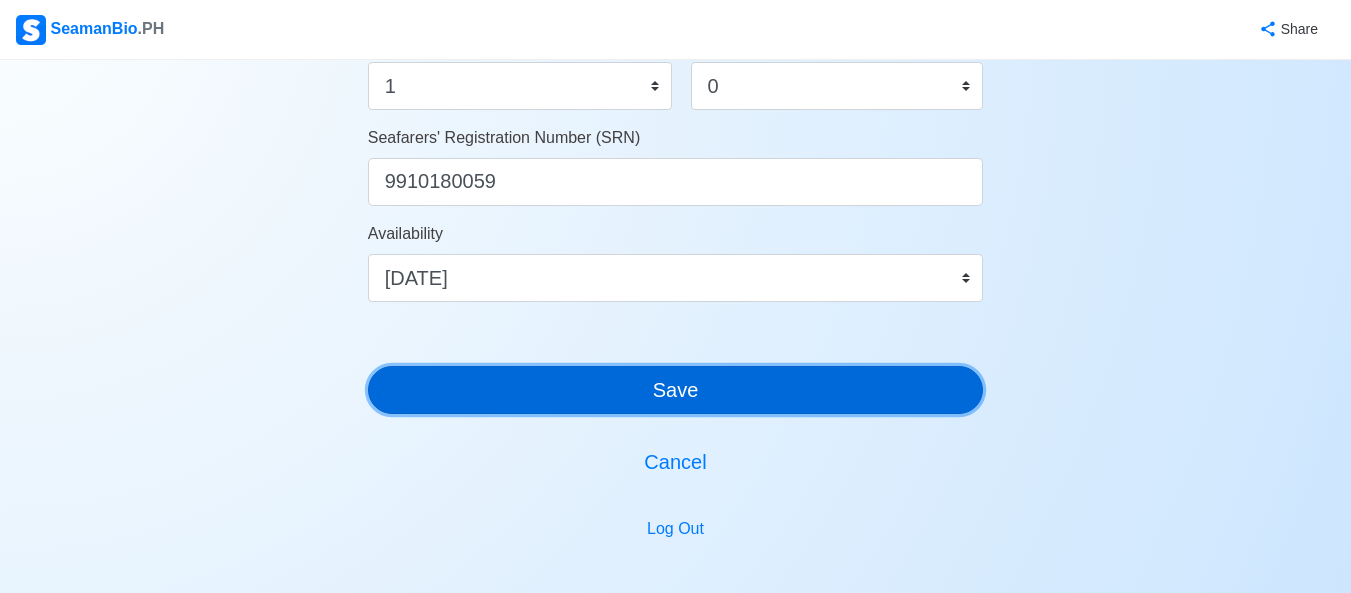 click on "Save" at bounding box center (676, 390) 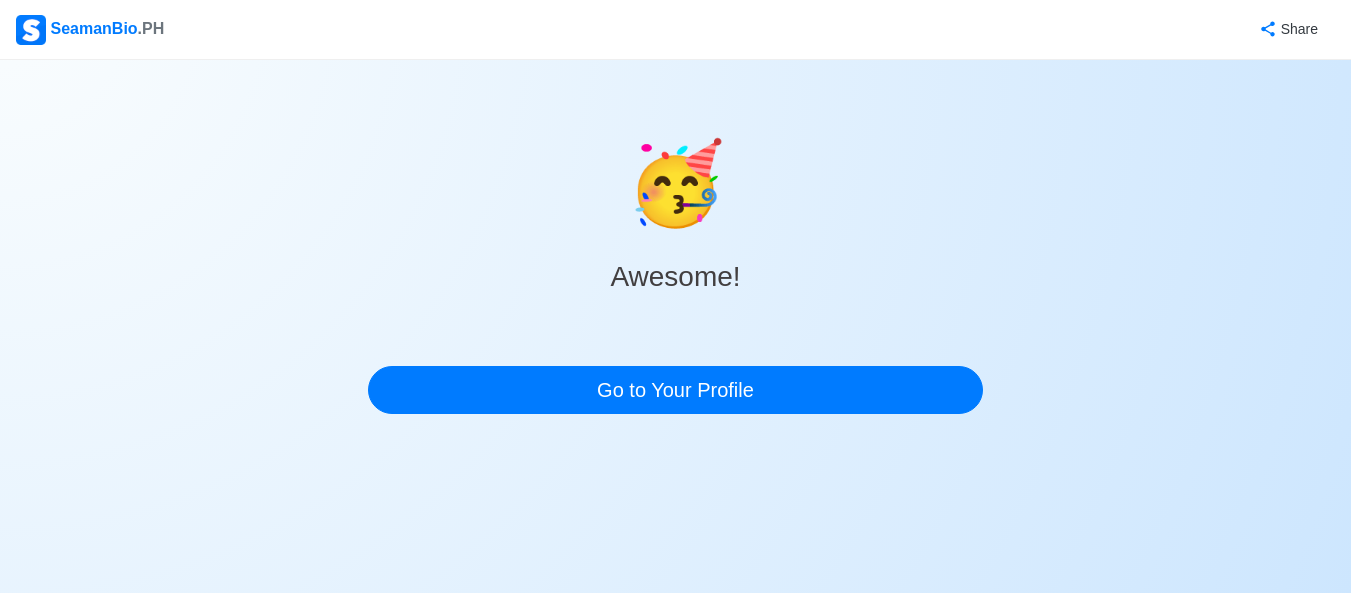 scroll, scrollTop: 0, scrollLeft: 0, axis: both 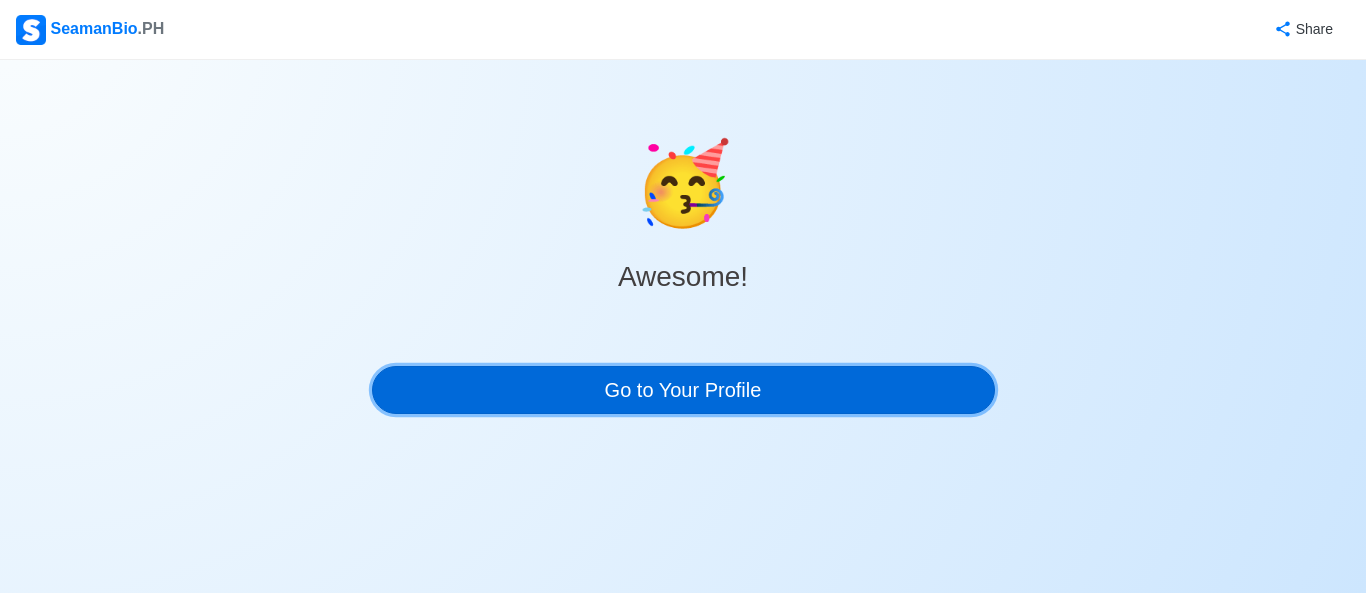 click on "Go to Your Profile" at bounding box center (683, 390) 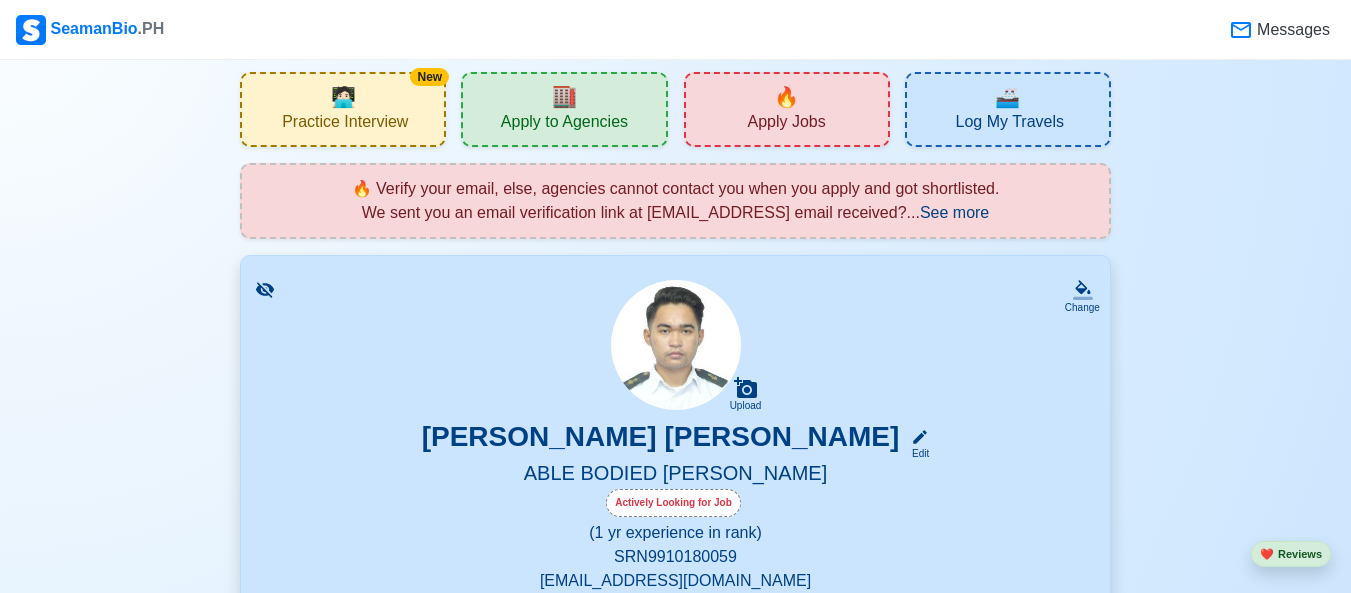 scroll, scrollTop: 33, scrollLeft: 0, axis: vertical 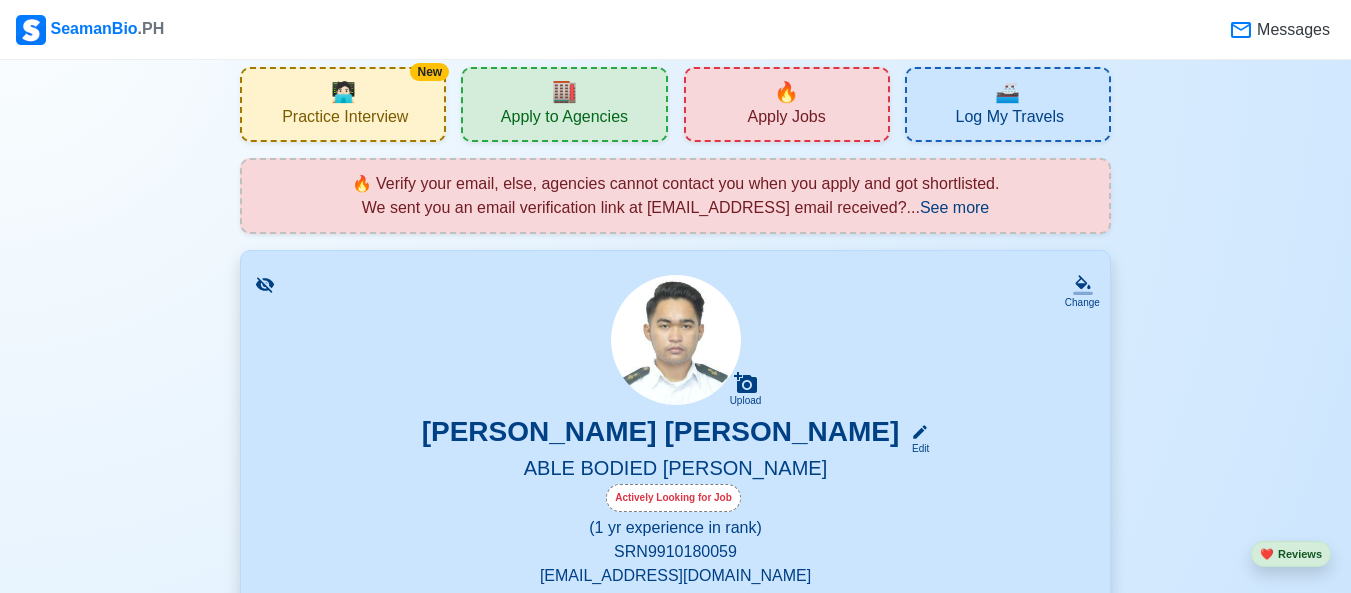 click on "See more" at bounding box center (954, 207) 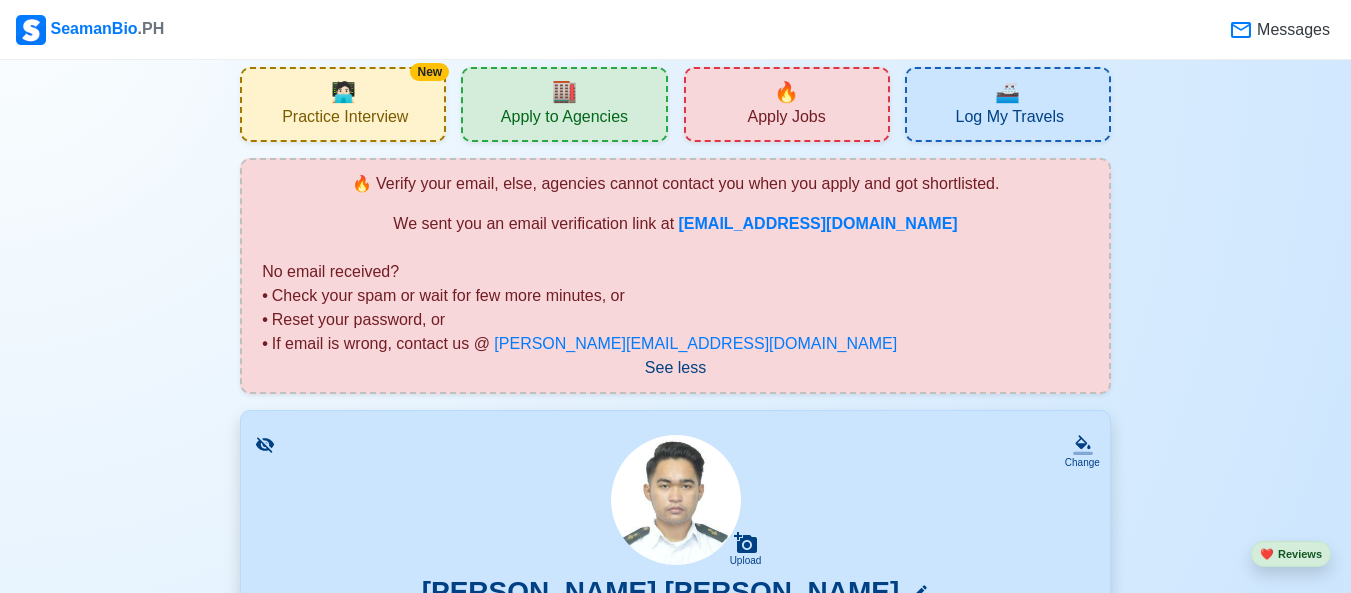 click on "Messages" at bounding box center (1291, 30) 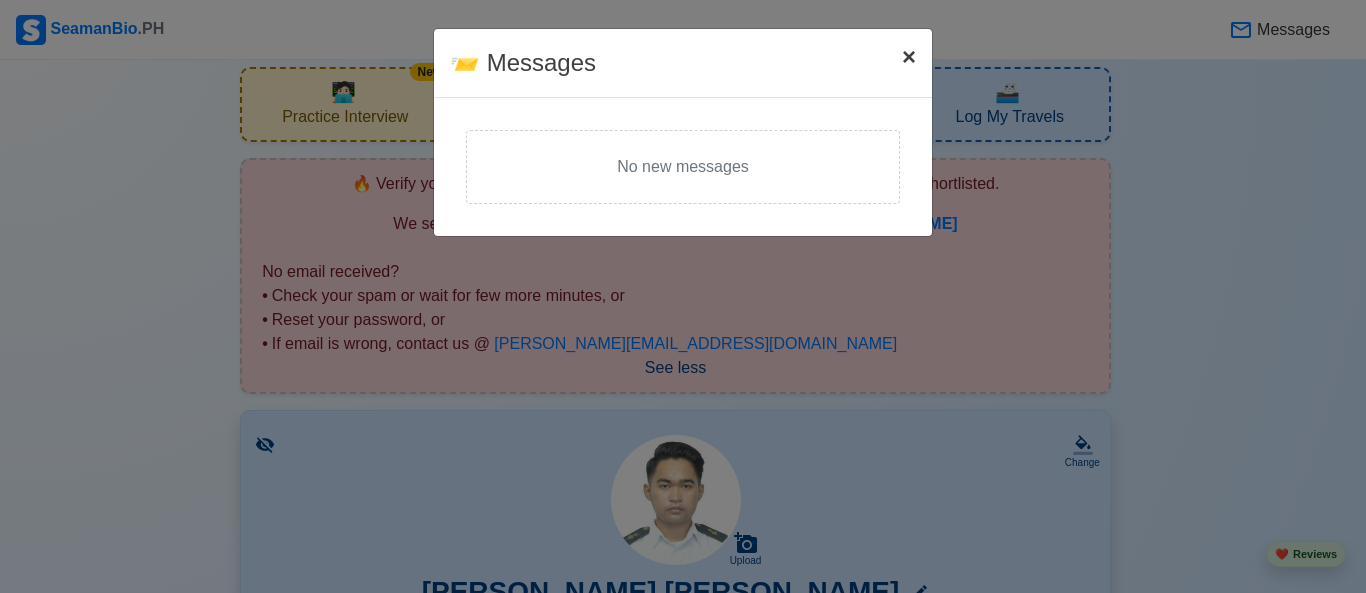 click on "×" at bounding box center [909, 56] 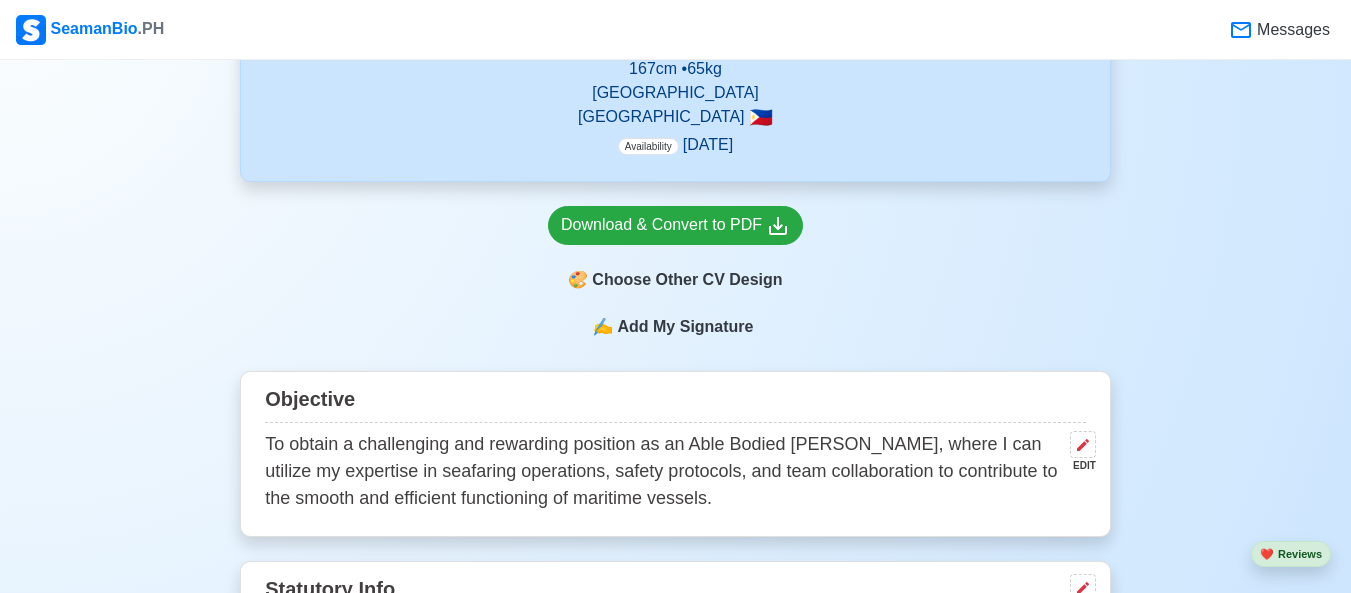 scroll, scrollTop: 797, scrollLeft: 0, axis: vertical 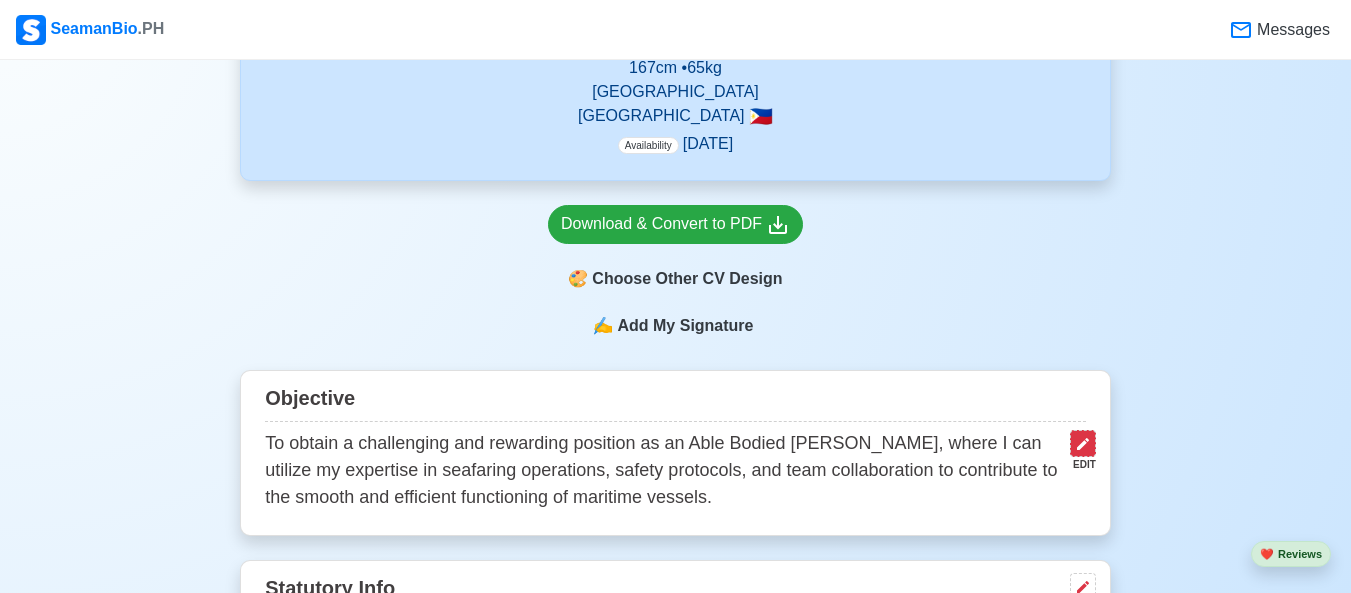 click 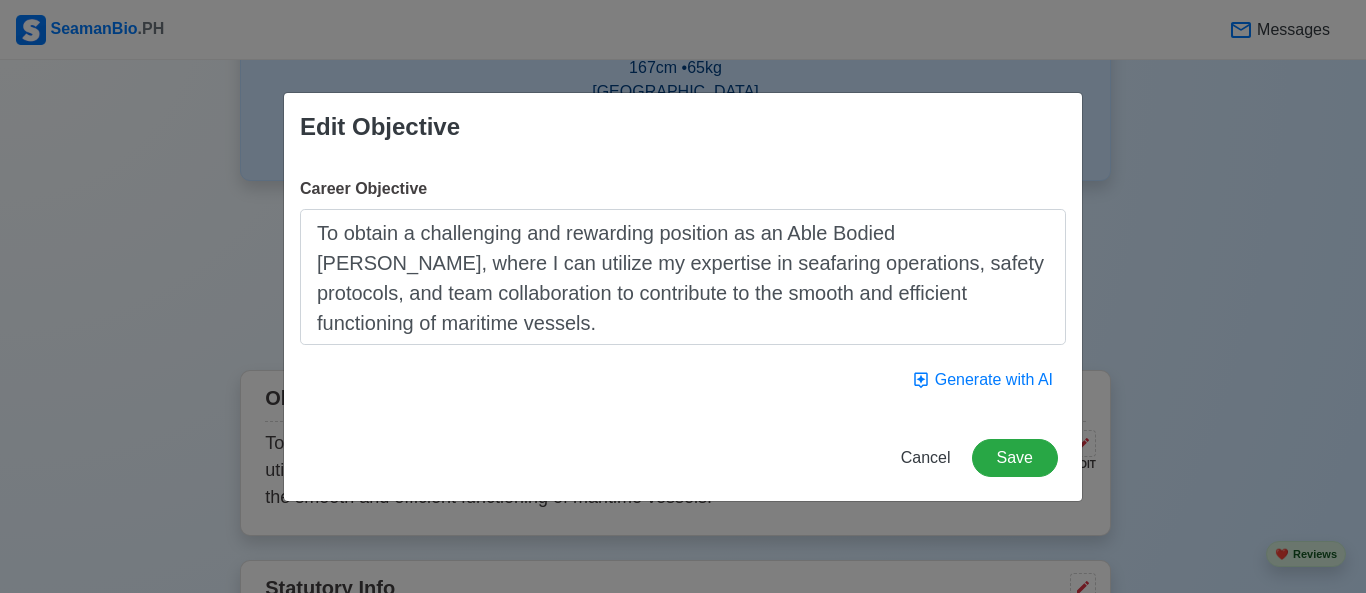 click on "To obtain a challenging and rewarding position as an Able Bodied [PERSON_NAME], where I can utilize my expertise in seafaring operations, safety protocols, and team collaboration to contribute to the smooth and efficient functioning of maritime vessels." at bounding box center (683, 277) 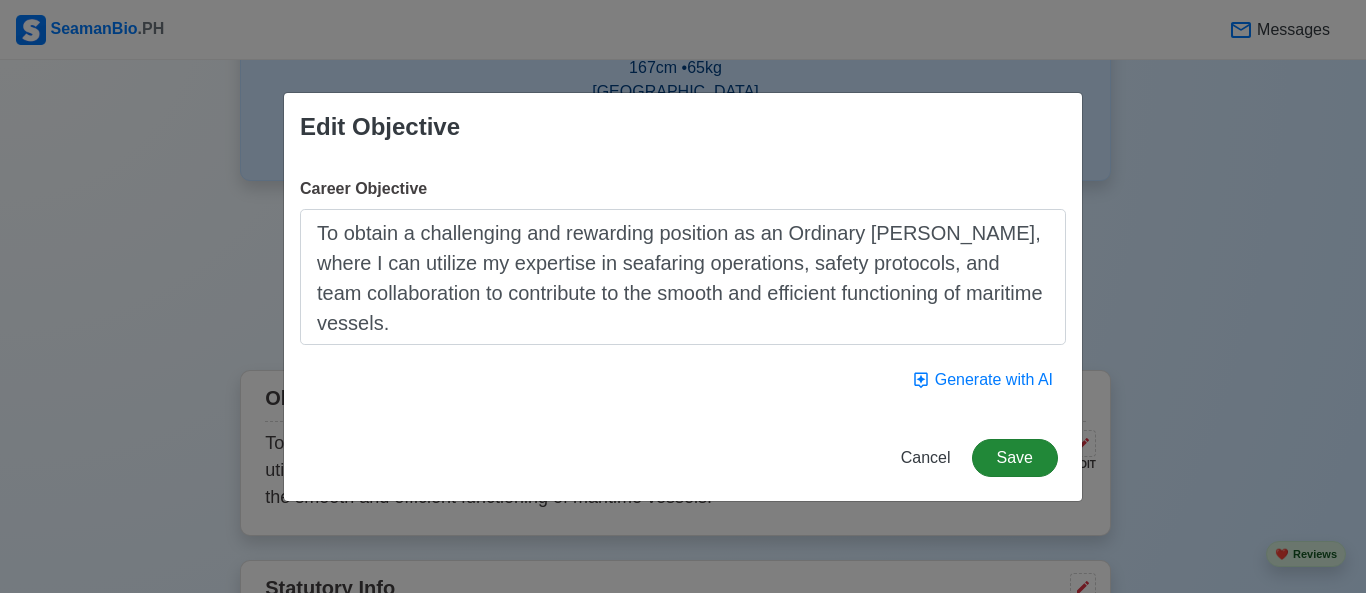 type on "To obtain a challenging and rewarding position as an Ordinary [PERSON_NAME], where I can utilize my expertise in seafaring operations, safety protocols, and team collaboration to contribute to the smooth and efficient functioning of maritime vessels." 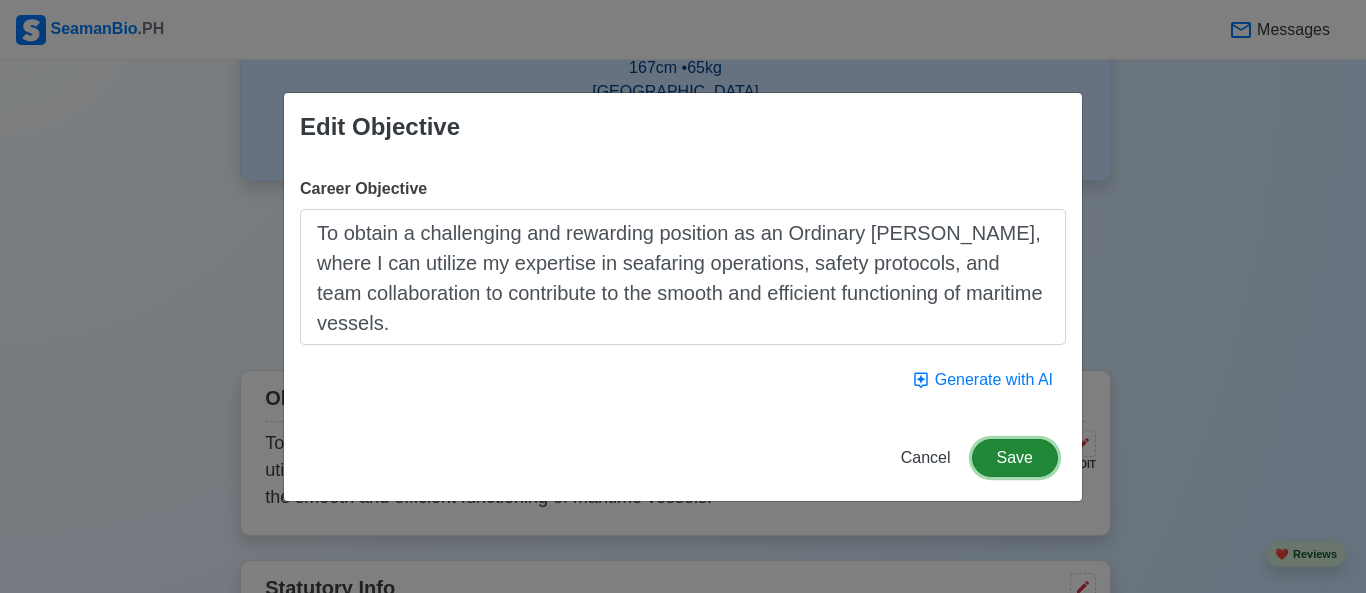 click on "Save" at bounding box center [1015, 458] 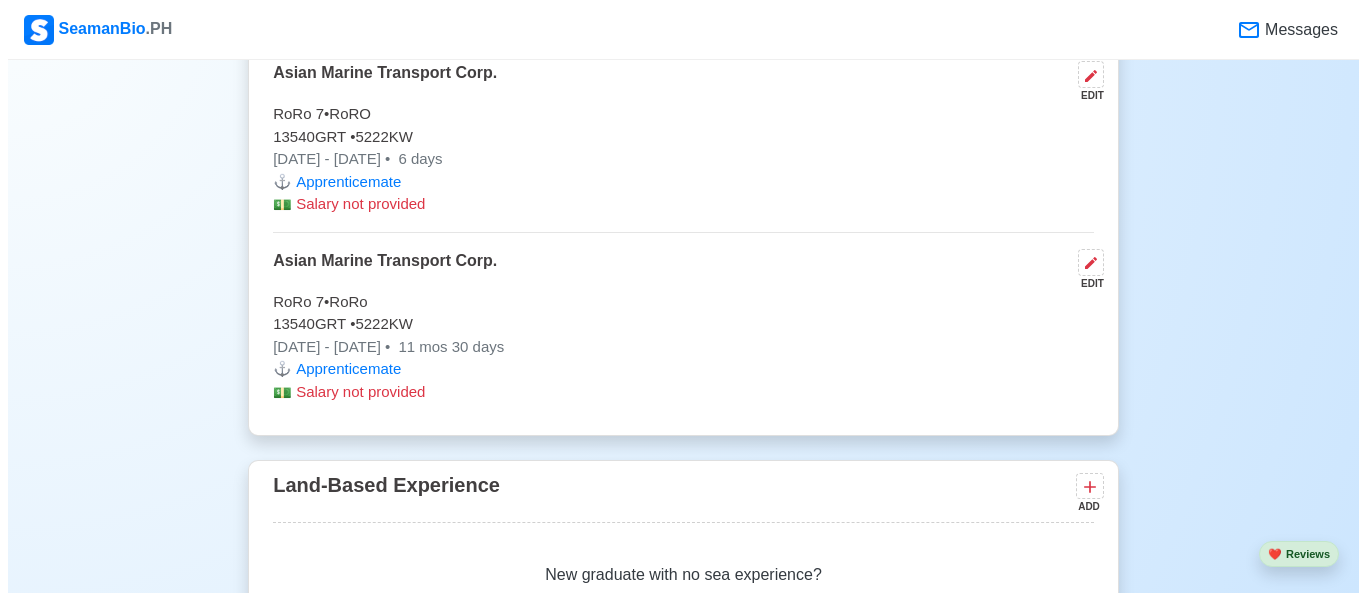 scroll, scrollTop: 3801, scrollLeft: 0, axis: vertical 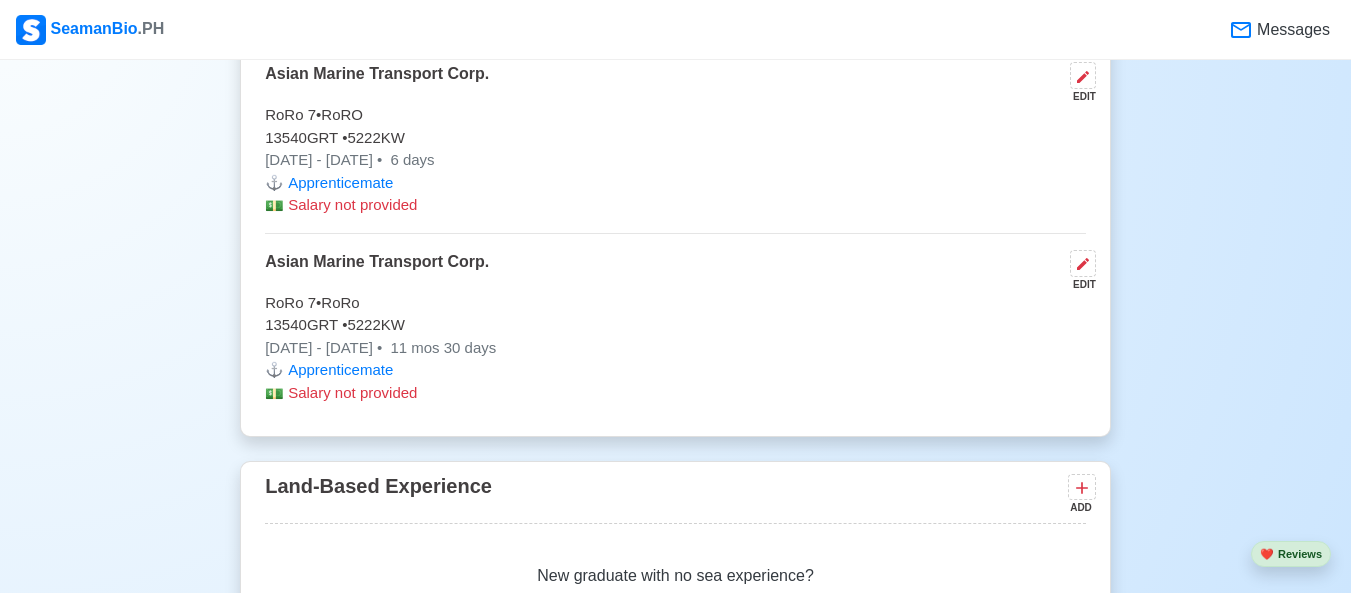click on "[DATE] - [DATE] •   11 mos 30 days" at bounding box center (675, 348) 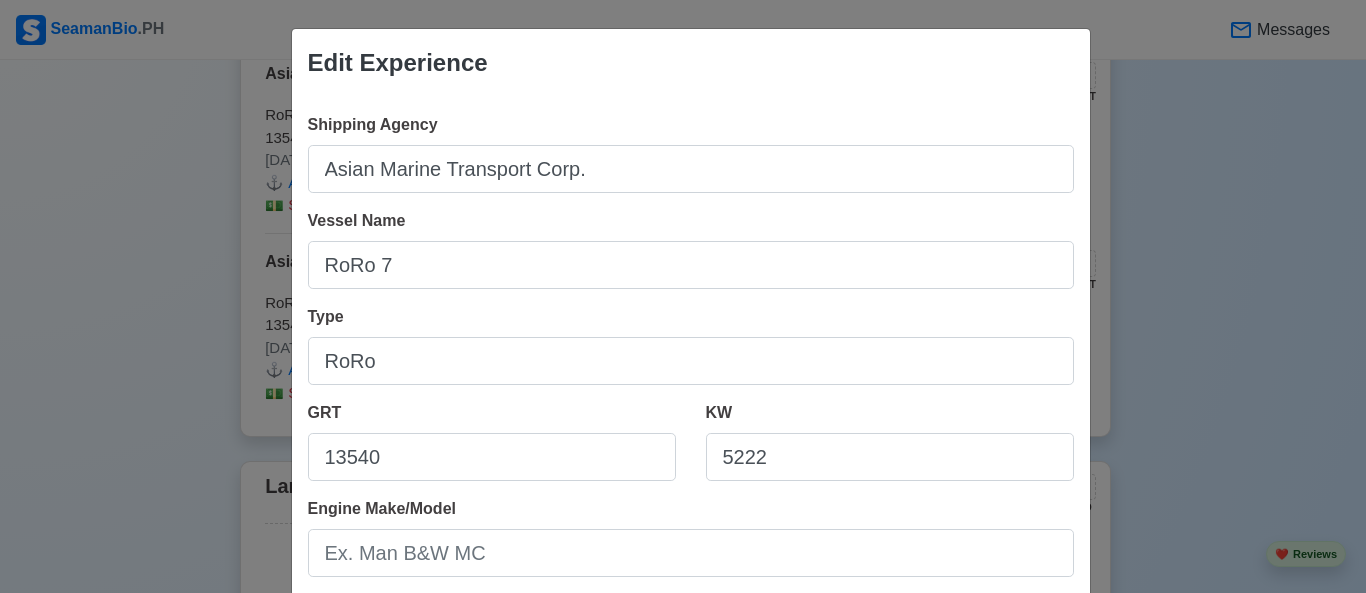 click on "Edit Experience Shipping Agency Asian Marine Transport Corp. Vessel Name RoRo 7 Type RoRo GRT 13540 KW 5222 Engine Make/Model Rank/Position Apprenticemate Sign On [DATE] Sign Off [DATE] I currently work here Reason for Disembarkation 🔒 Salary (USD)  Delete Cancel Save" at bounding box center [683, 296] 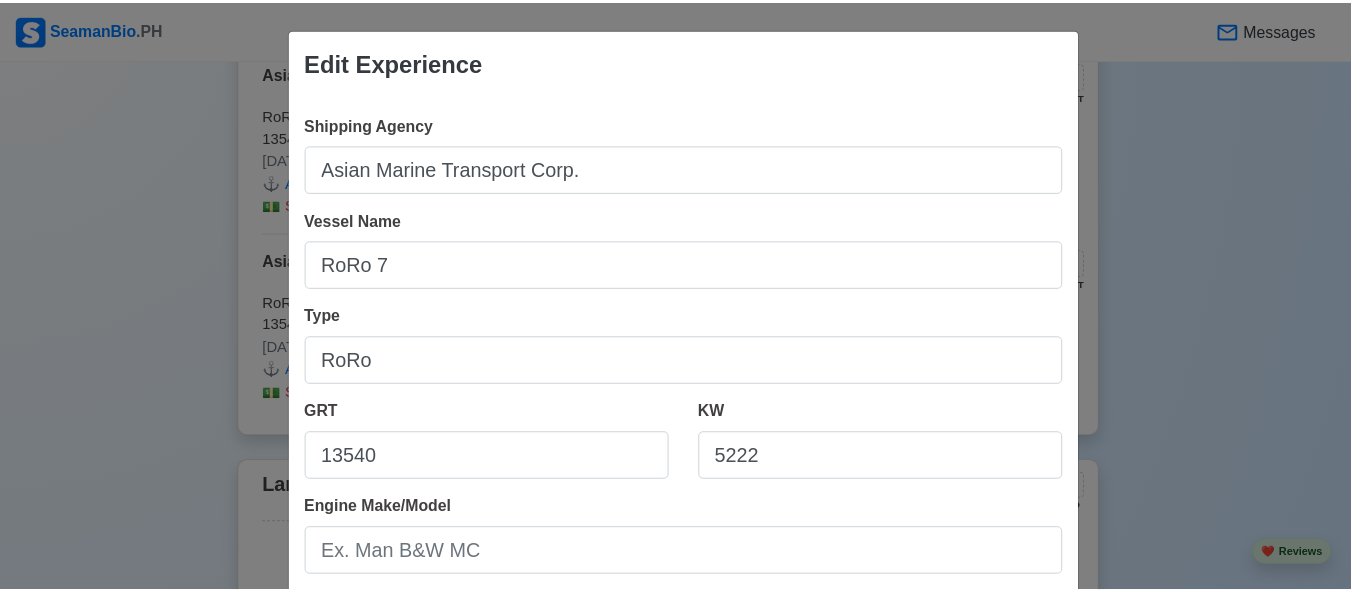 scroll, scrollTop: 547, scrollLeft: 0, axis: vertical 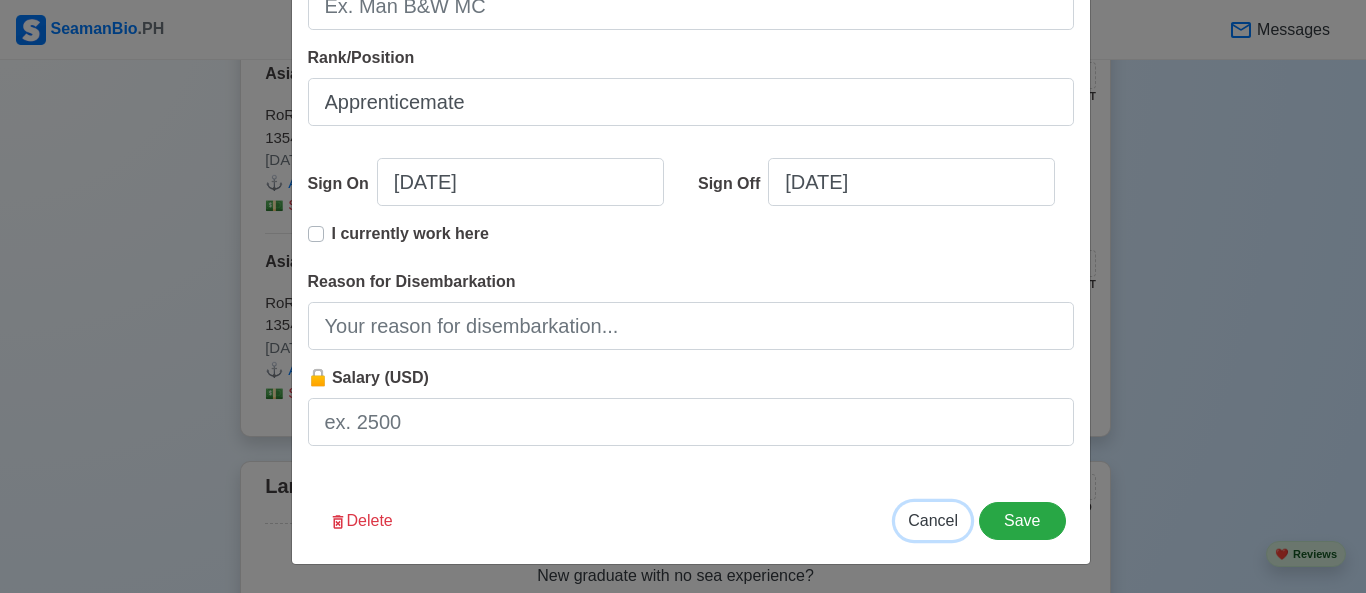 click on "Cancel" at bounding box center [933, 520] 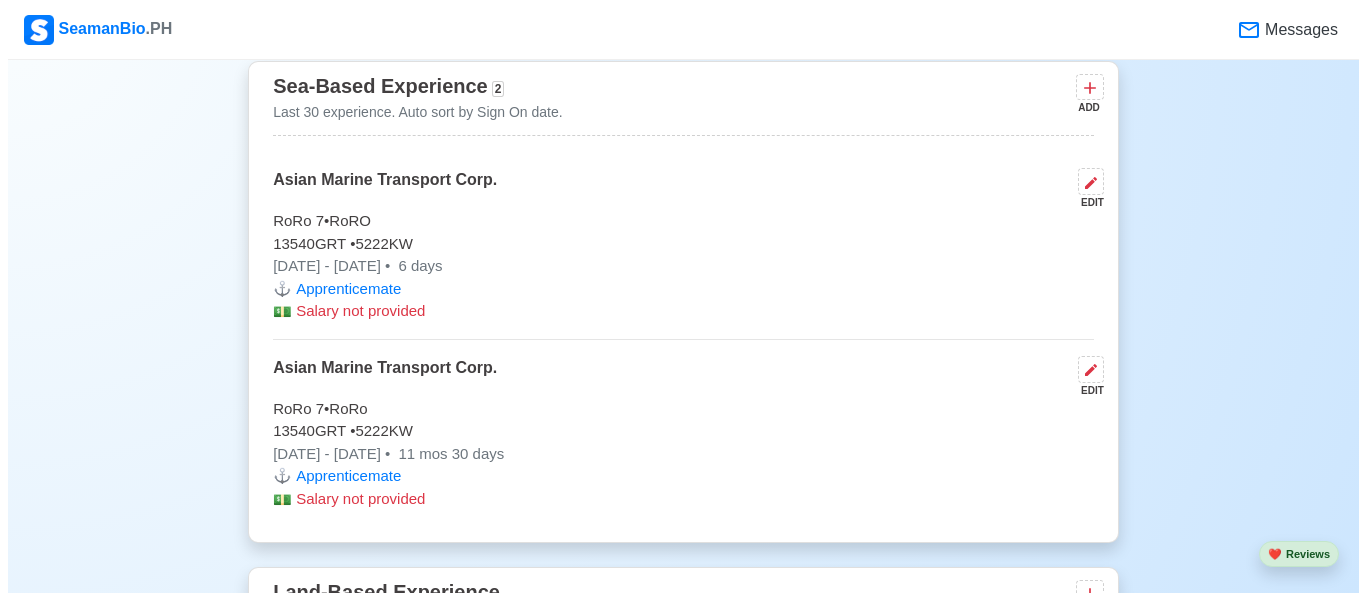 scroll, scrollTop: 3692, scrollLeft: 0, axis: vertical 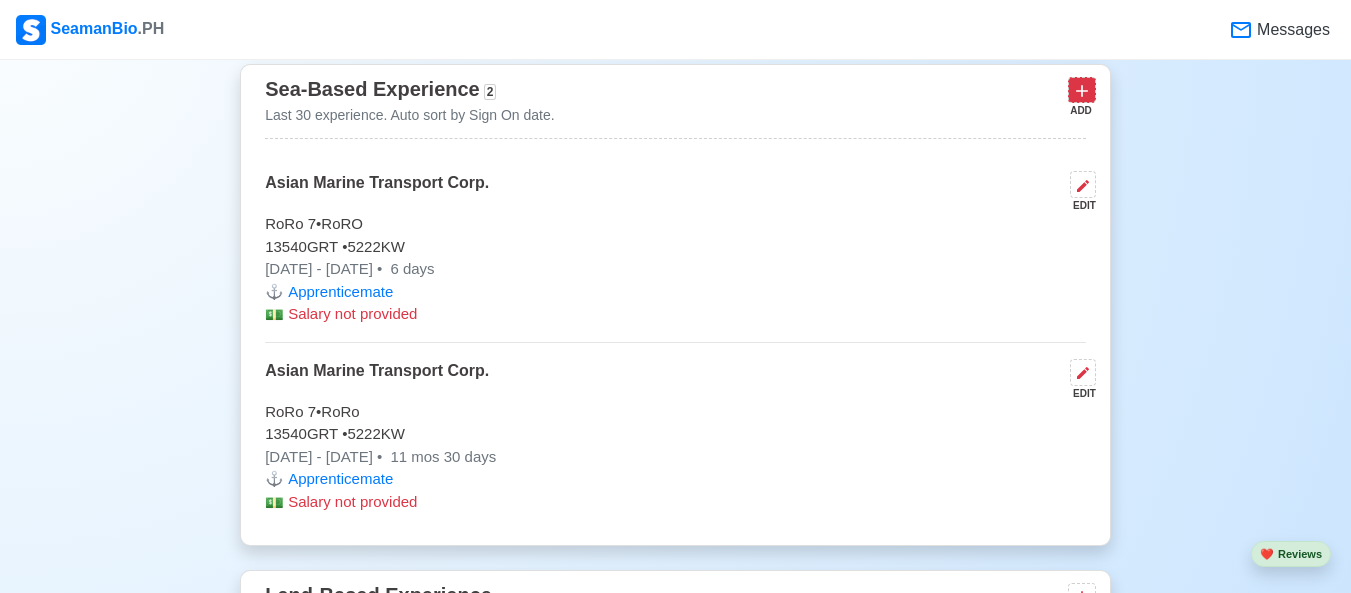 click 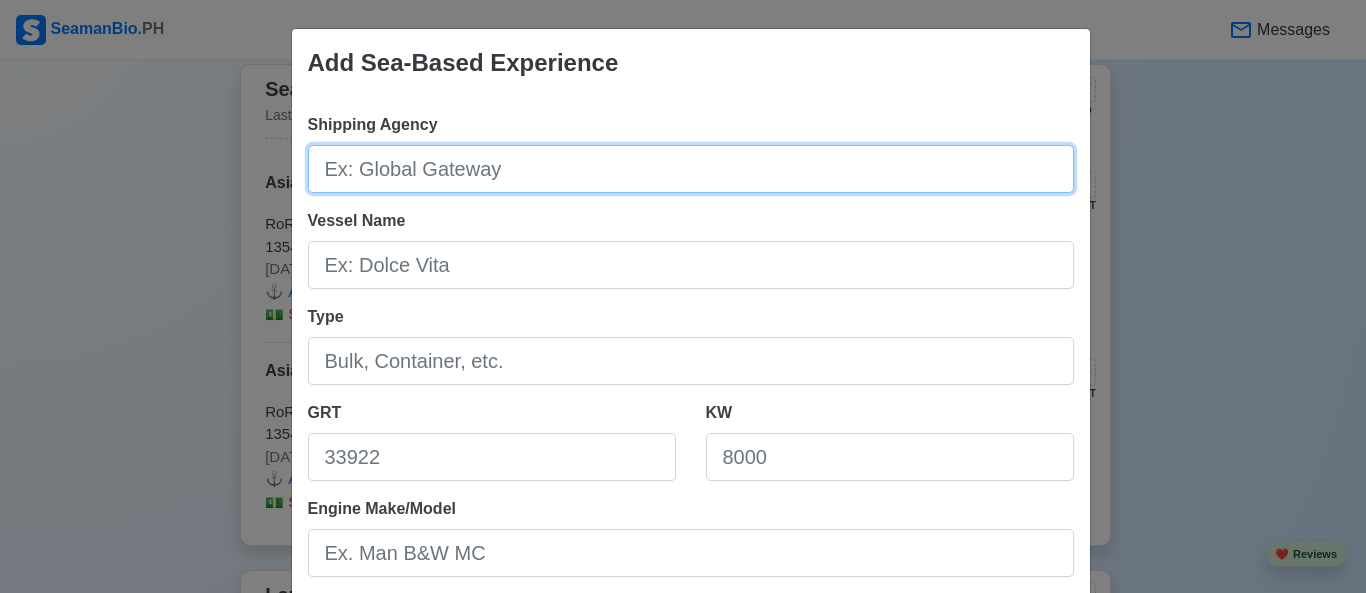 click on "Shipping Agency" at bounding box center (691, 169) 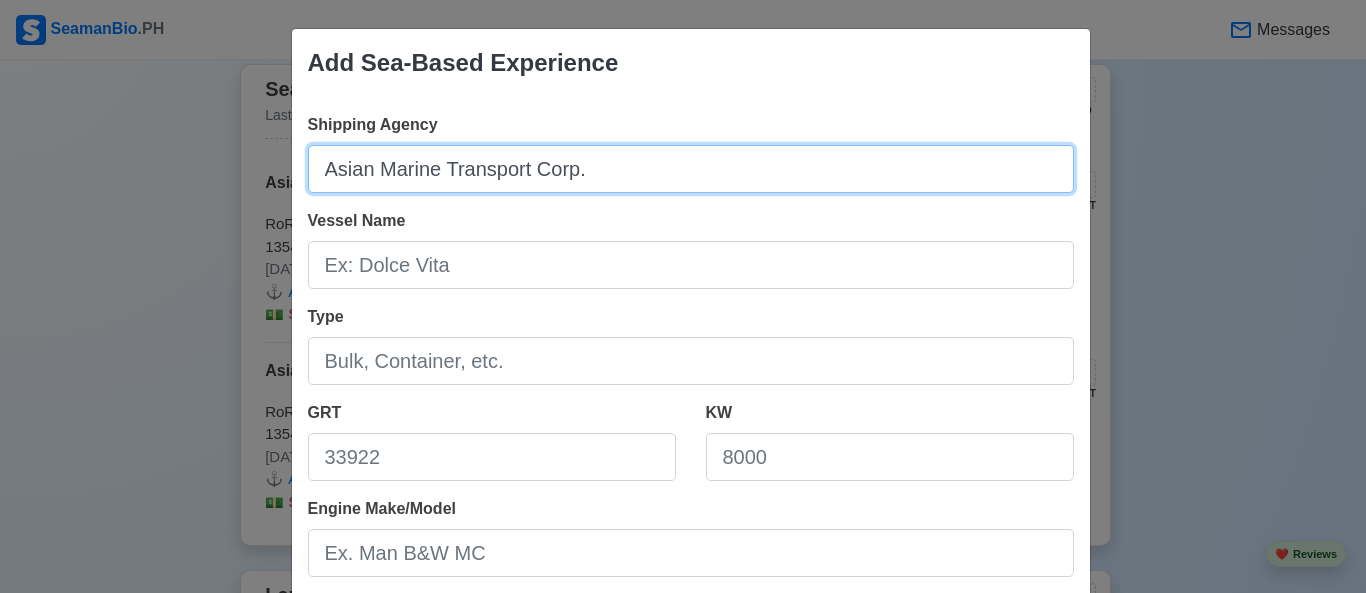 type on "Asian Marine Transport Corp." 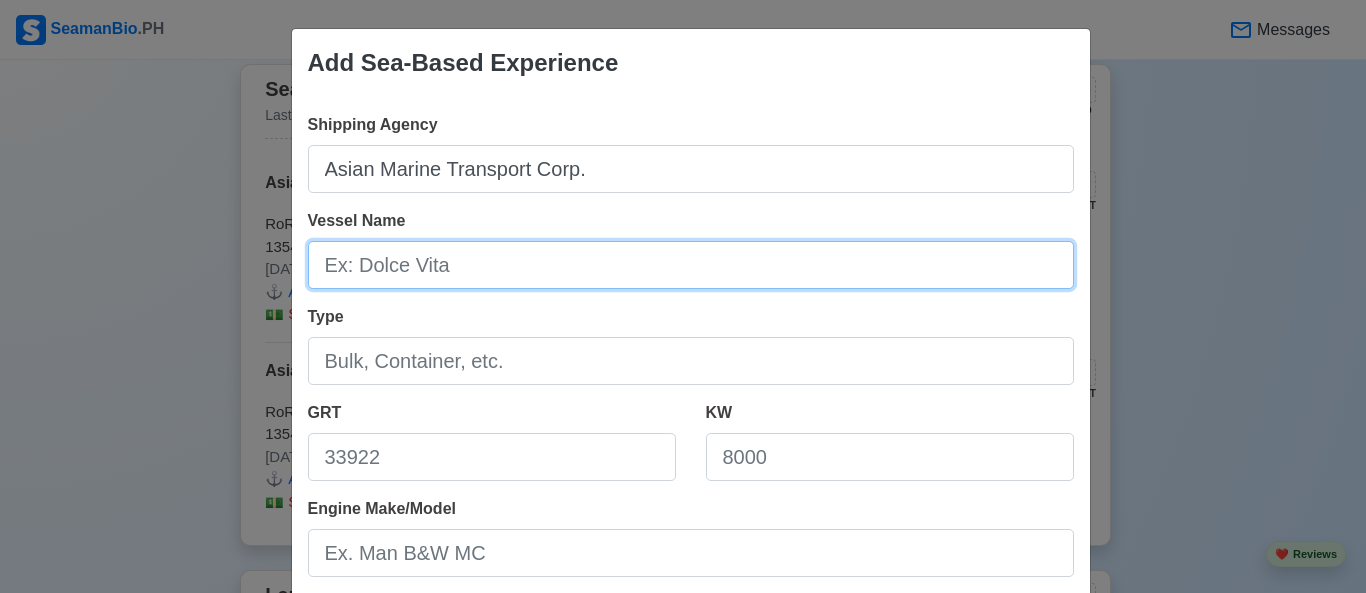 click on "Vessel Name" at bounding box center [691, 265] 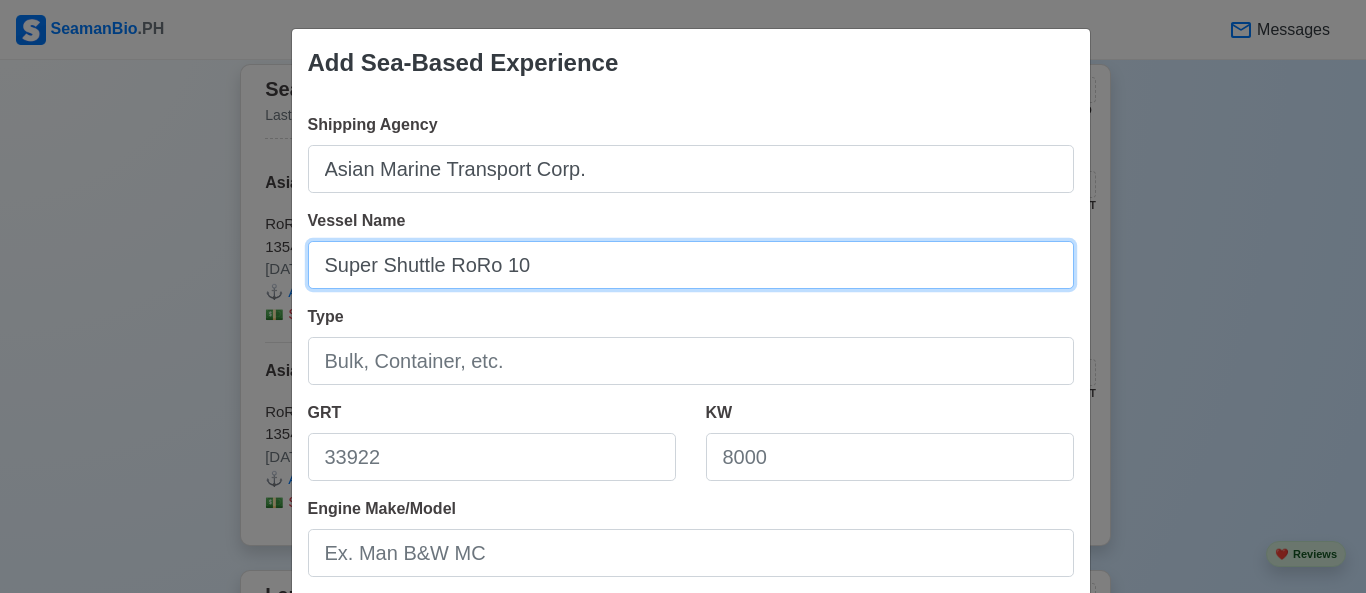 type on "Super Shuttle RoRo 10" 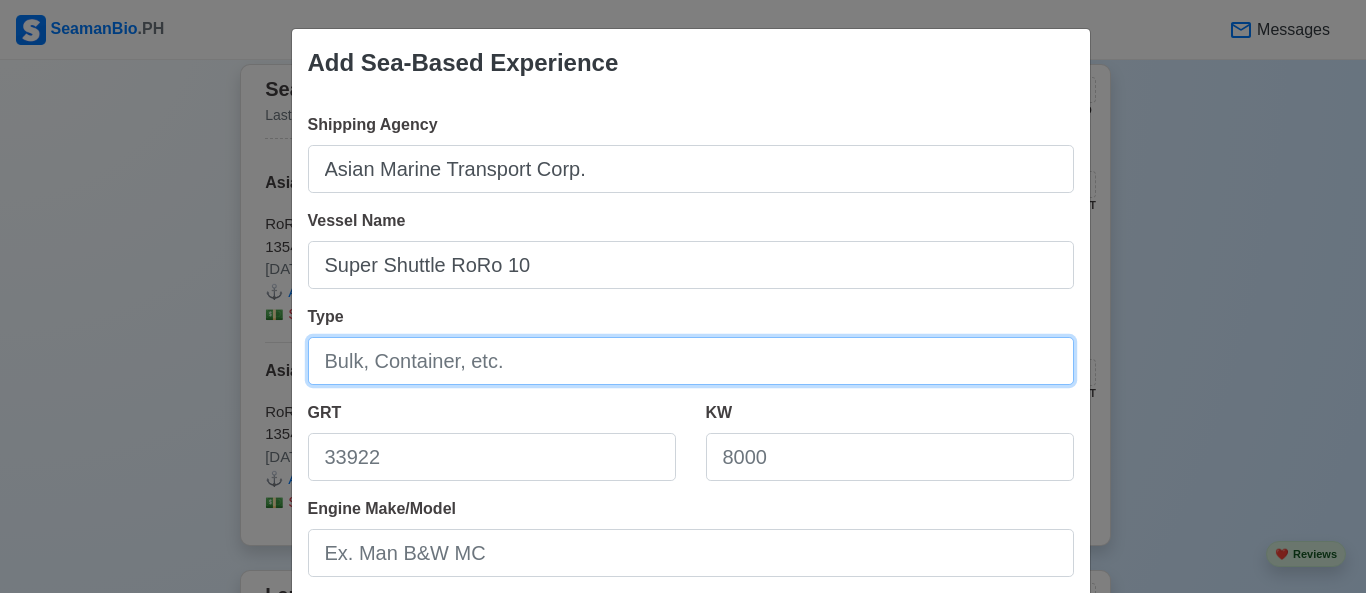 click on "Type" at bounding box center (691, 361) 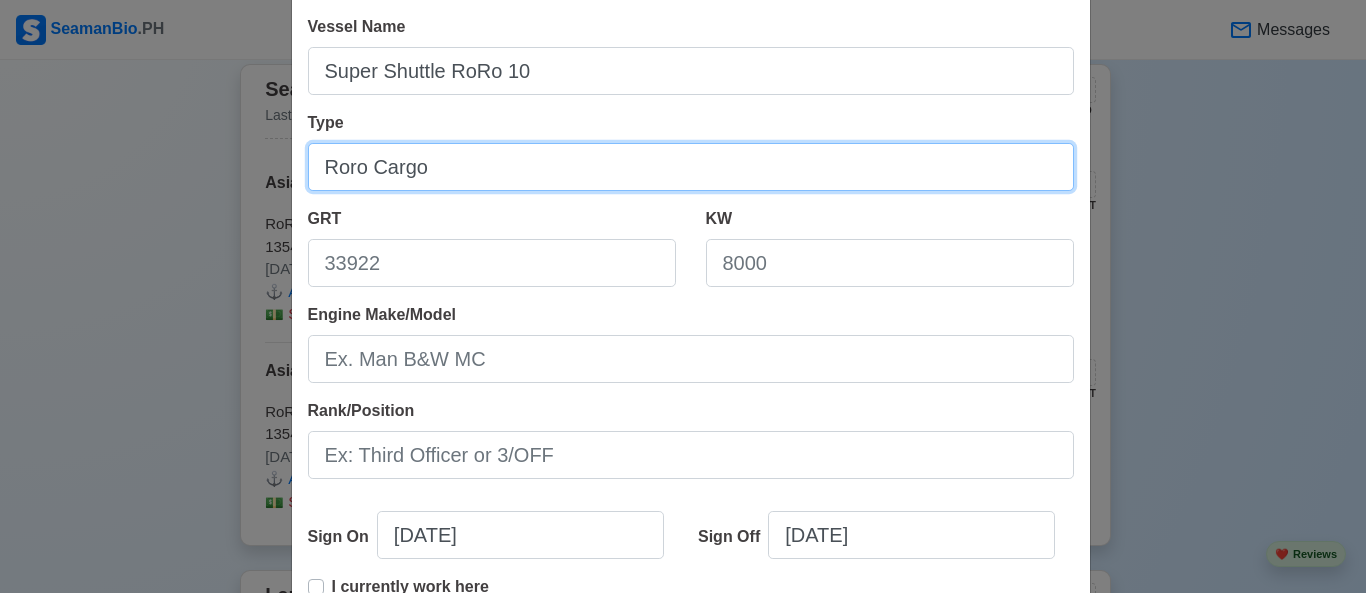 scroll, scrollTop: 195, scrollLeft: 0, axis: vertical 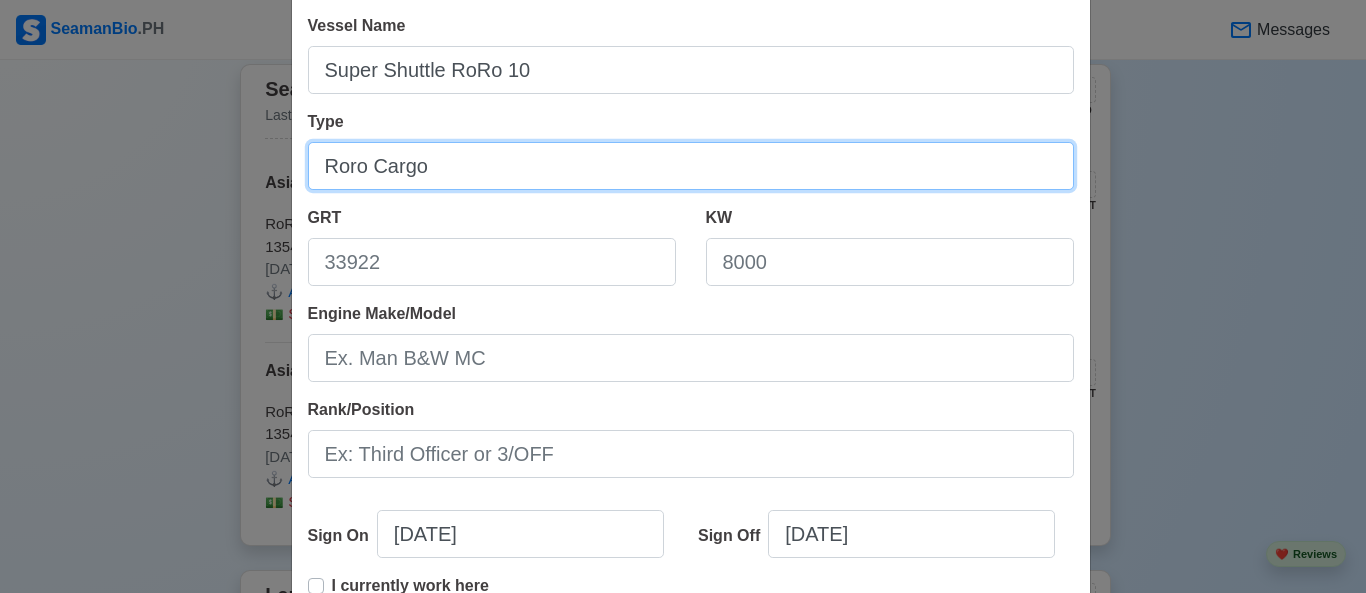 type on "Roro Cargo" 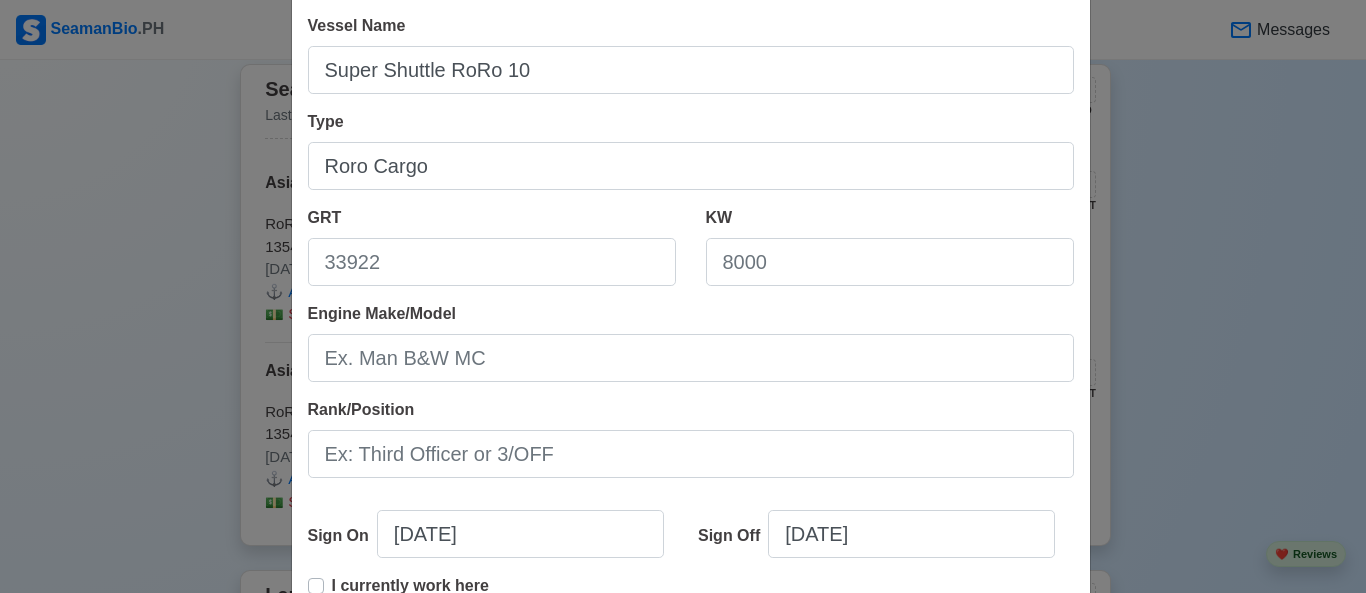 click on "GRT" at bounding box center [492, 254] 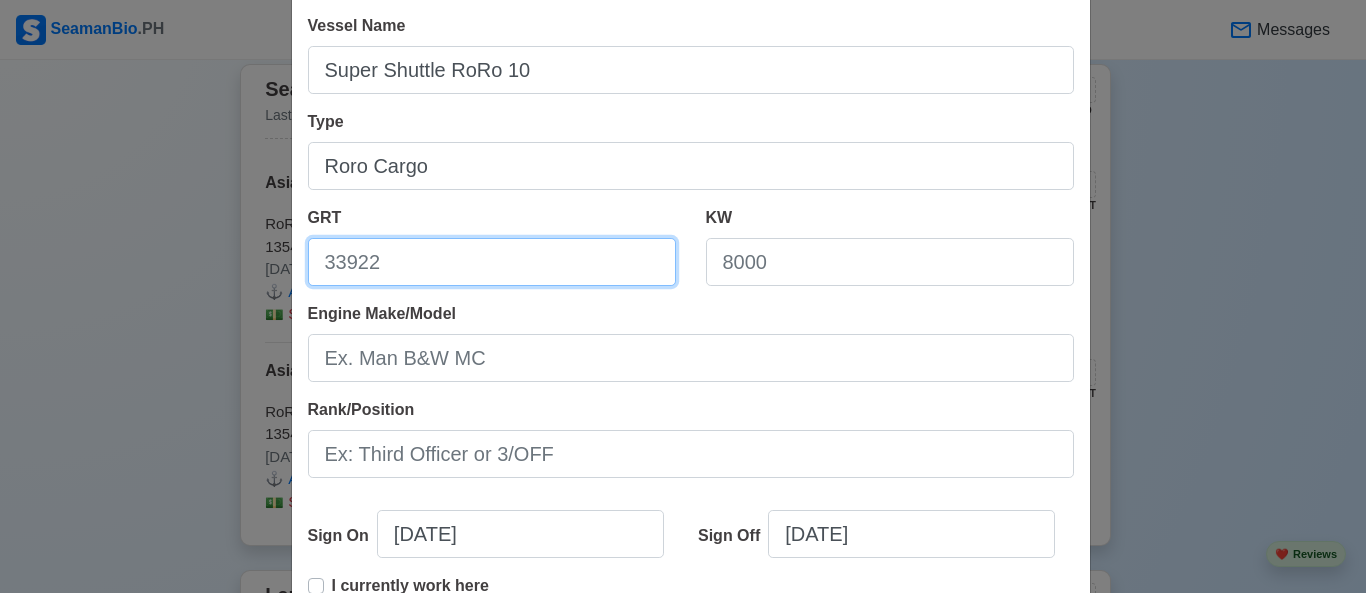 click on "GRT" at bounding box center [492, 262] 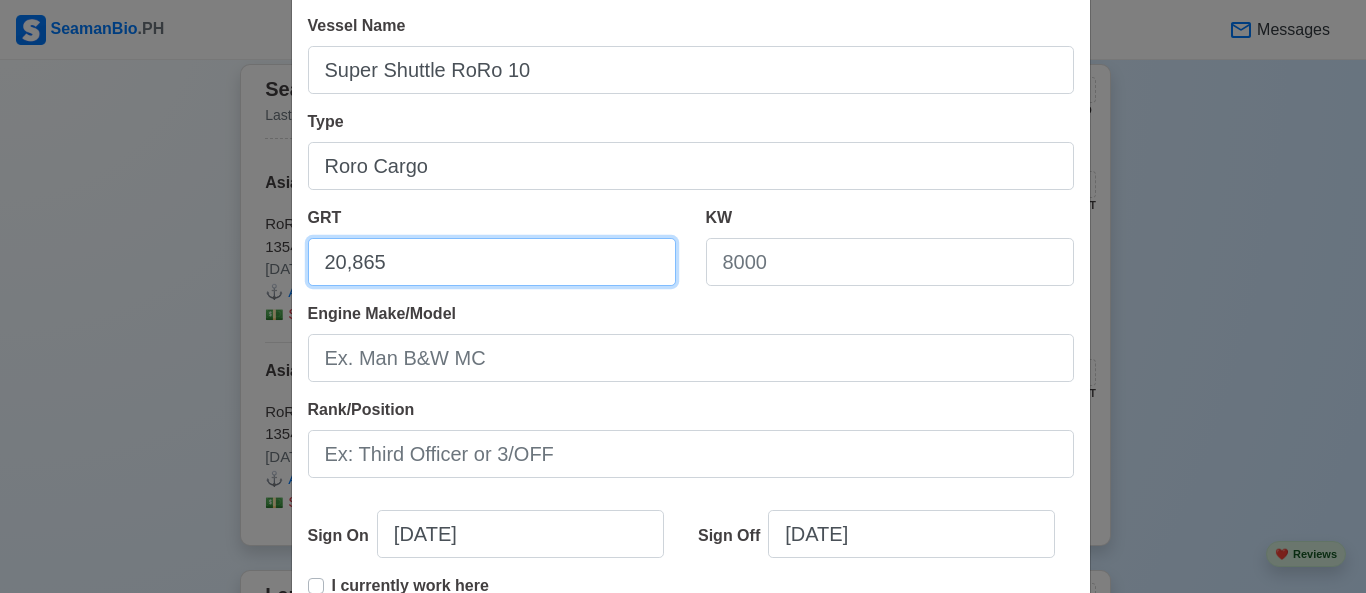 type on "20,865" 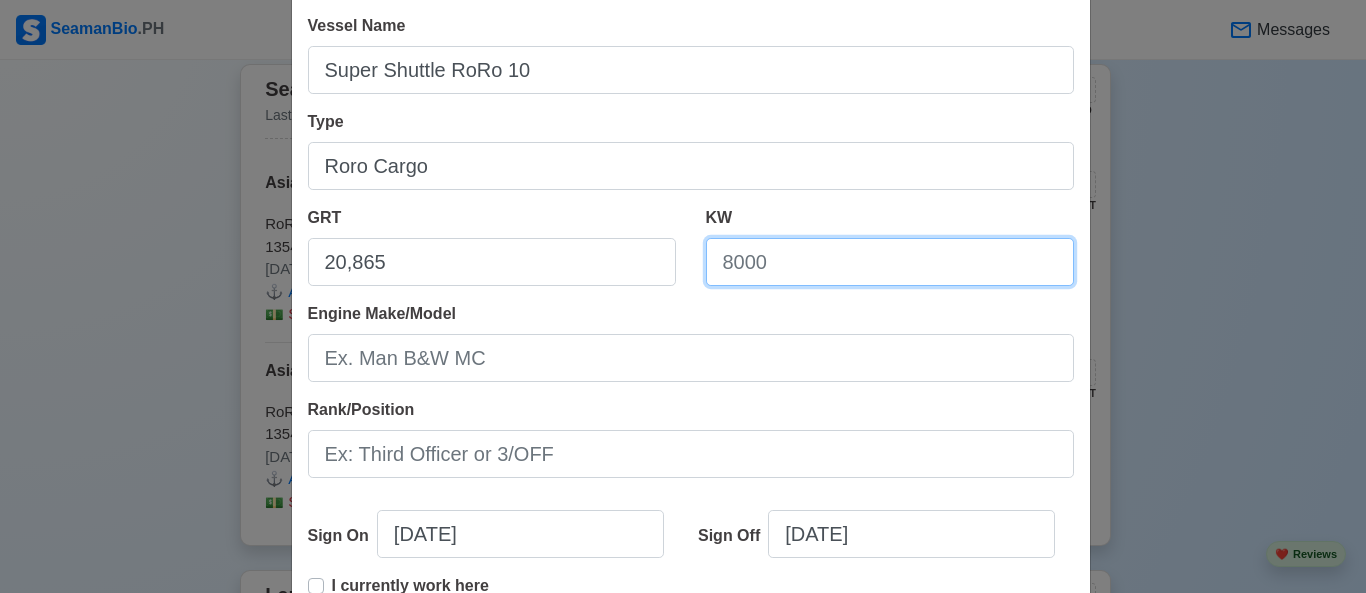 click on "KW" at bounding box center (890, 262) 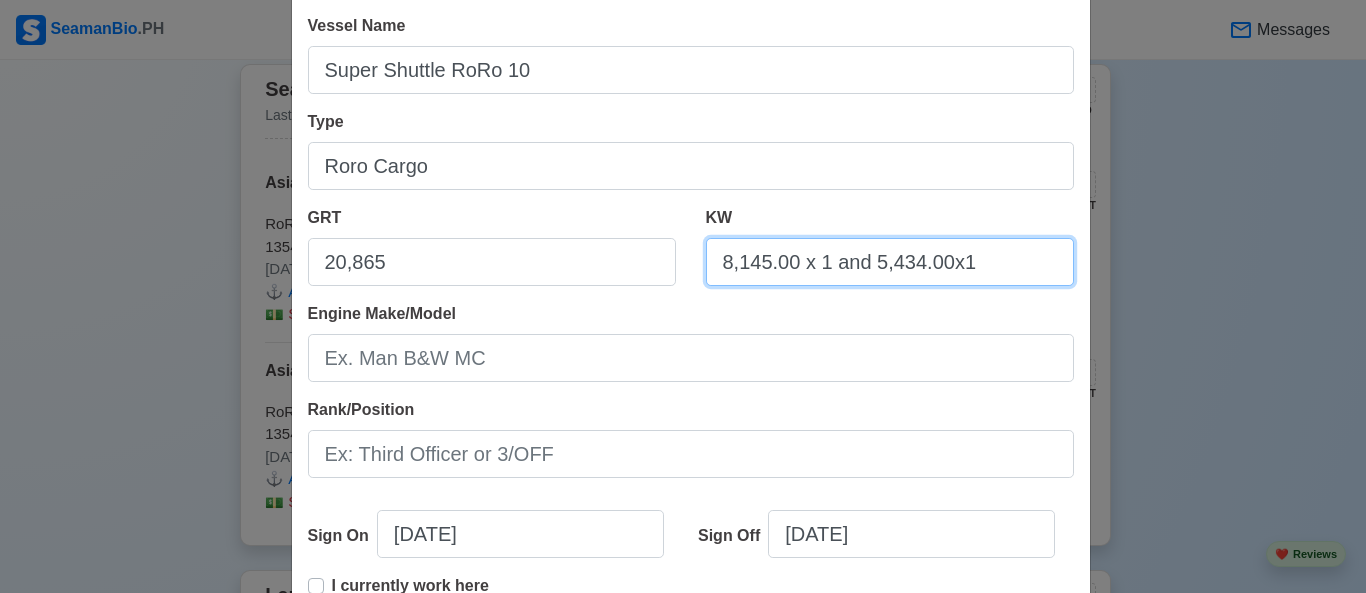 click on "8,145.00 x 1 and 5,434.00x1" at bounding box center (890, 262) 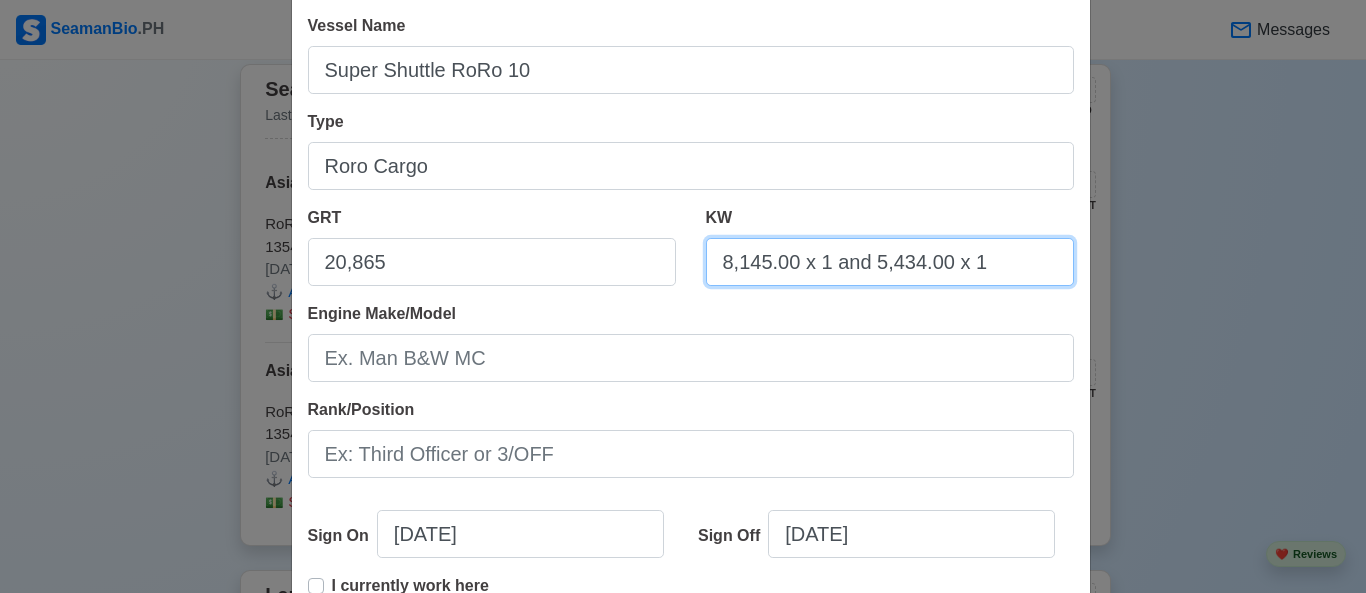 type on "8,145.00 x 1 and 5,434.00 x 1" 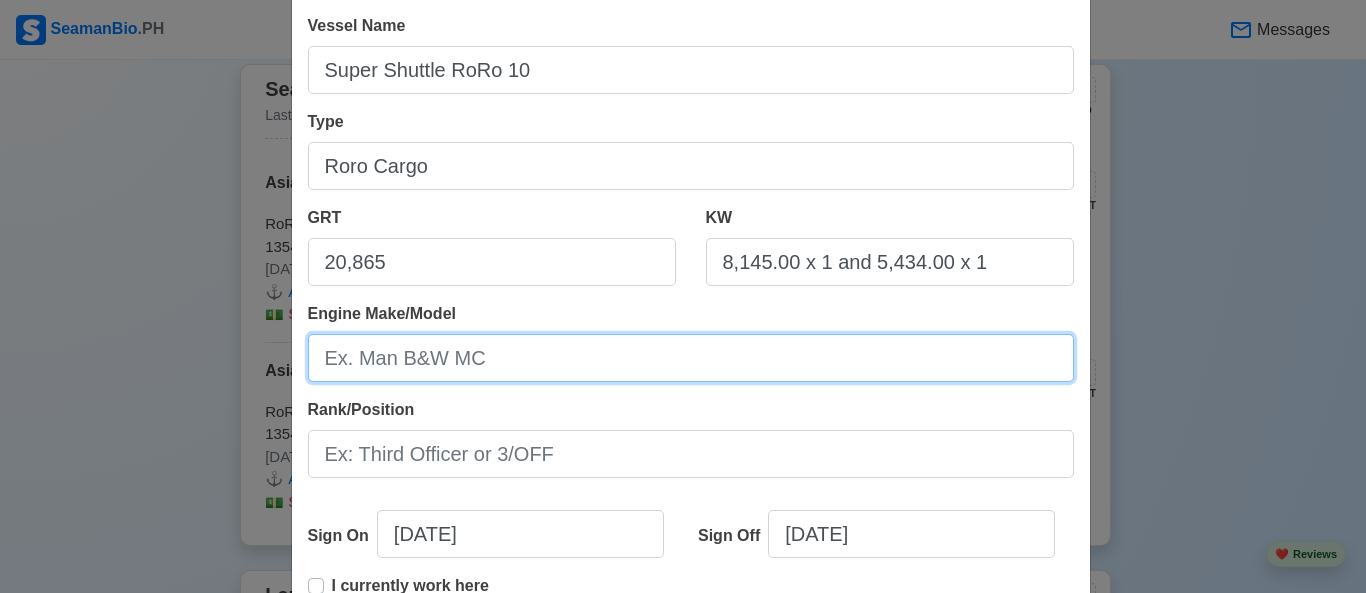 click on "Engine Make/Model" at bounding box center [691, 358] 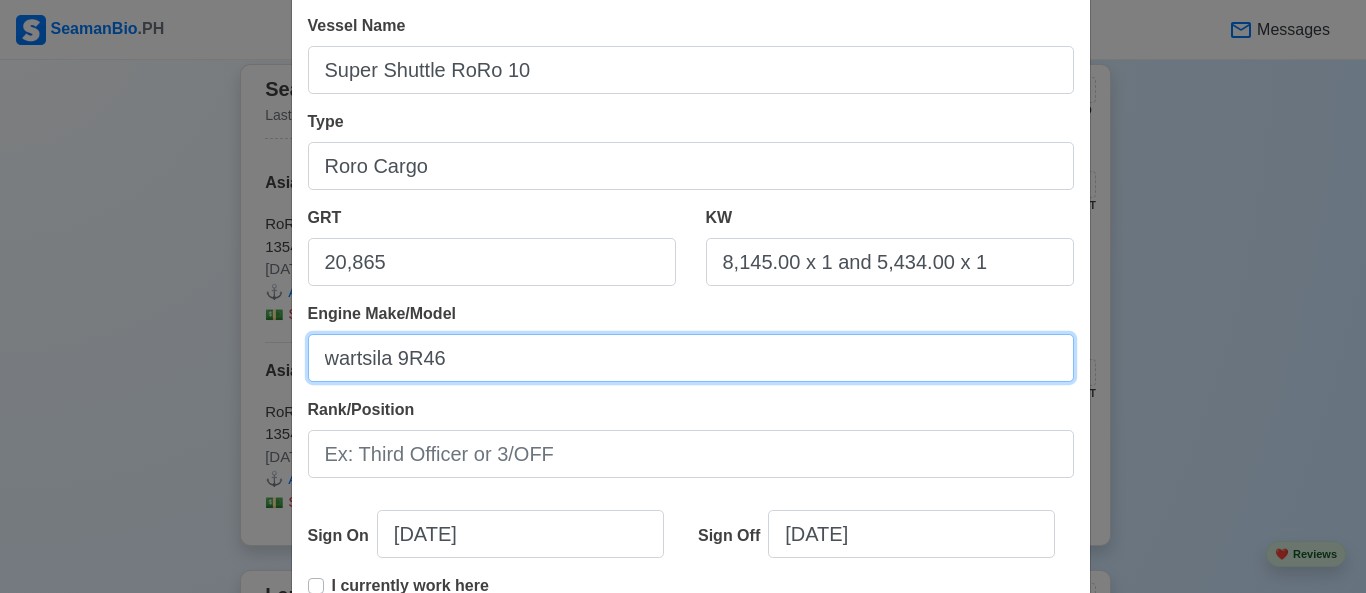 type on "wartsila 9R46" 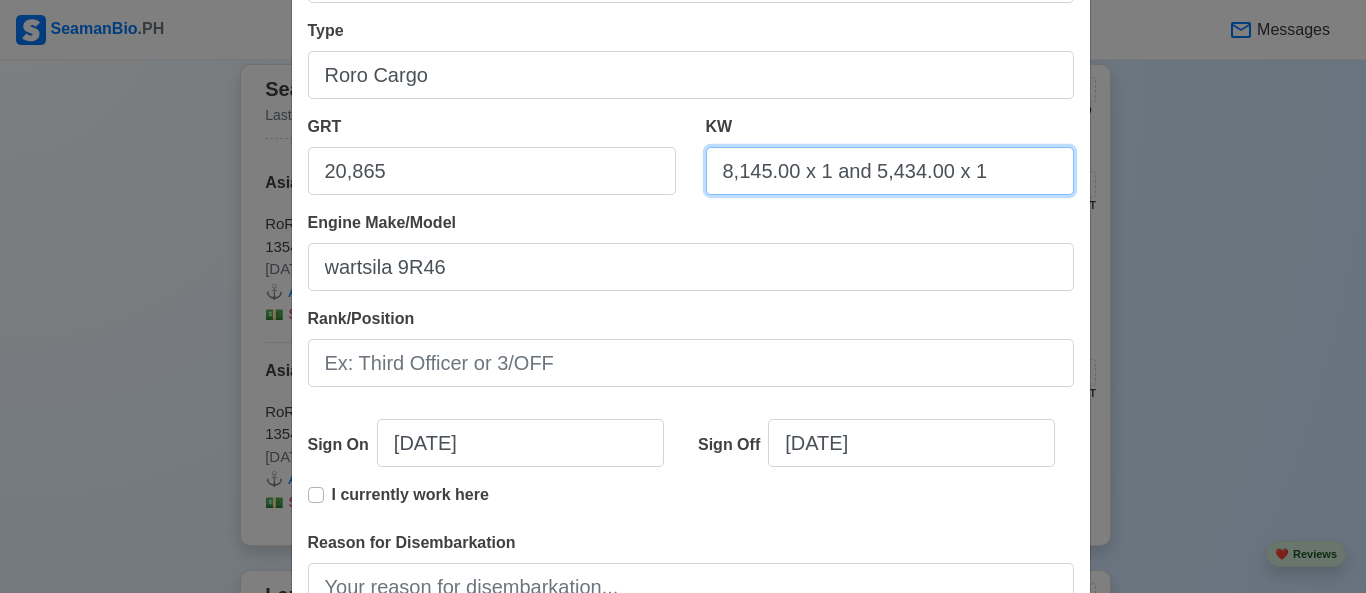 click on "8,145.00 x 1 and 5,434.00 x 1" at bounding box center [890, 171] 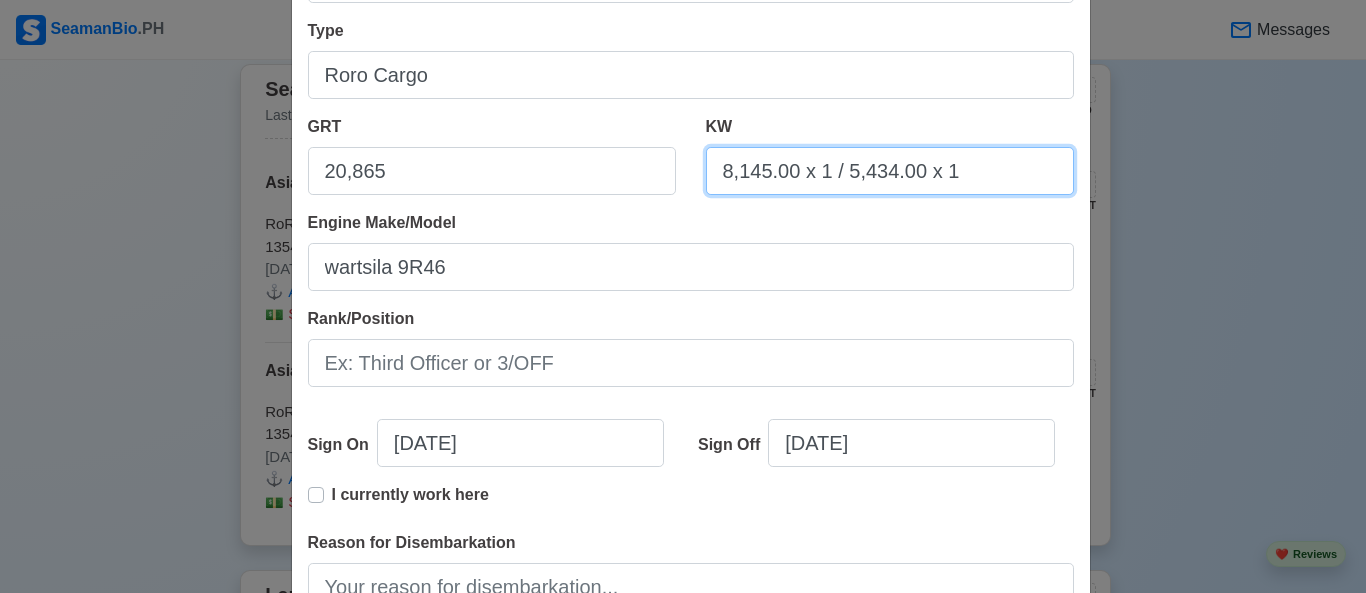 type on "8,145.00 x 1 / 5,434.00 x 1" 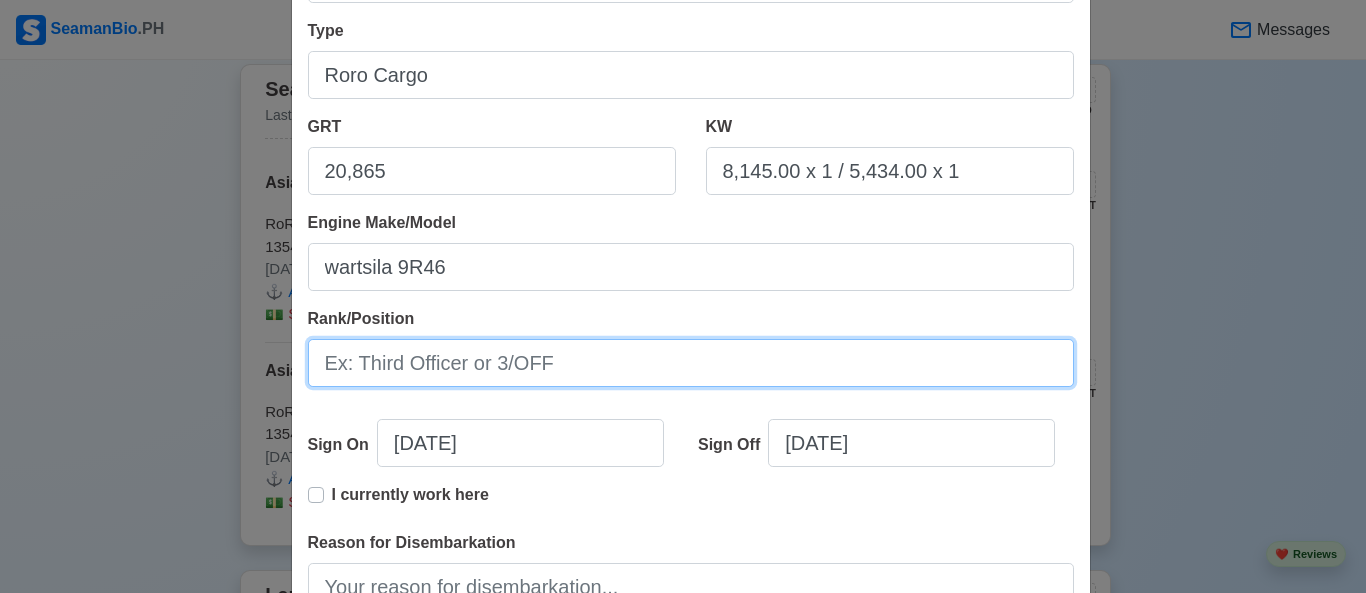 click on "Rank/Position" at bounding box center [691, 363] 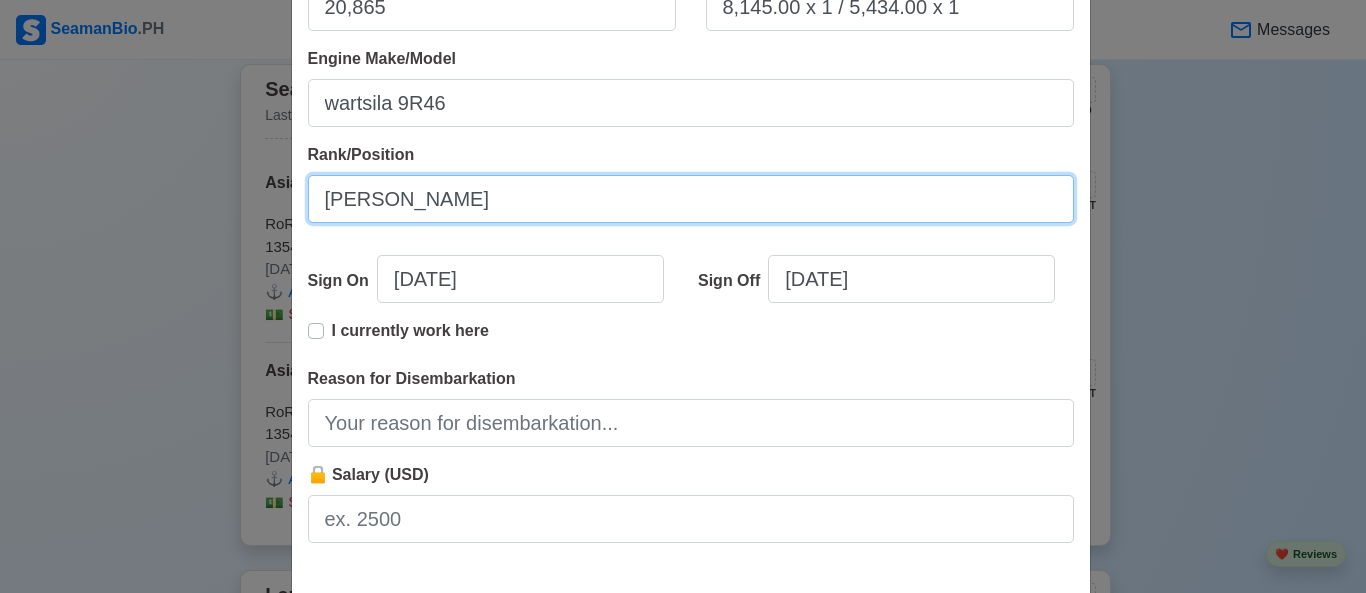 scroll, scrollTop: 451, scrollLeft: 0, axis: vertical 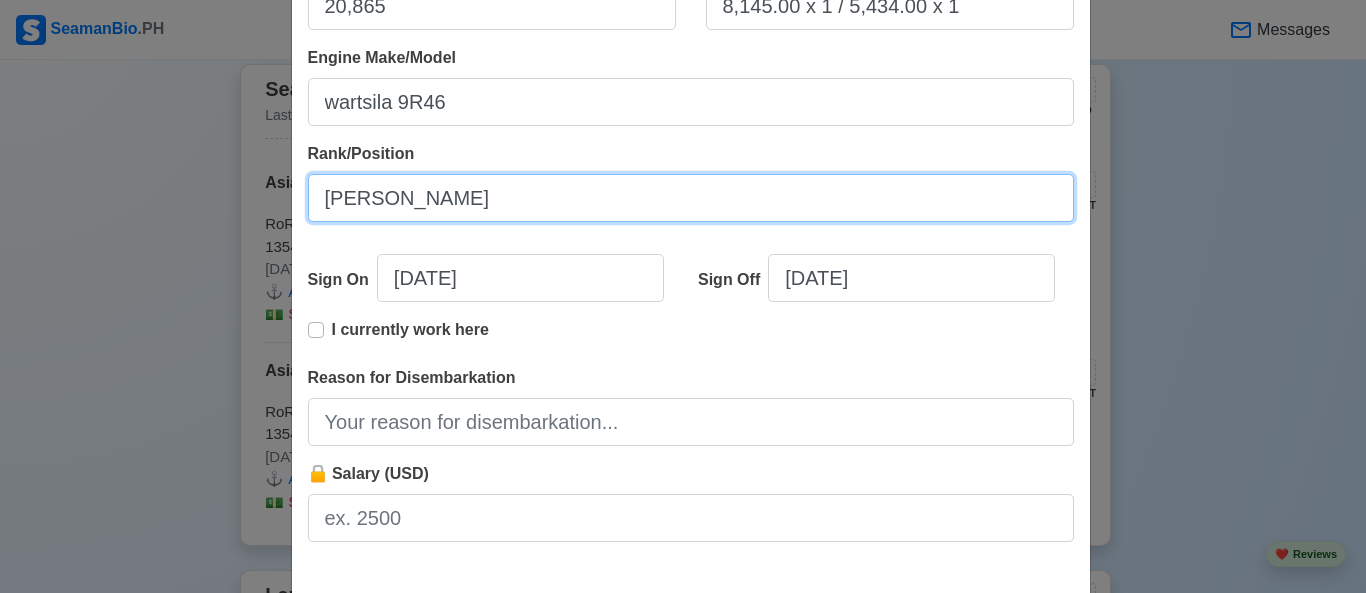 type on "[PERSON_NAME]" 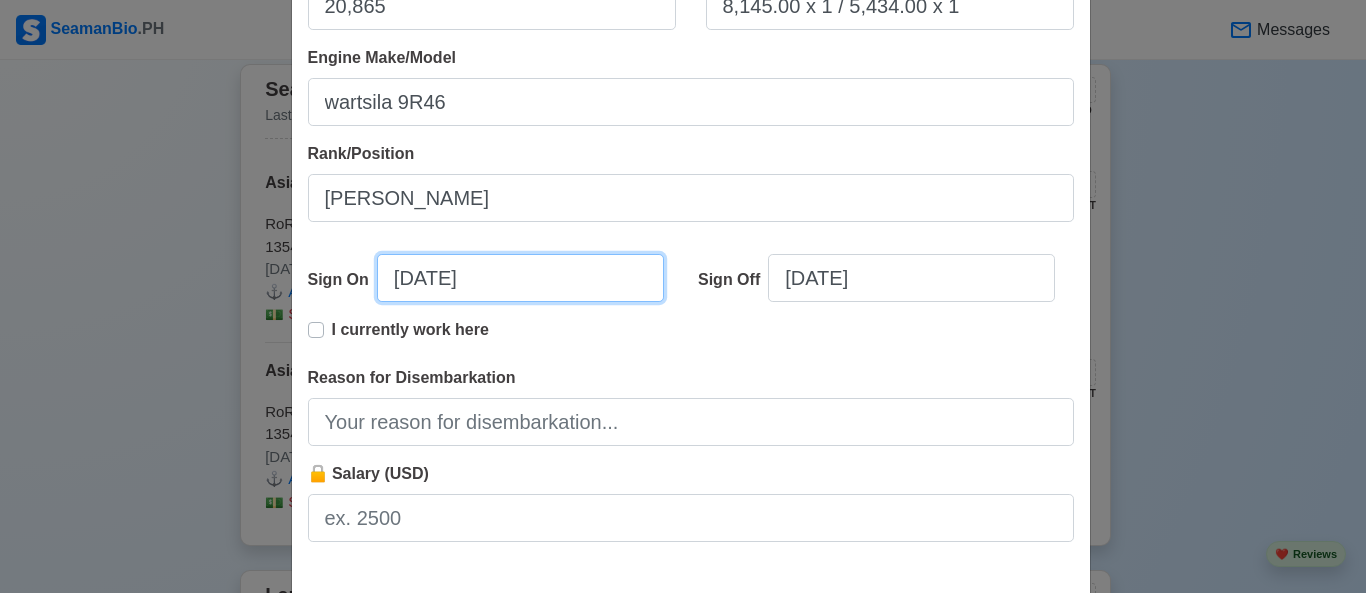 click on "[DATE]" at bounding box center (520, 278) 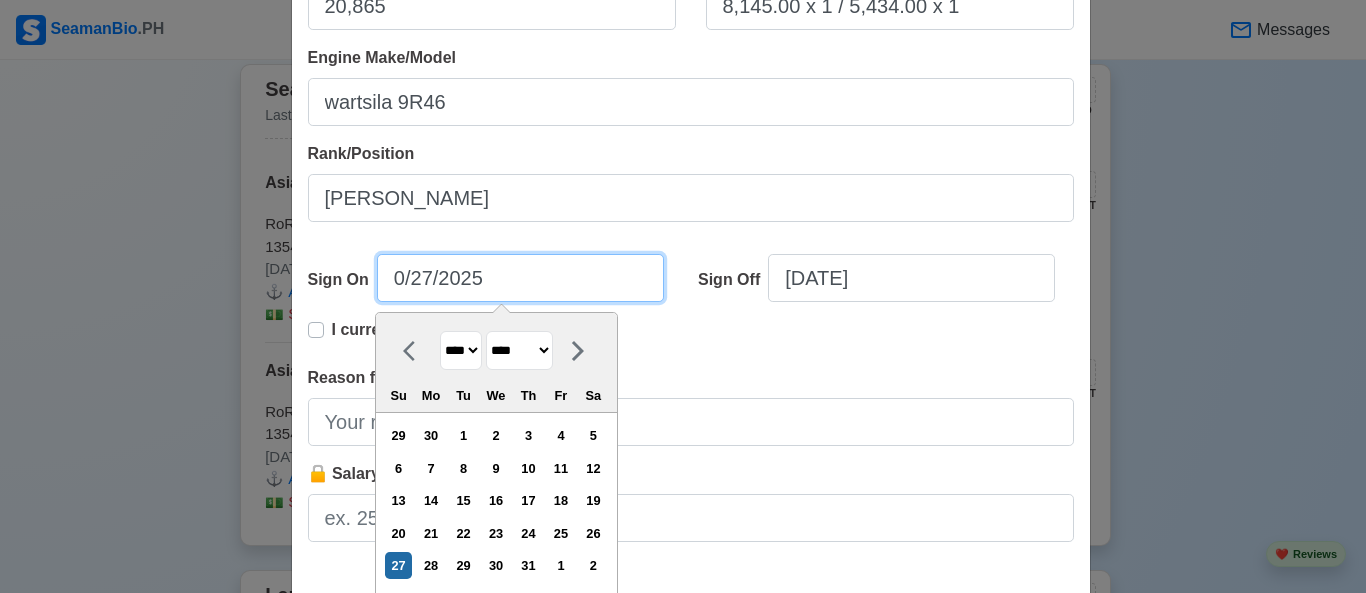type on "[DATE]" 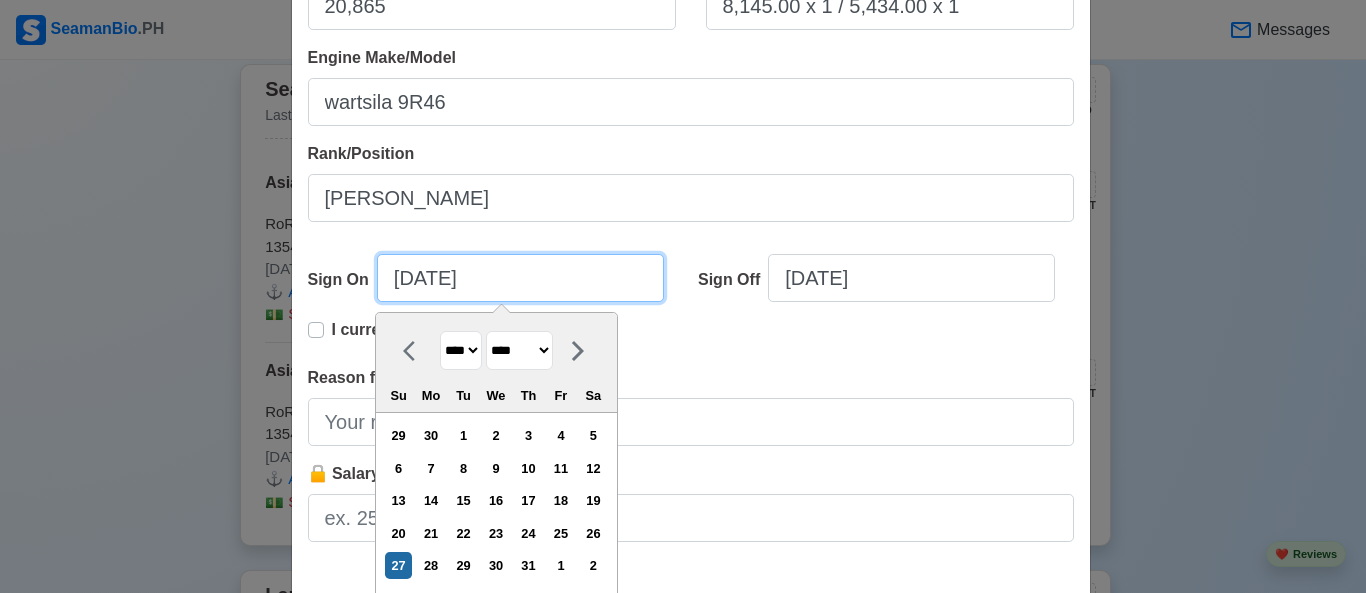 select on "***" 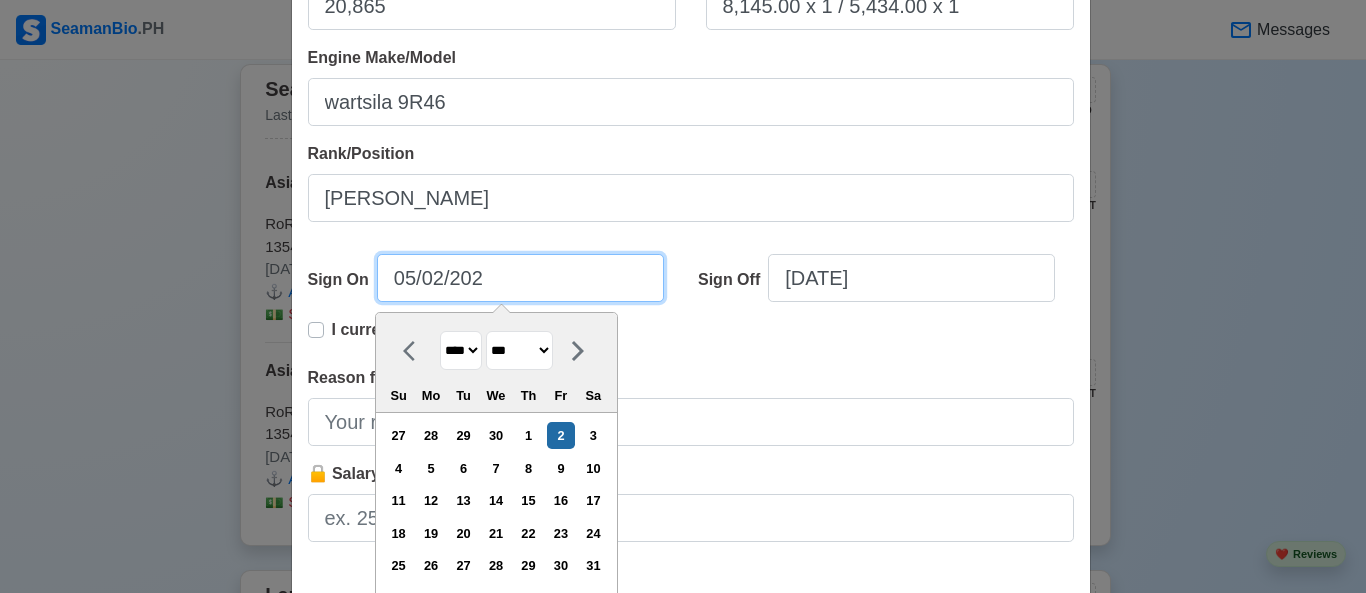 type on "[DATE]" 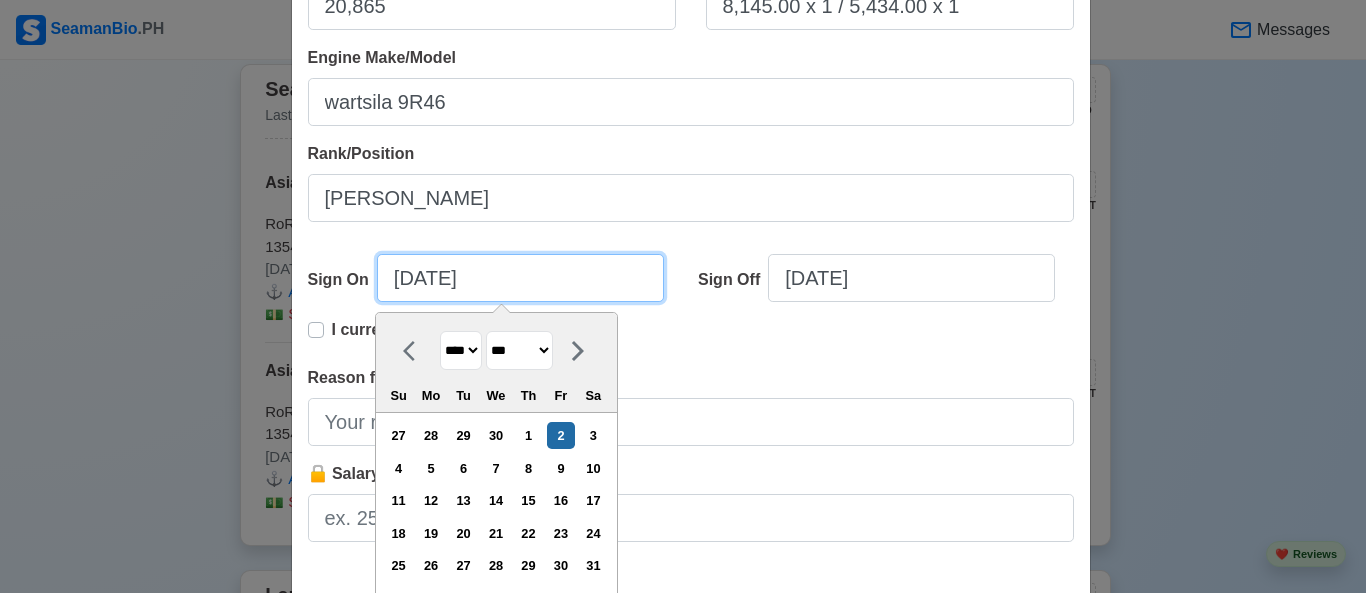 select on "****" 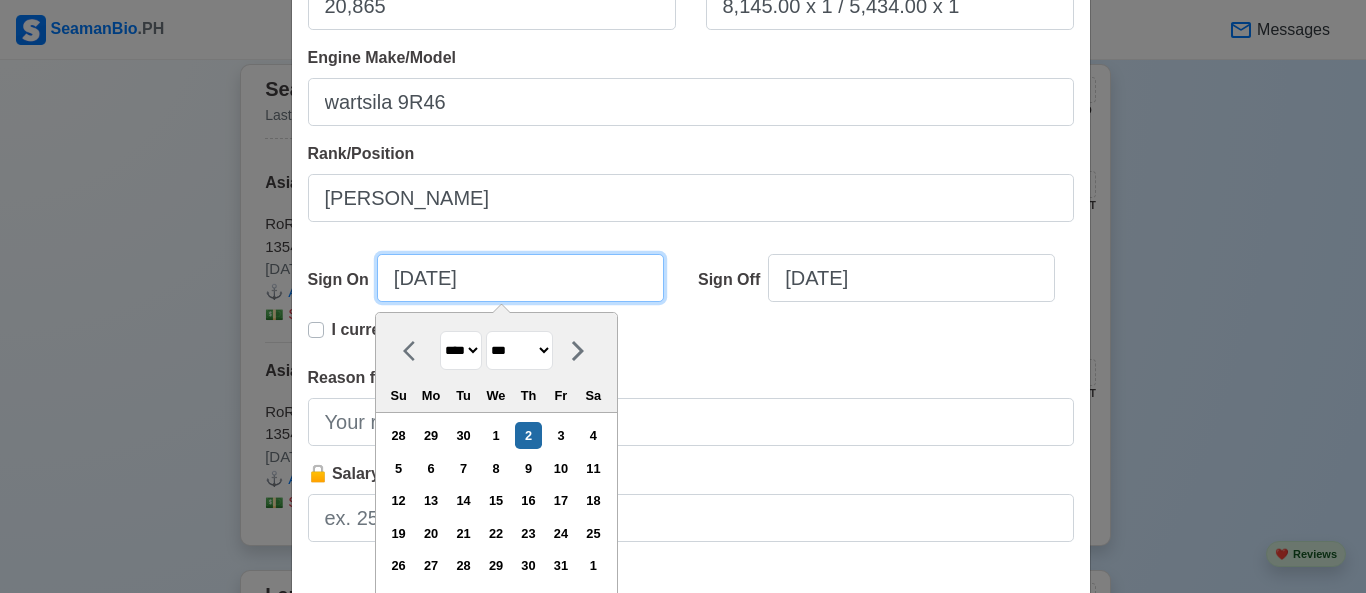 type on "[DATE]" 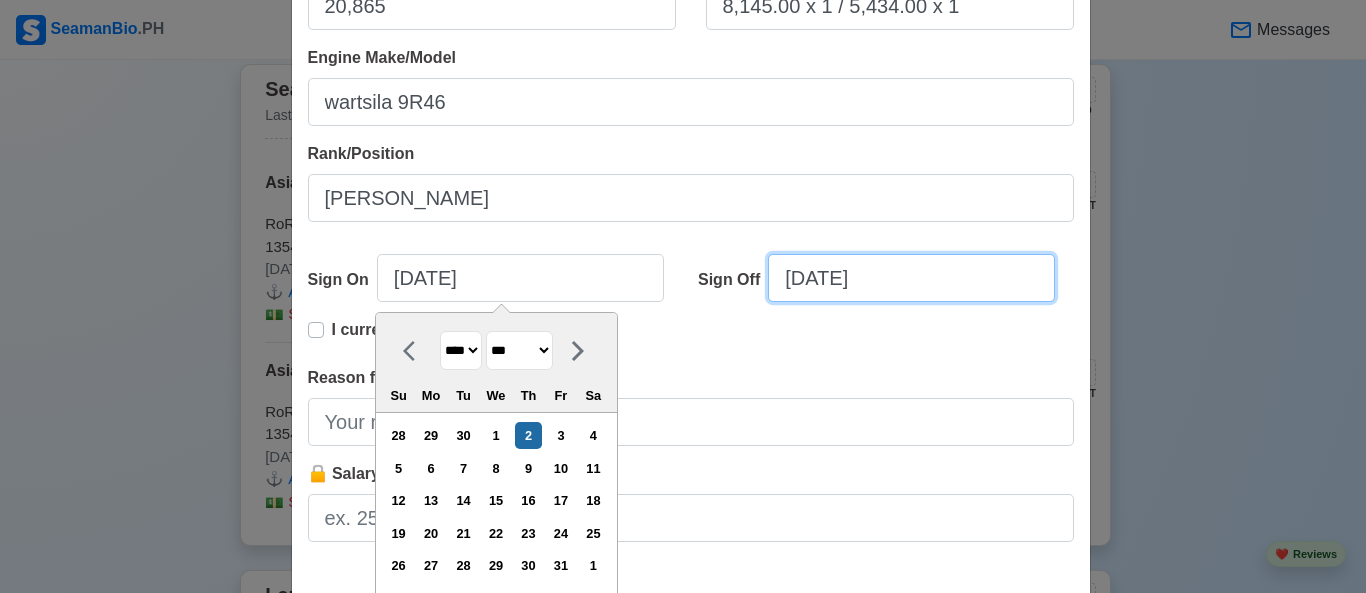 click on "[DATE]" at bounding box center [911, 278] 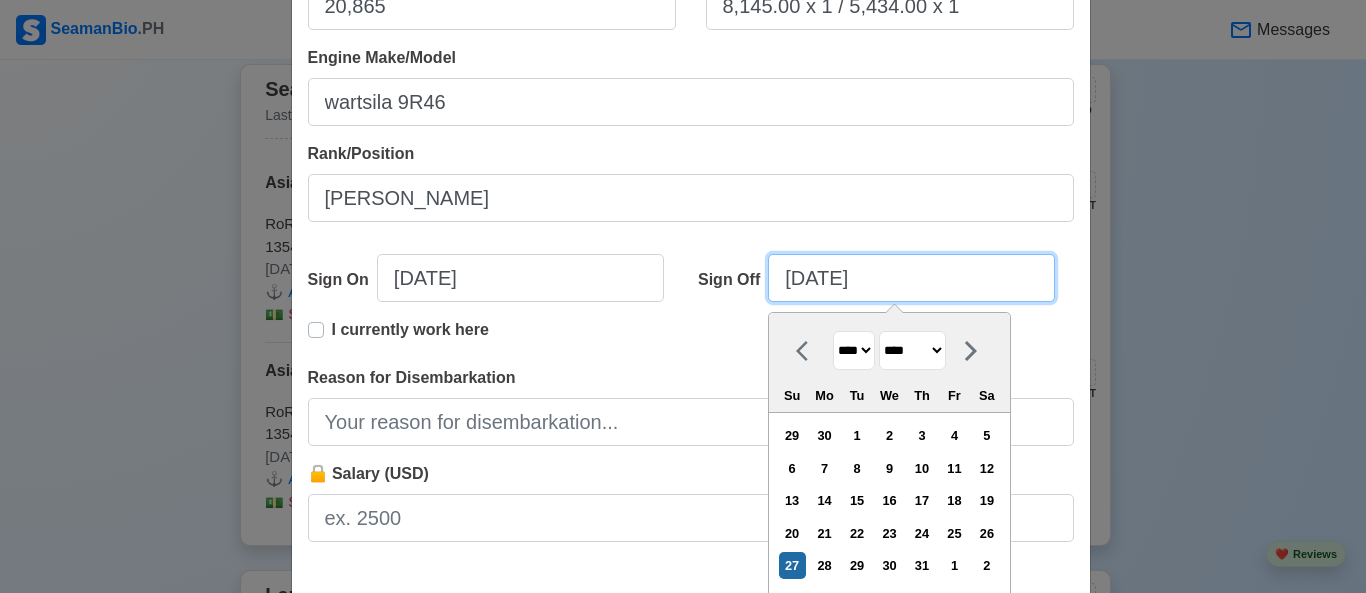 click on "[DATE]" at bounding box center (911, 278) 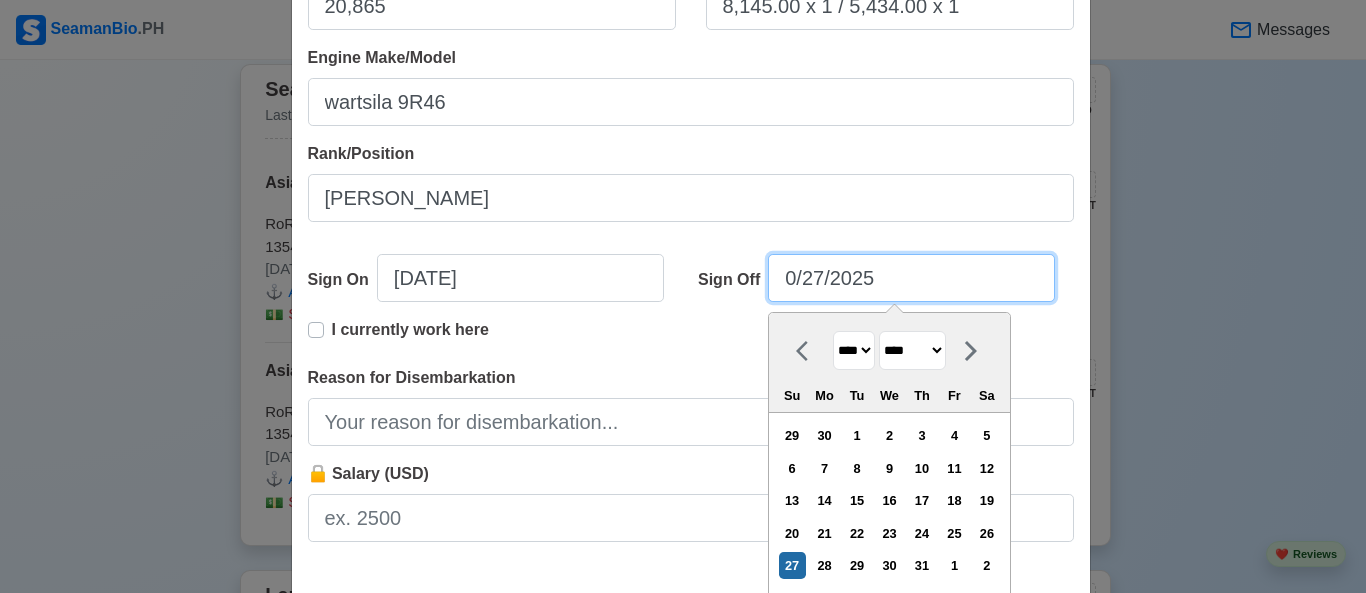 type on "[DATE]" 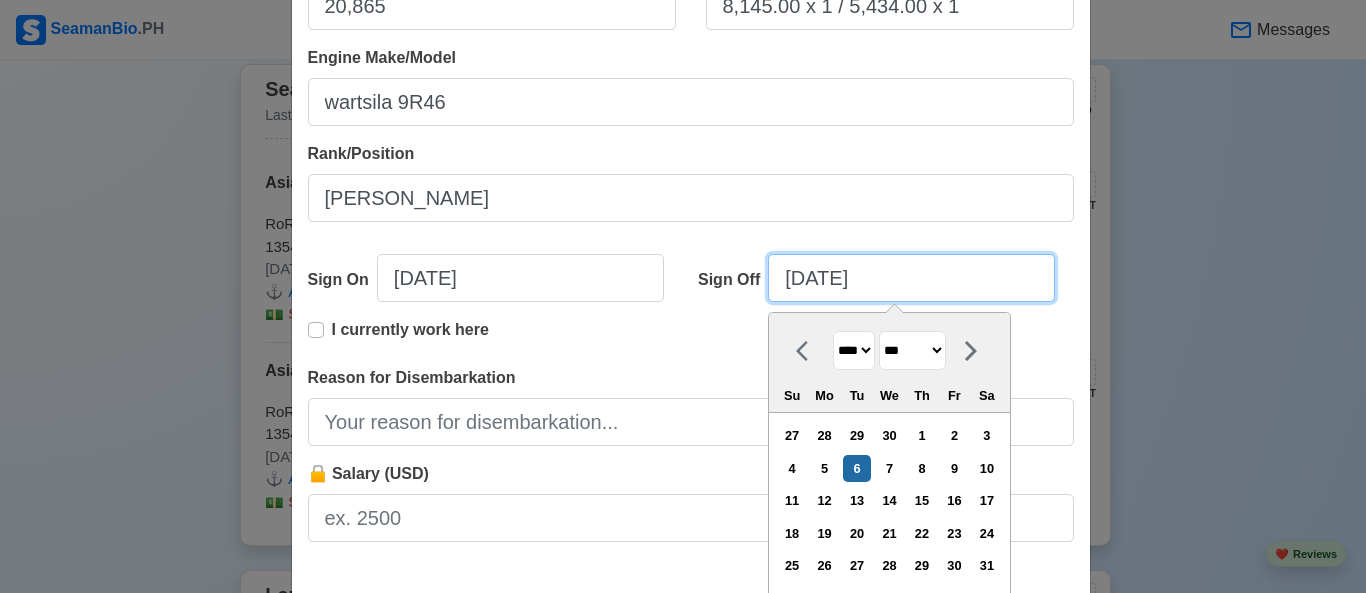 type on "[DATE]" 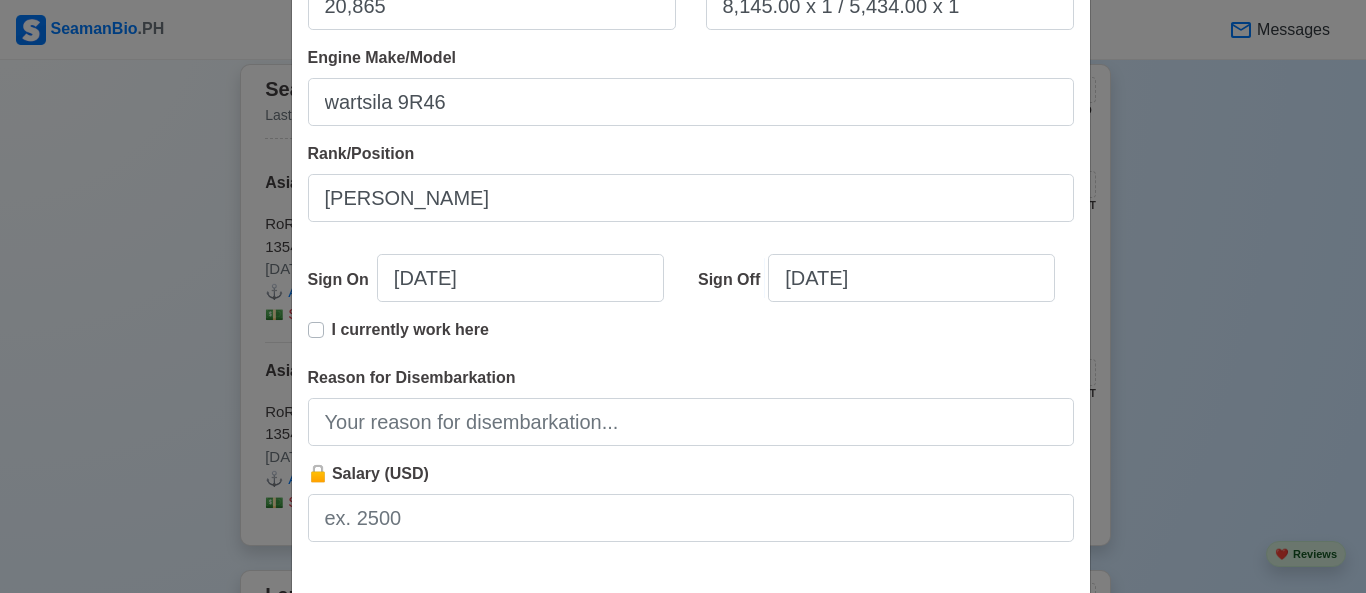 click on "I currently work here" at bounding box center [691, 342] 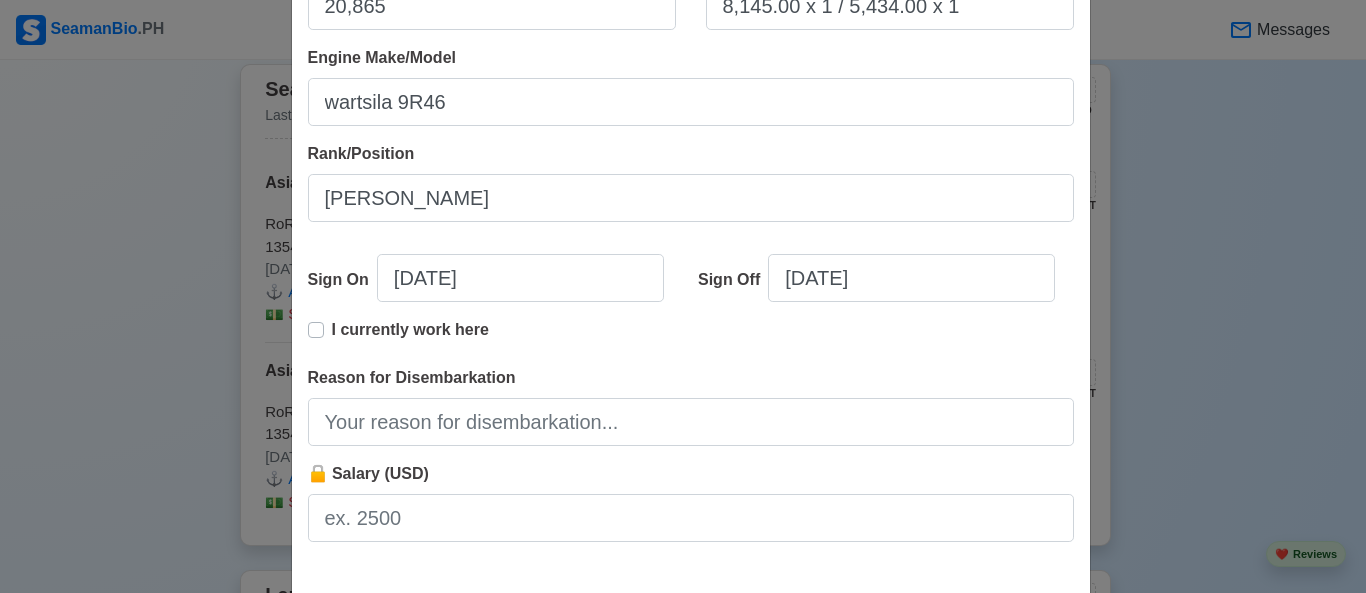 scroll, scrollTop: 547, scrollLeft: 0, axis: vertical 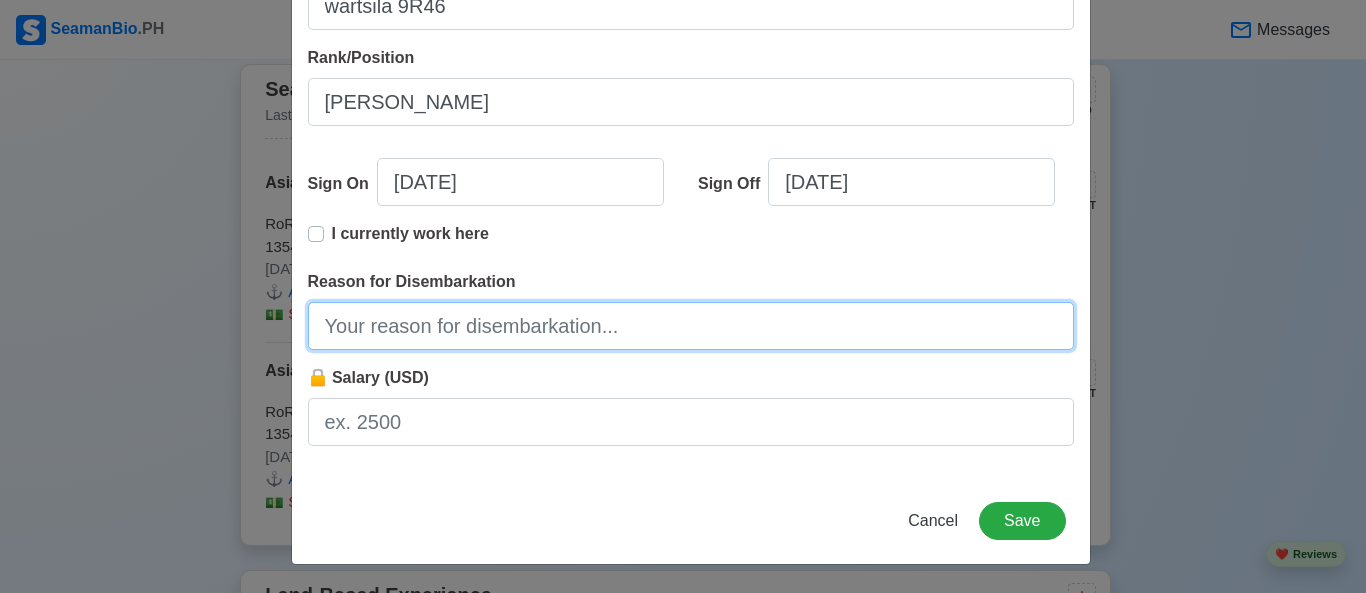 click on "Reason for Disembarkation" at bounding box center (691, 326) 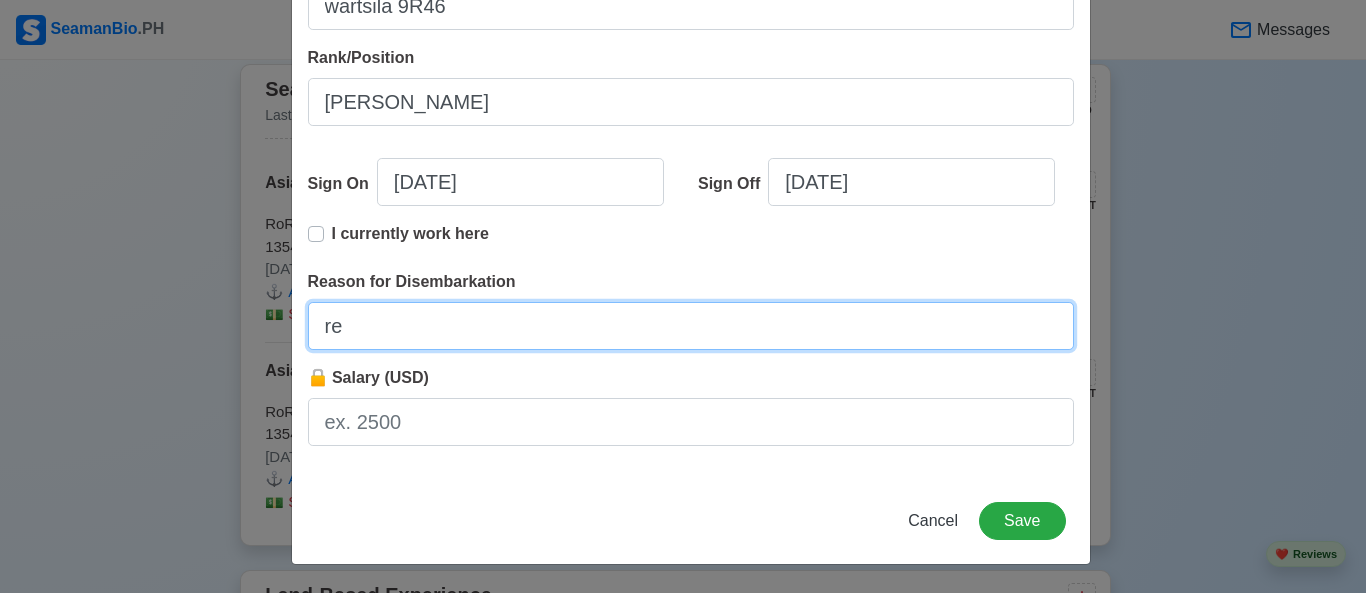 type on "r" 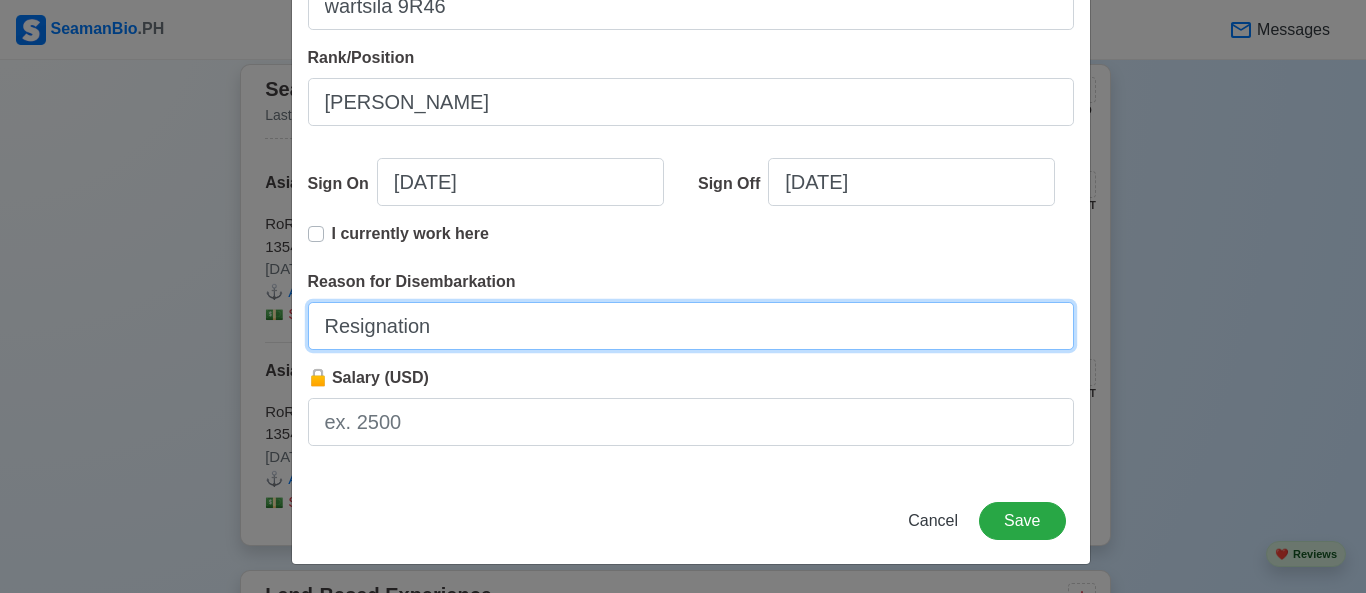type on "Resignation" 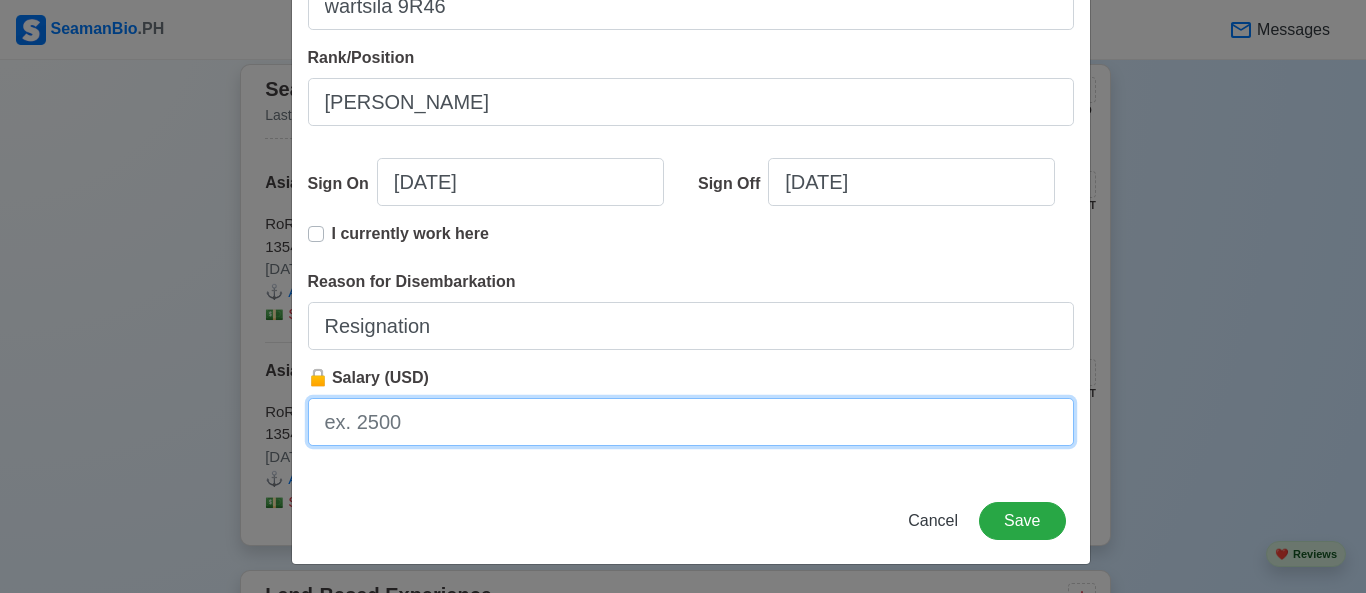 click on "🔒 Salary (USD)" at bounding box center (691, 422) 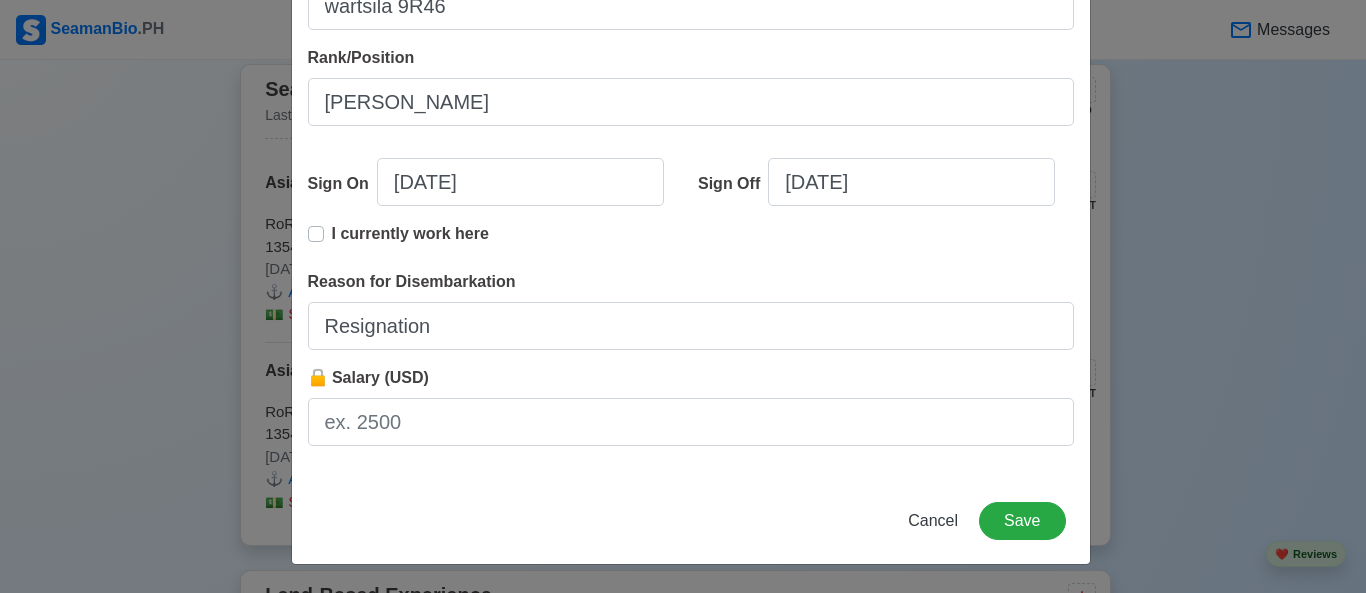 click on "🔒 Salary (USD)" at bounding box center (368, 377) 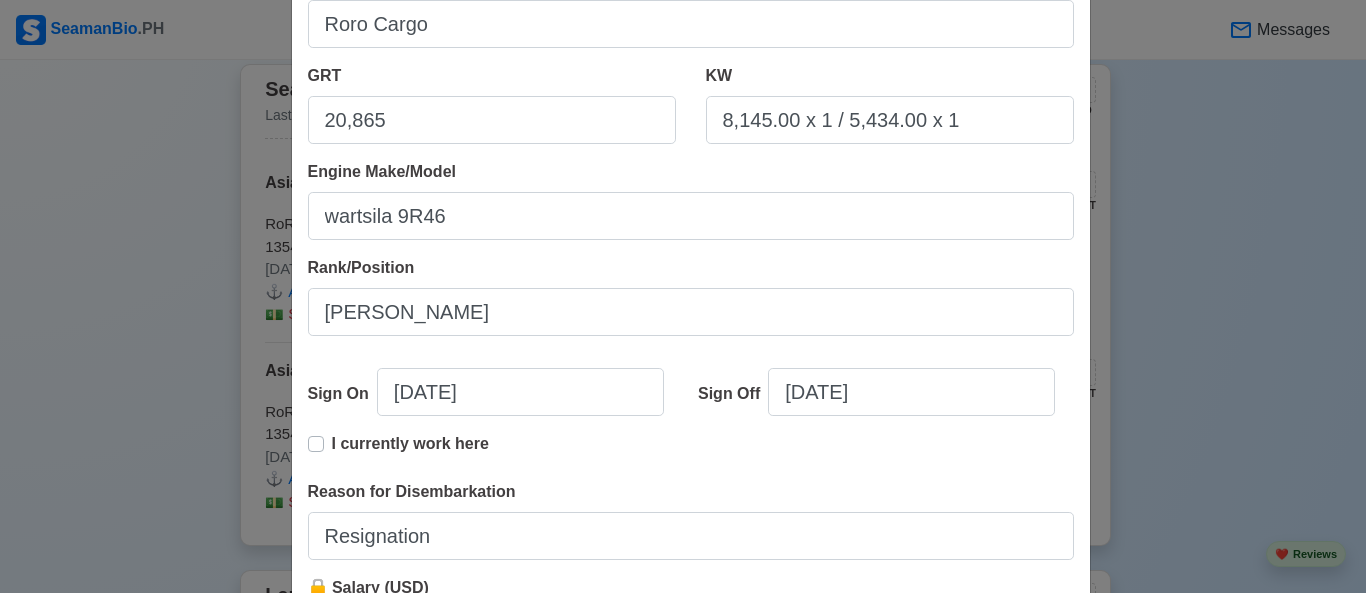 scroll, scrollTop: 336, scrollLeft: 0, axis: vertical 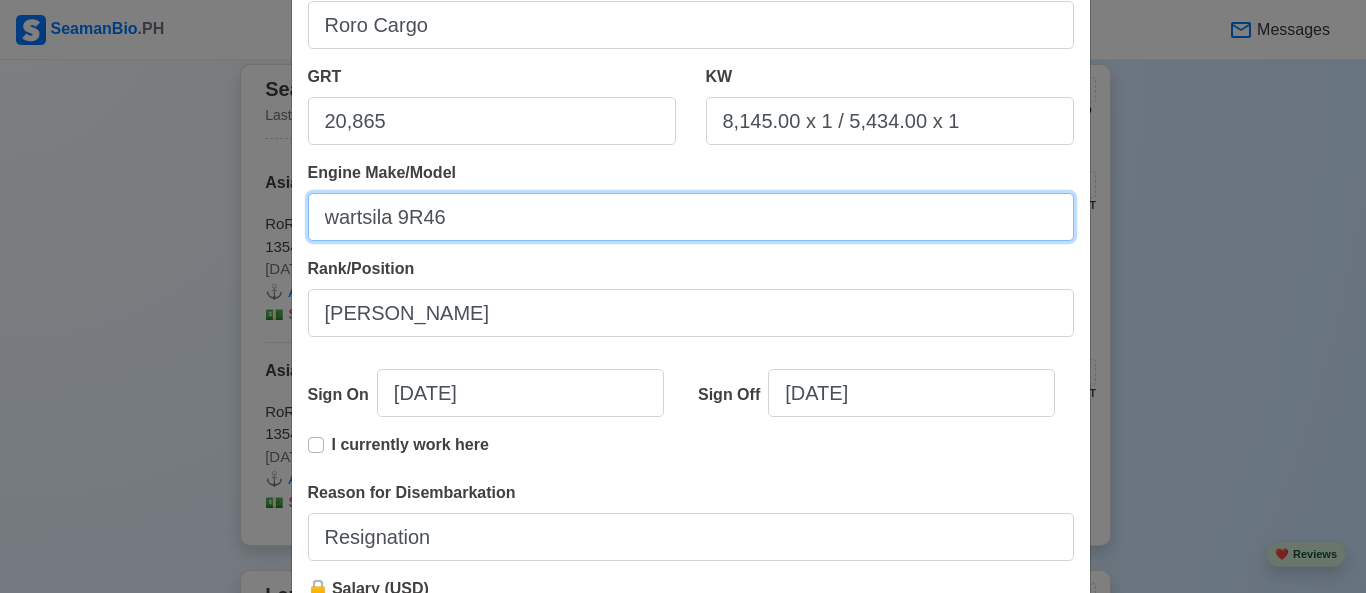 click on "wartsila 9R46" at bounding box center (691, 217) 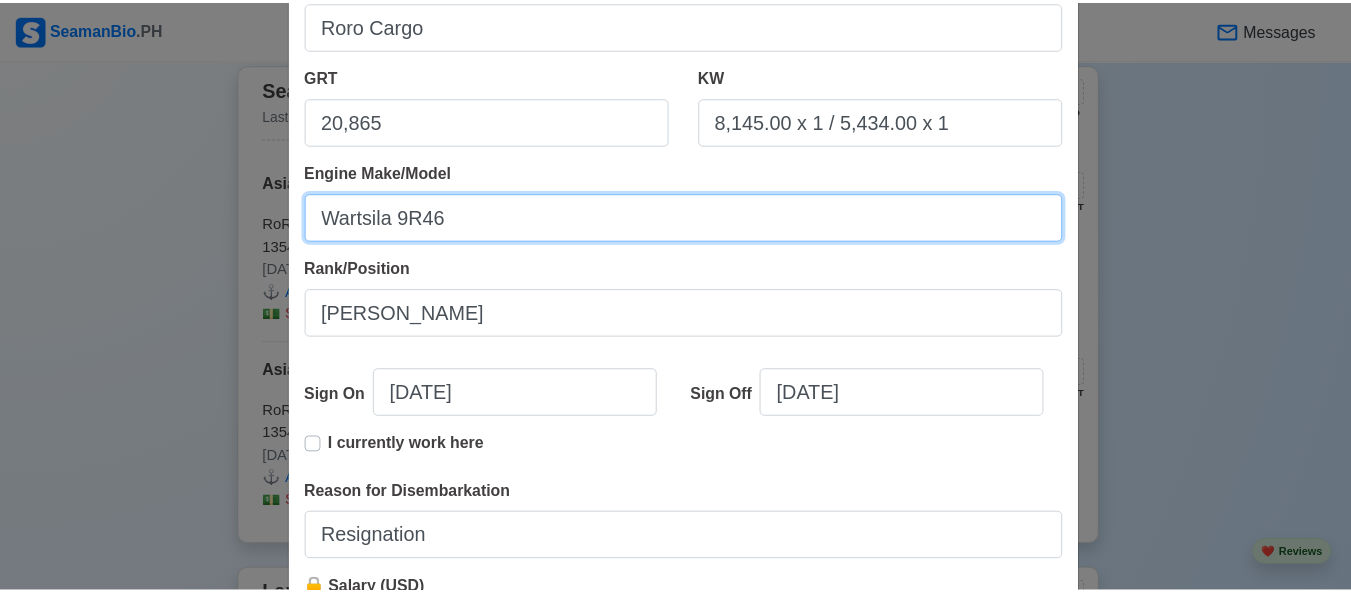 scroll, scrollTop: 547, scrollLeft: 0, axis: vertical 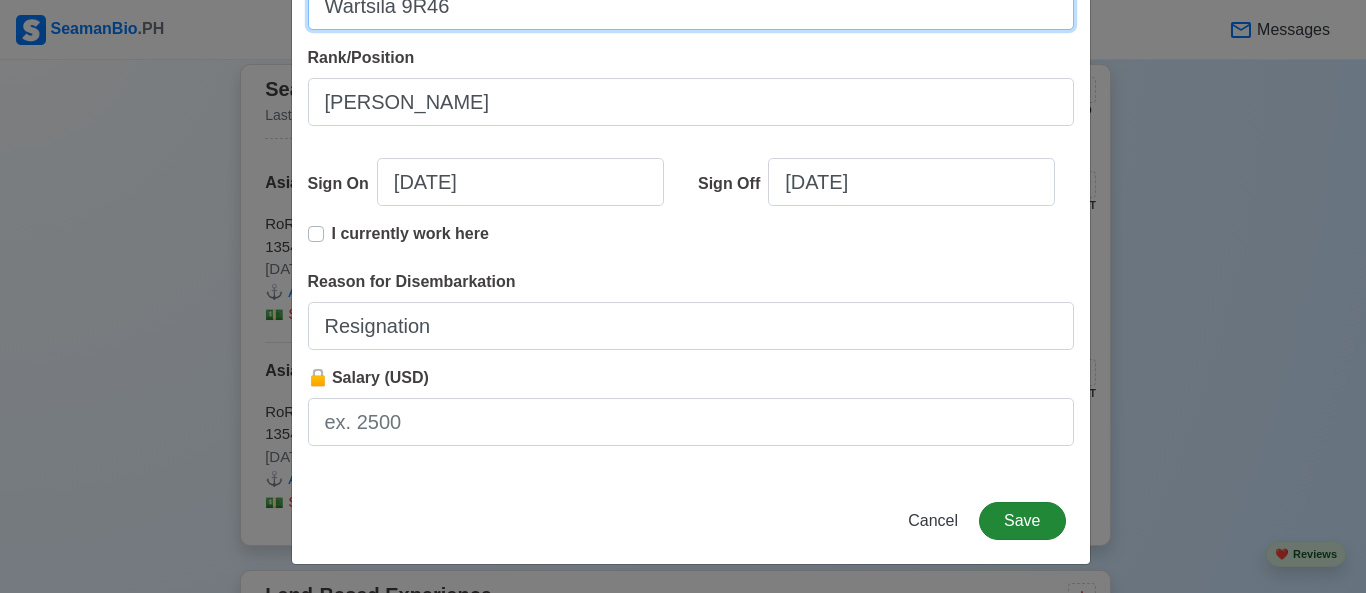 type on "Wartsila 9R46" 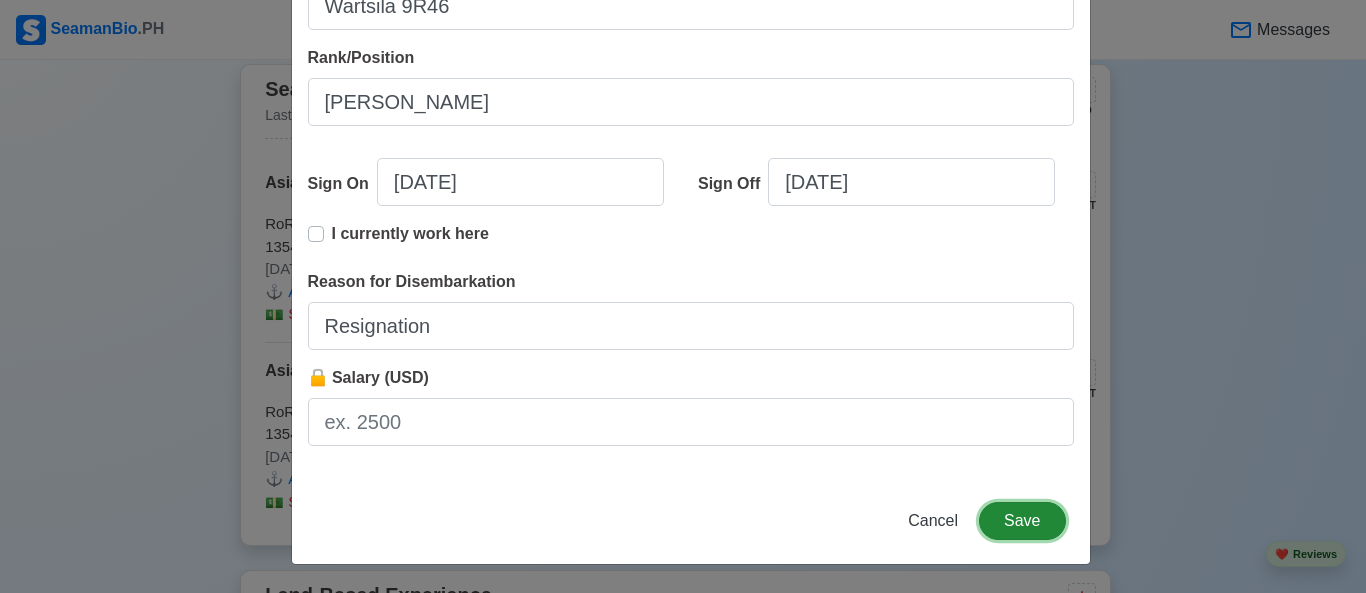 click on "Save" at bounding box center [1022, 521] 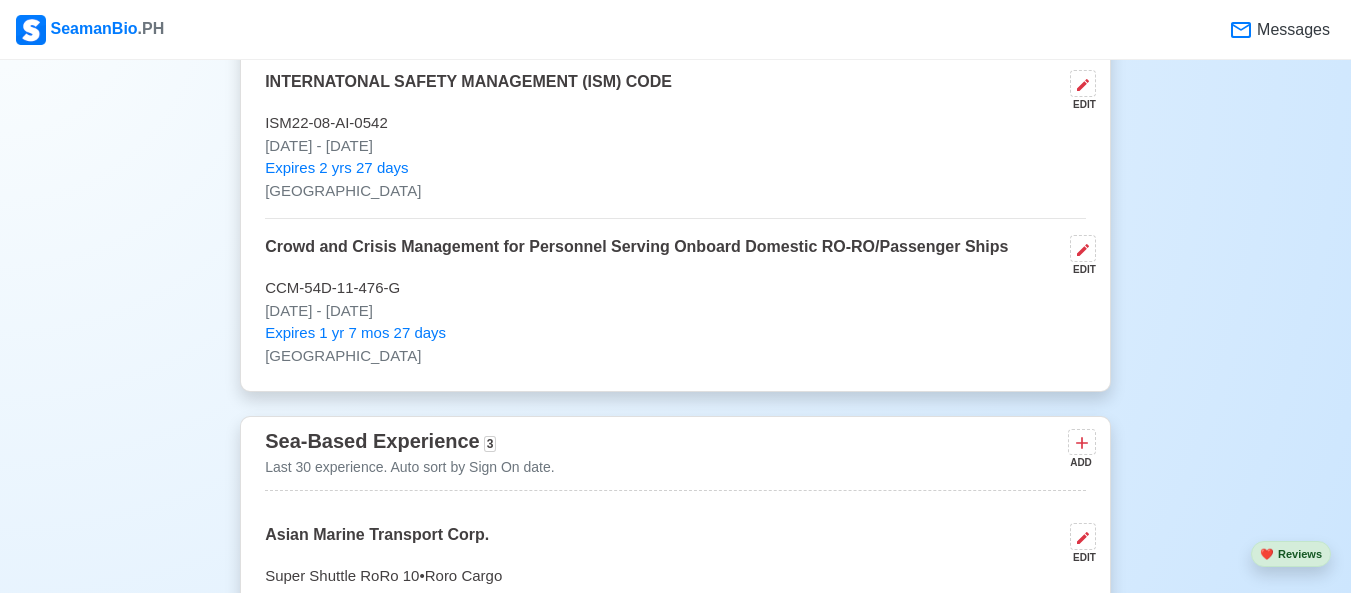scroll, scrollTop: 3334, scrollLeft: 0, axis: vertical 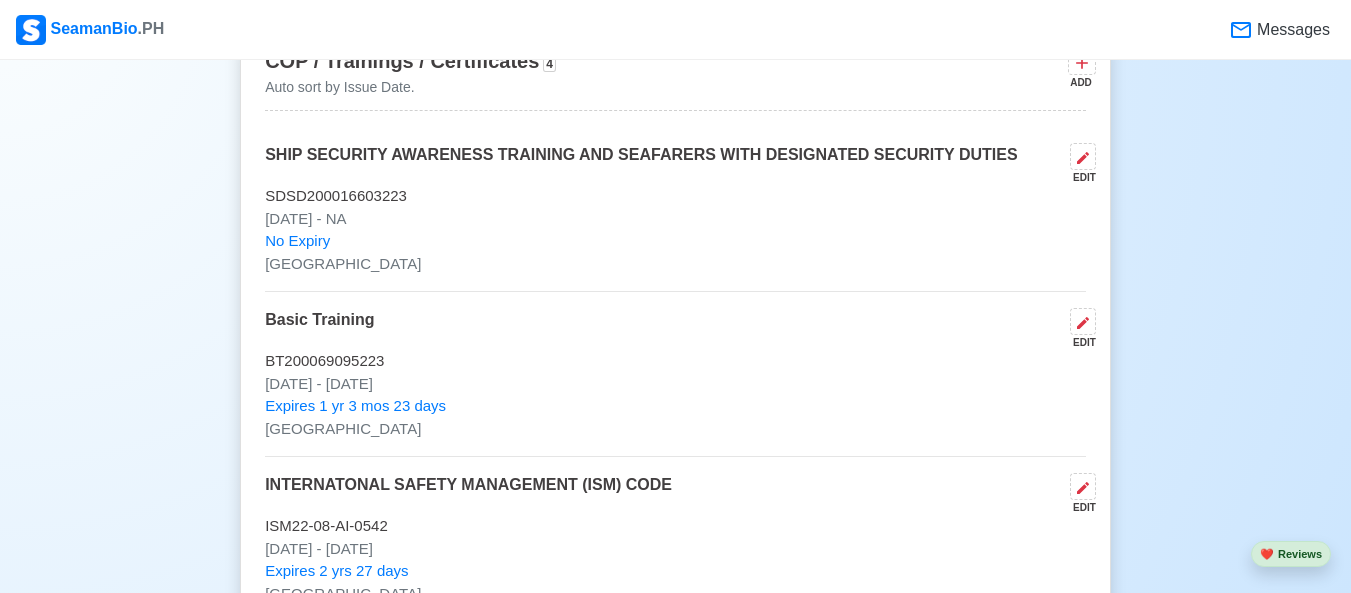 click on "ADD" at bounding box center [1080, 82] 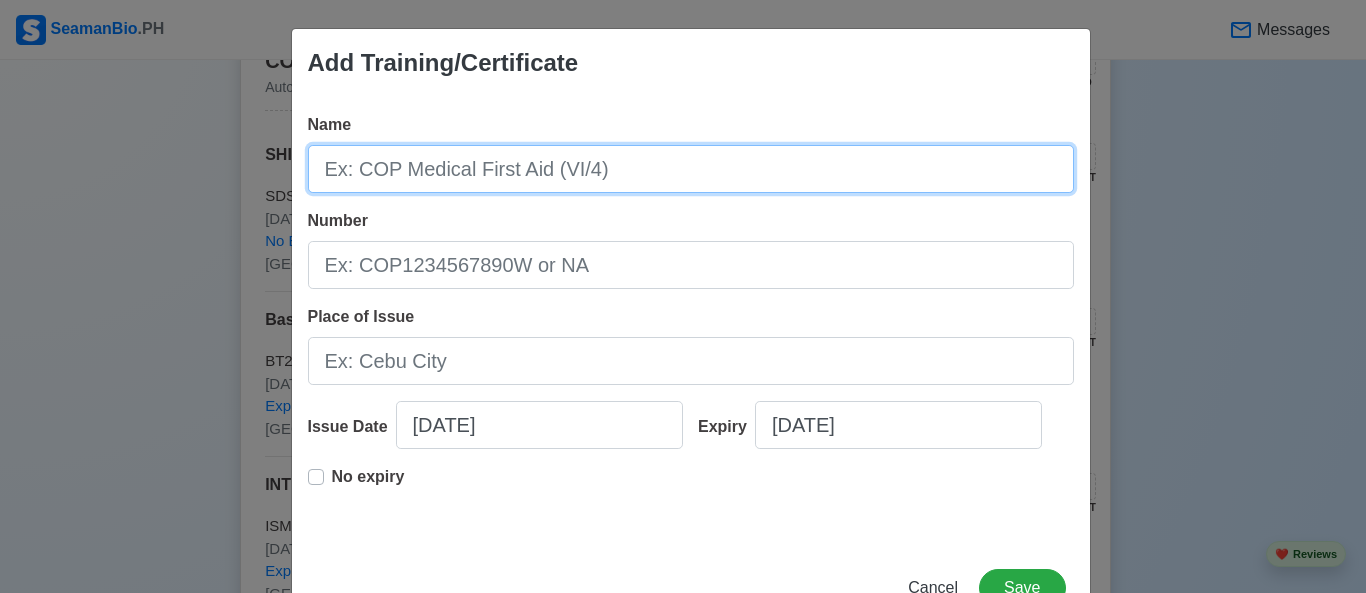 click on "Name" at bounding box center [691, 169] 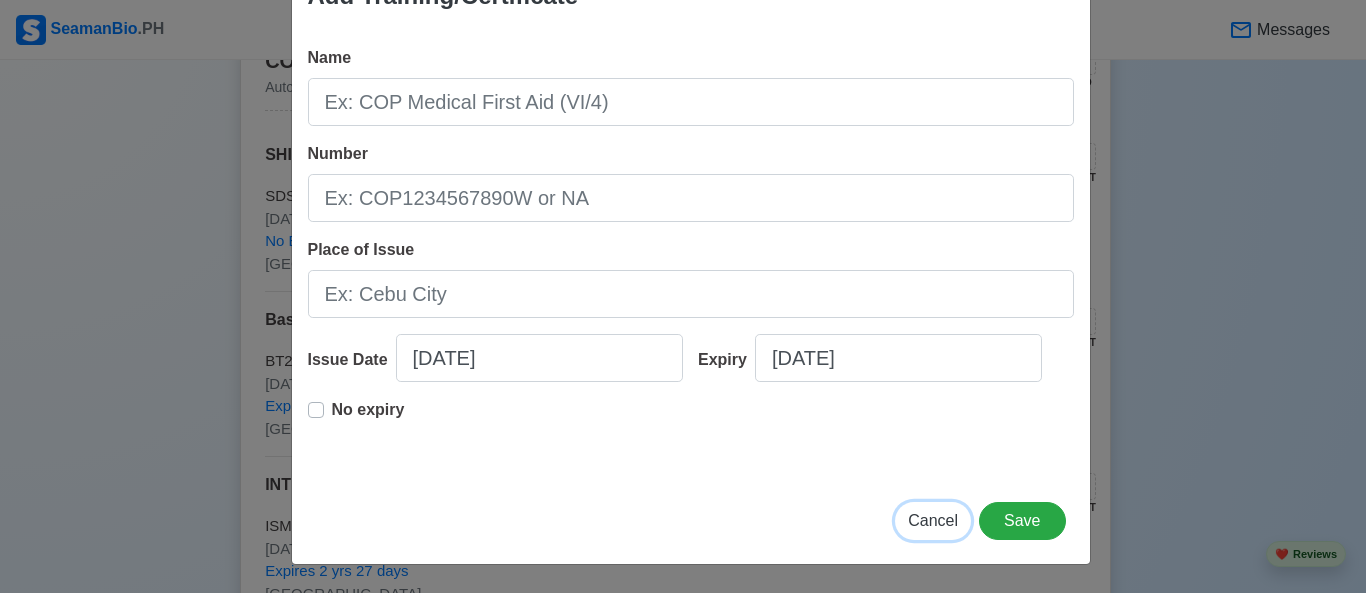 click on "Cancel" at bounding box center (933, 520) 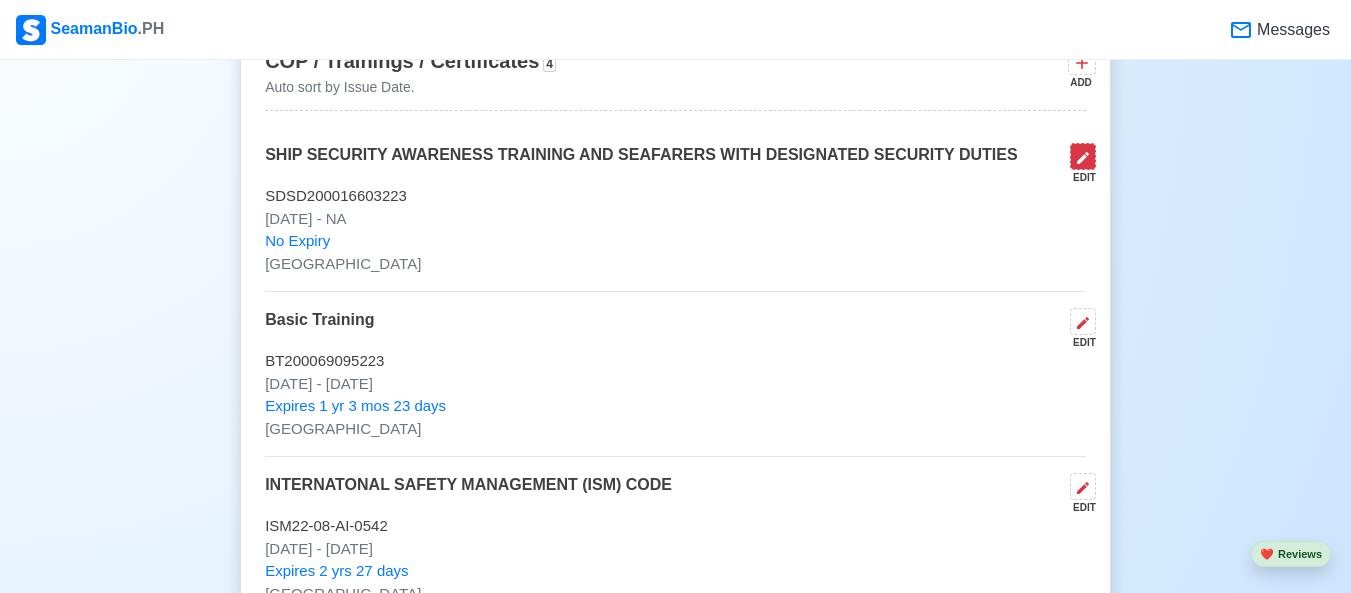click 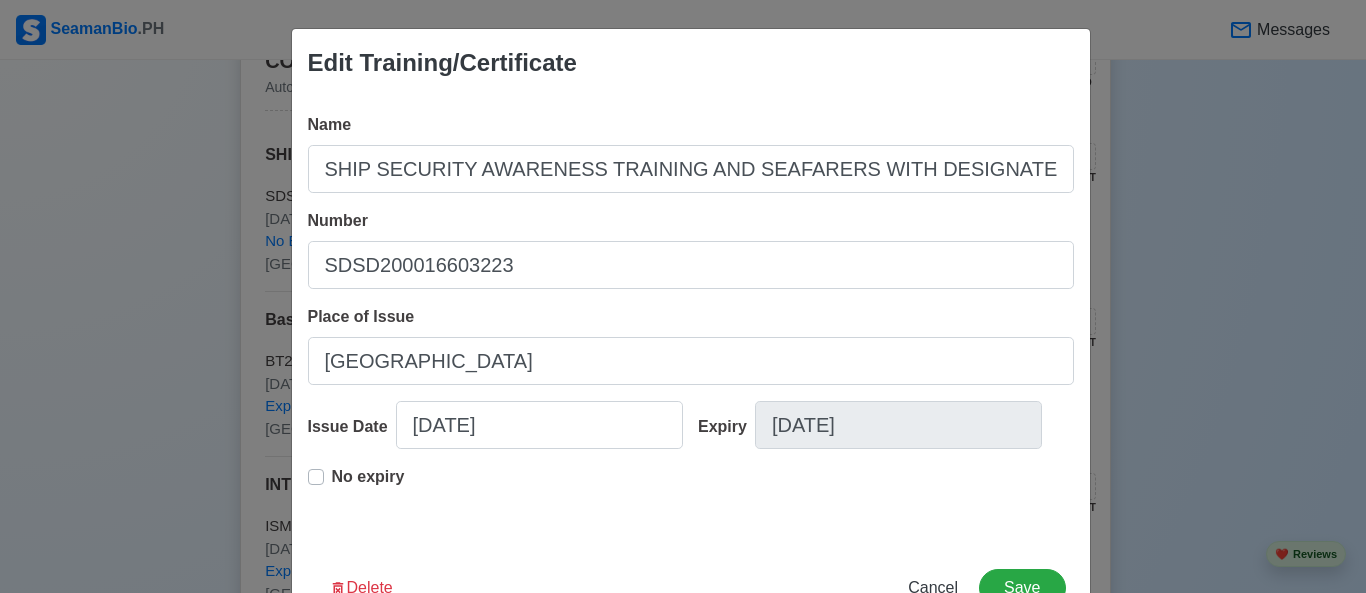 scroll, scrollTop: 67, scrollLeft: 0, axis: vertical 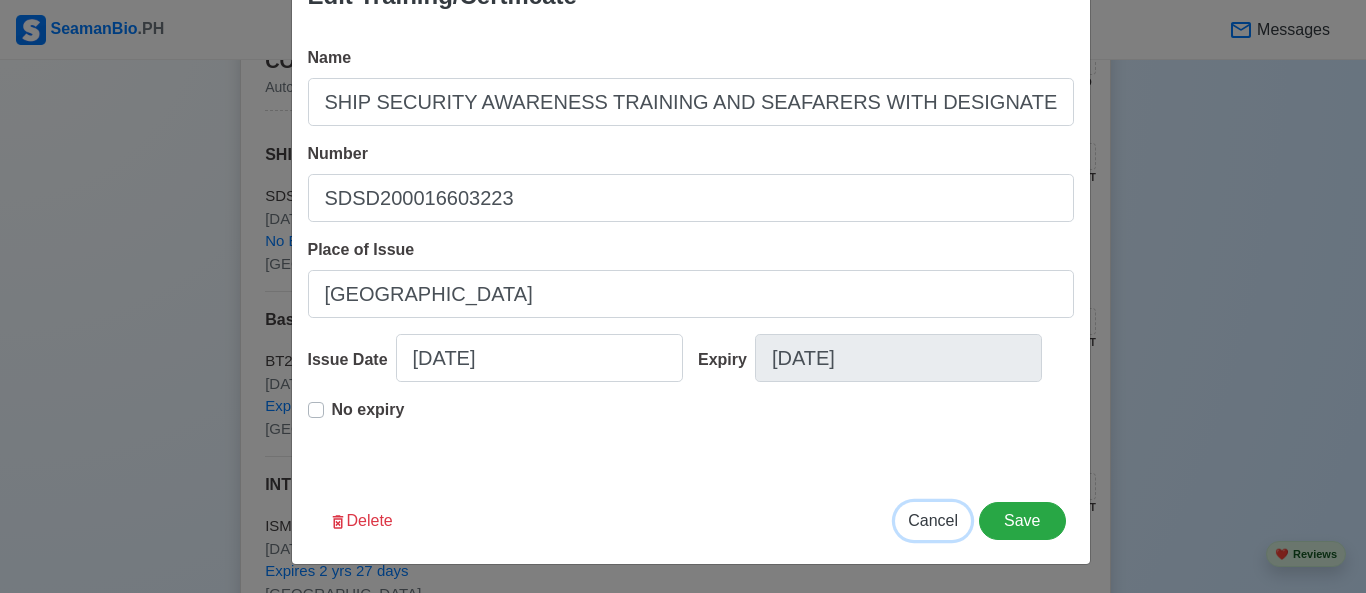 click on "Cancel" at bounding box center (933, 520) 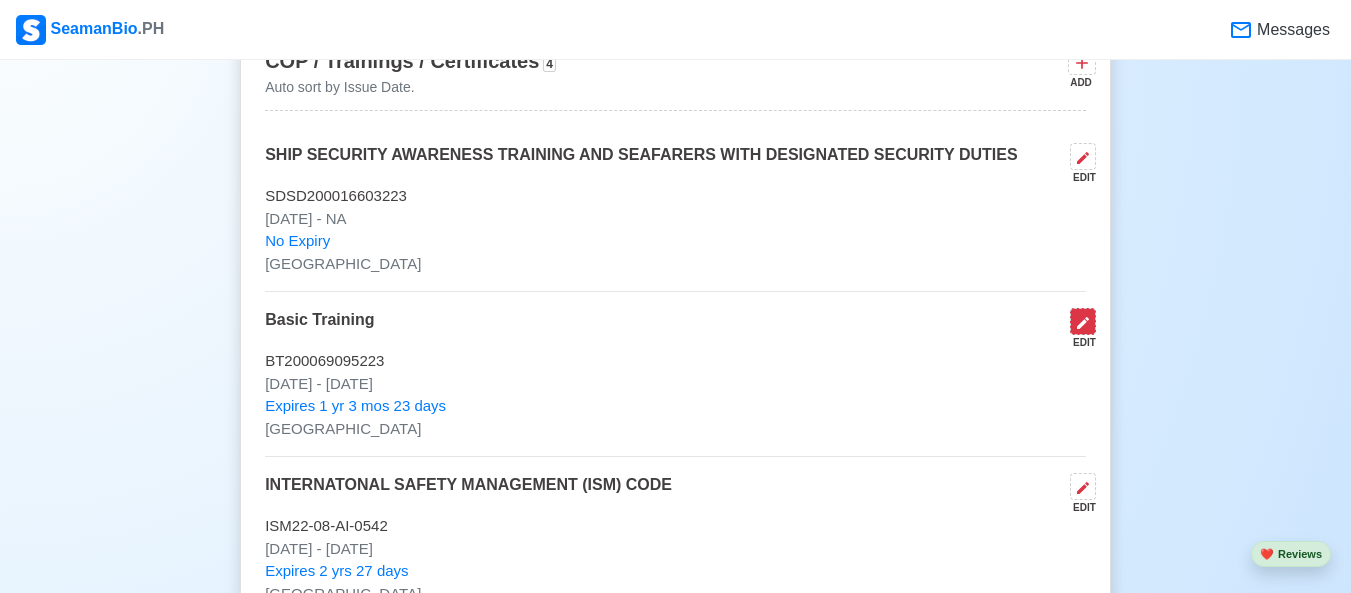 click 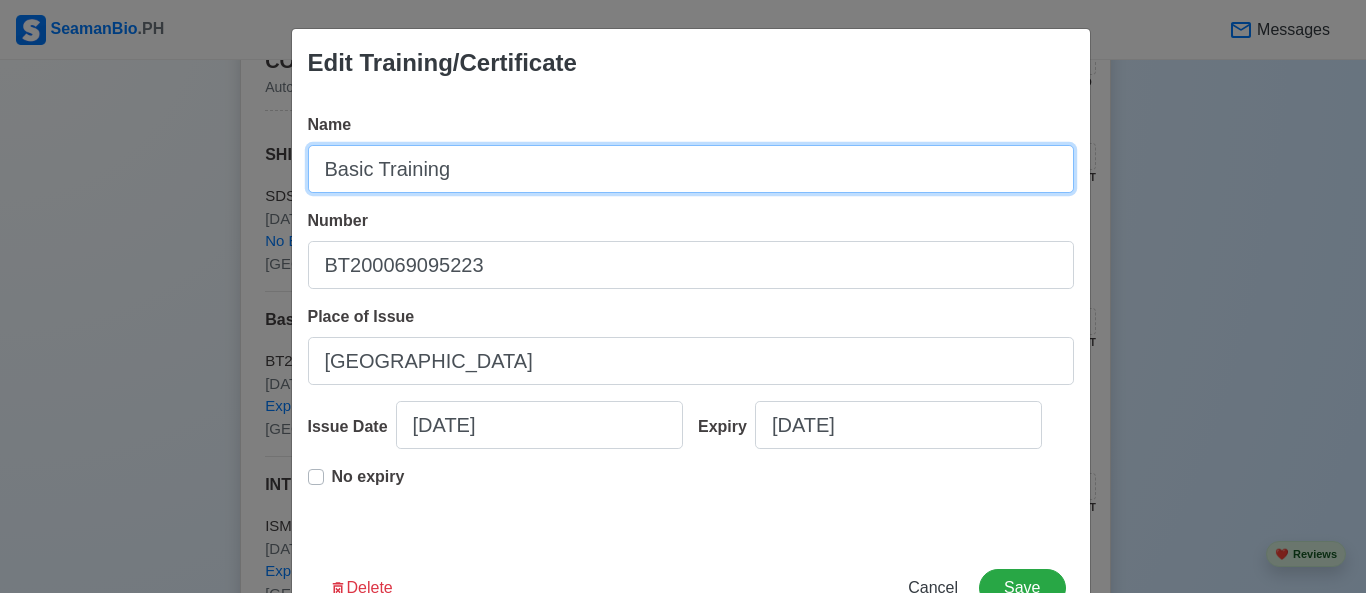 click on "Basic Training" at bounding box center (691, 169) 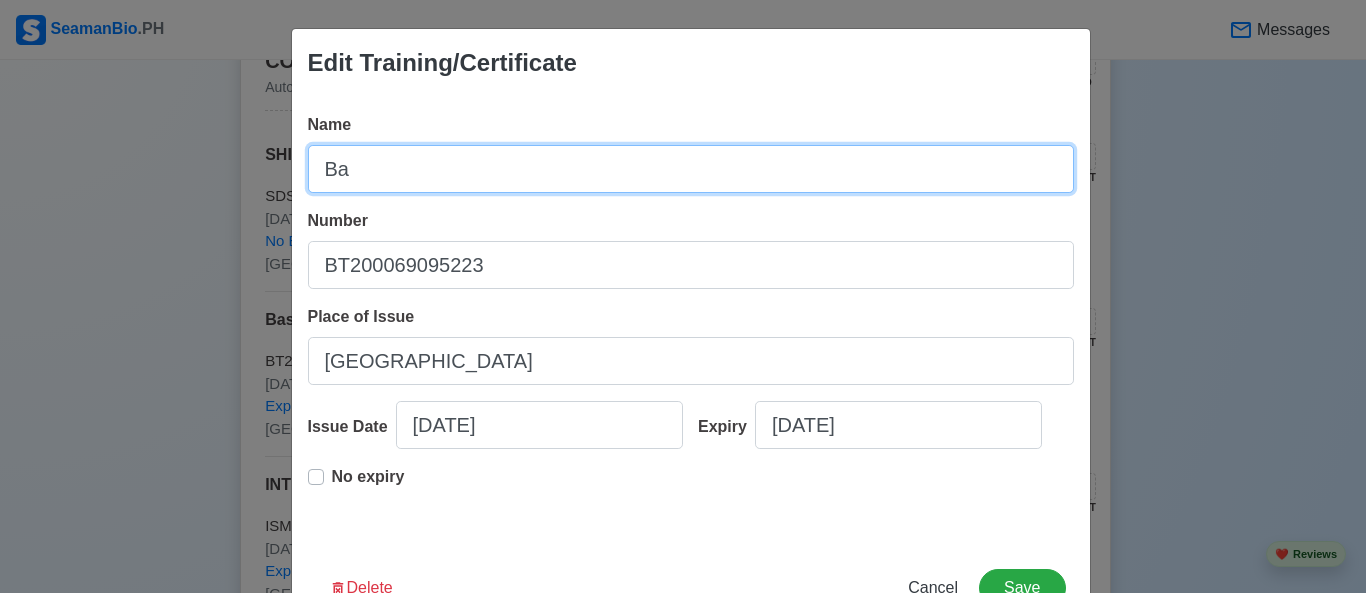 type on "B" 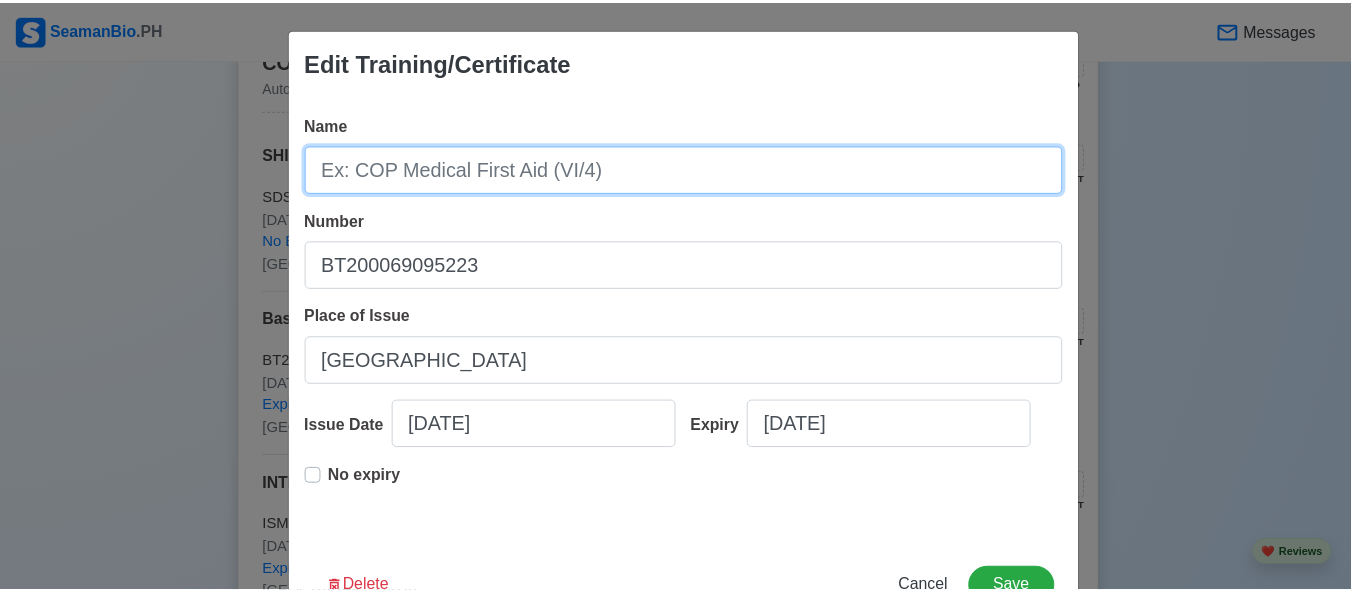 scroll, scrollTop: 67, scrollLeft: 0, axis: vertical 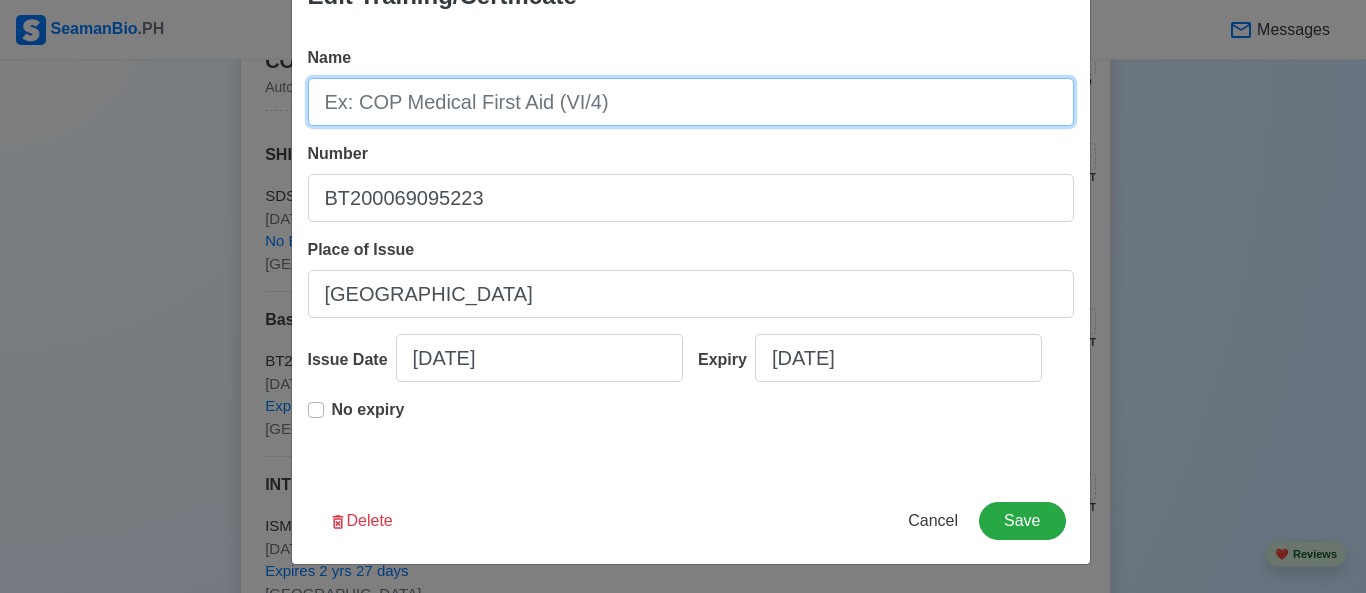 type 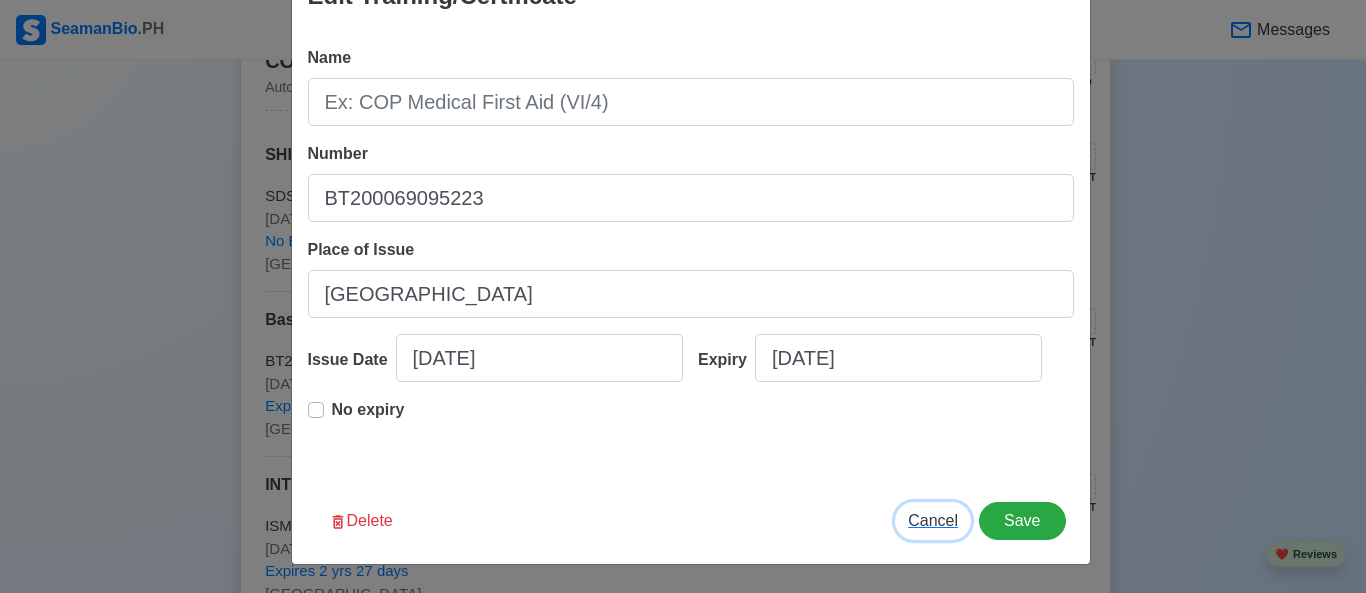 click on "Cancel" at bounding box center [933, 521] 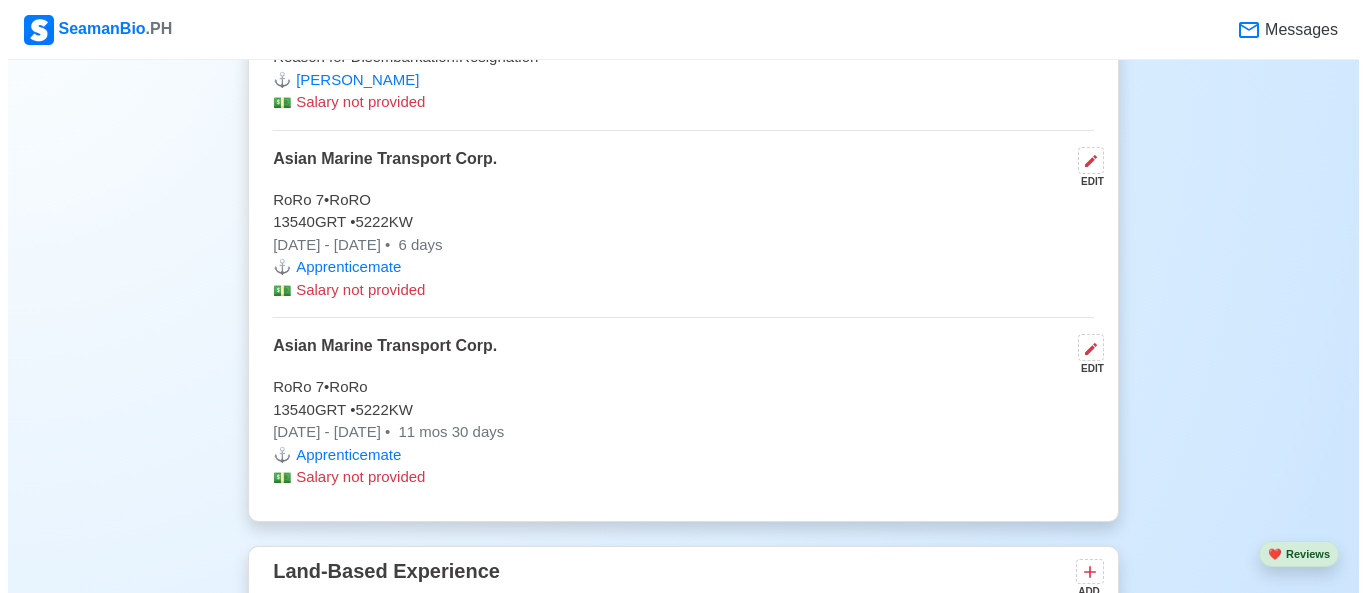 scroll, scrollTop: 3948, scrollLeft: 0, axis: vertical 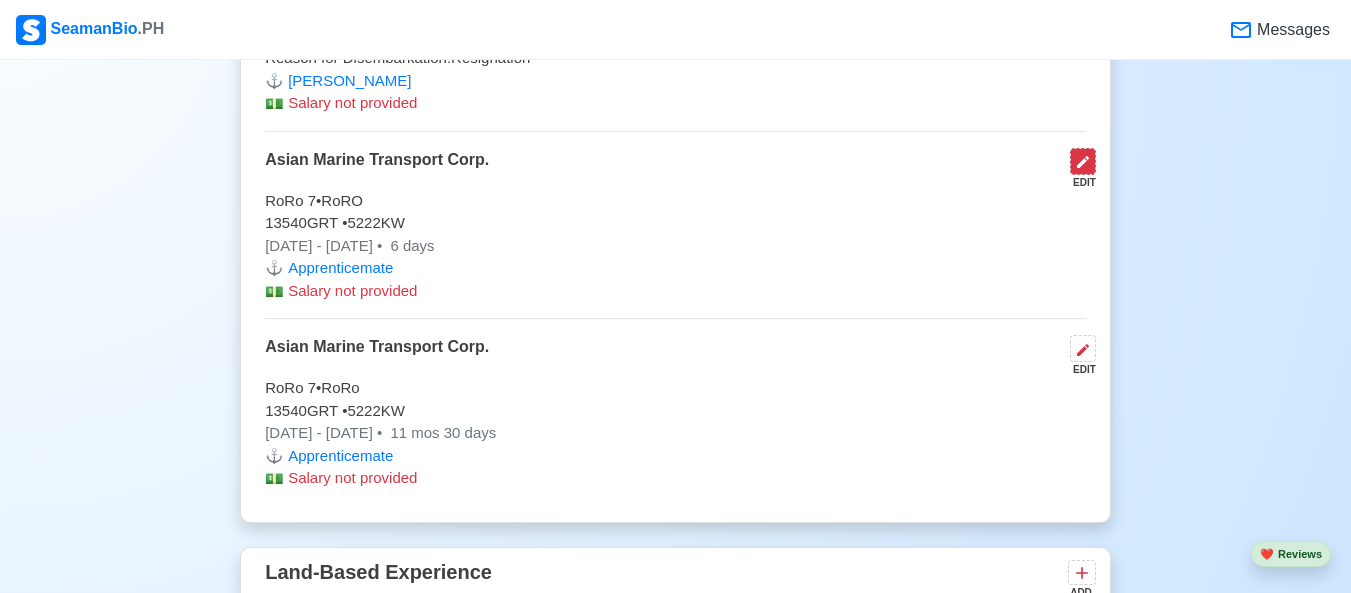 click 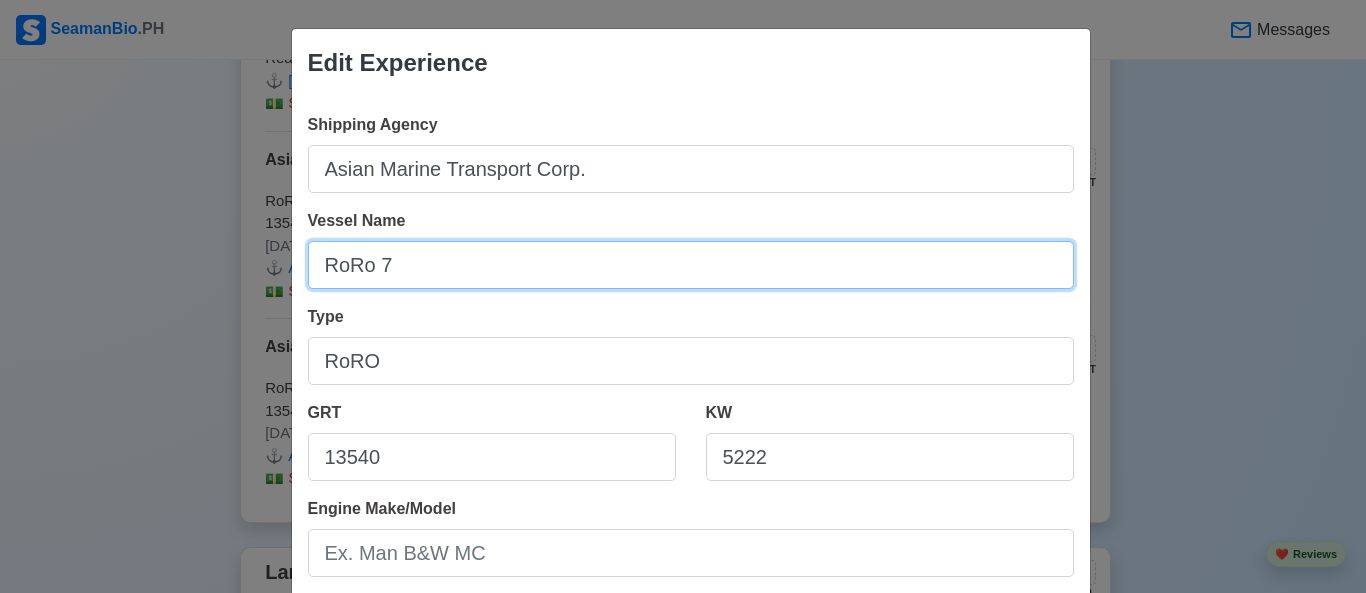 click on "RoRo 7" at bounding box center [691, 265] 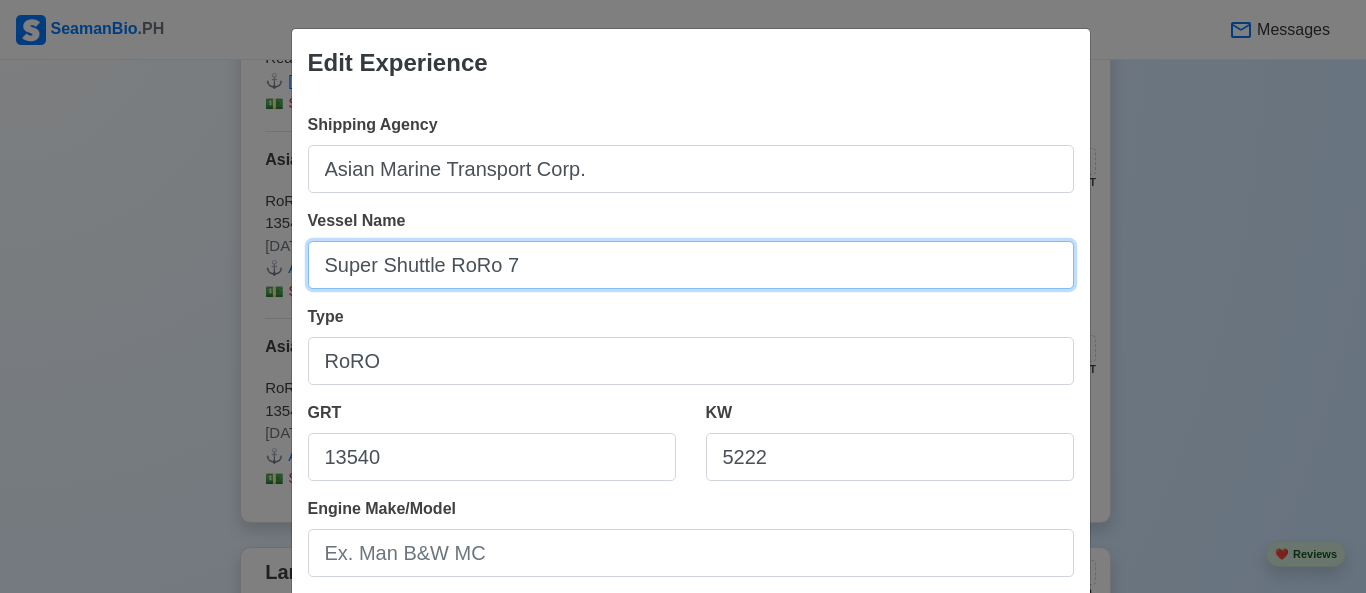 type on "Super Shuttle RoRo 7" 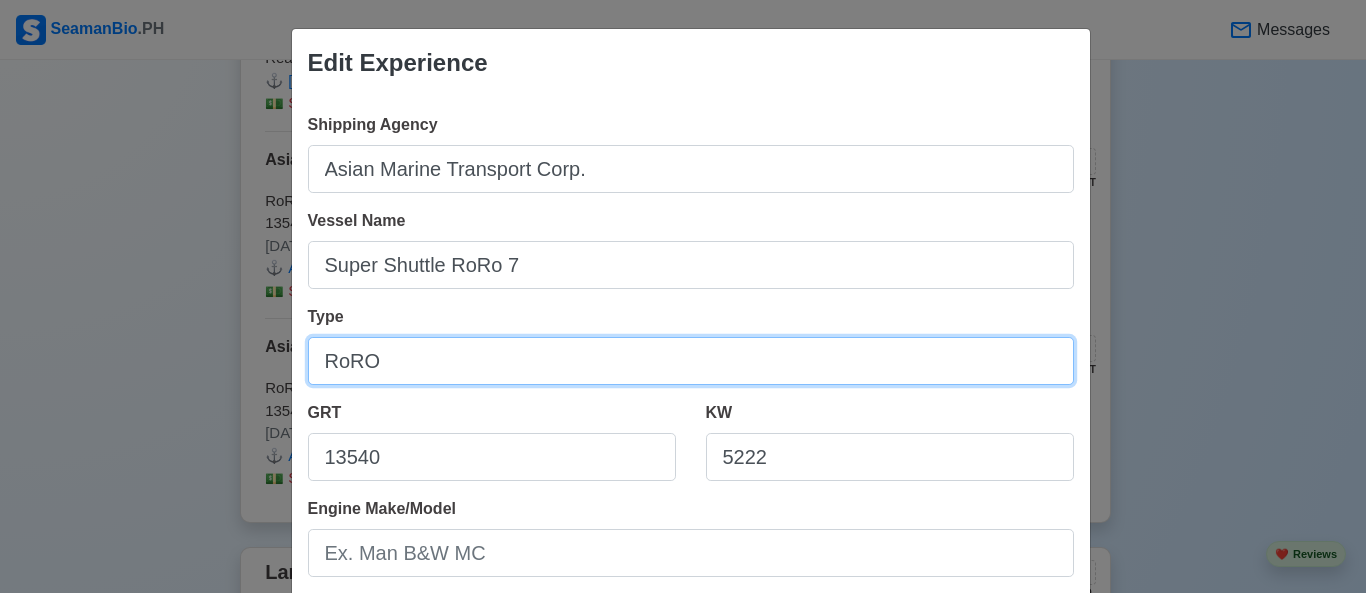 click on "RoRO" at bounding box center (691, 361) 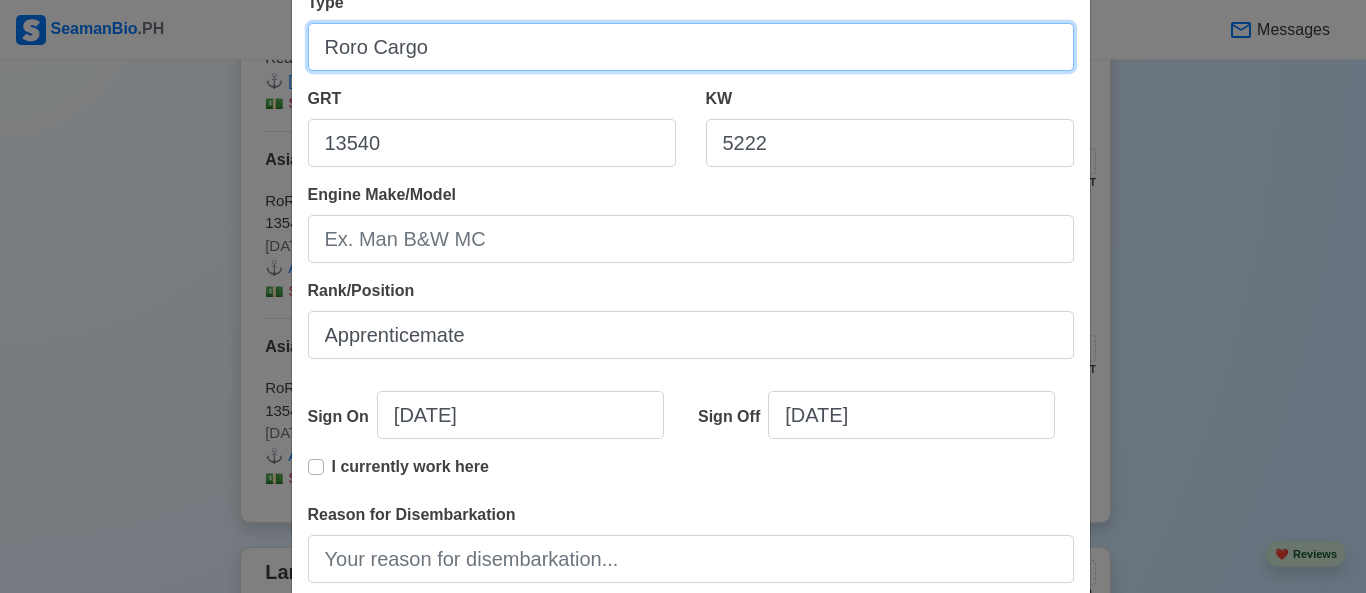 scroll, scrollTop: 312, scrollLeft: 0, axis: vertical 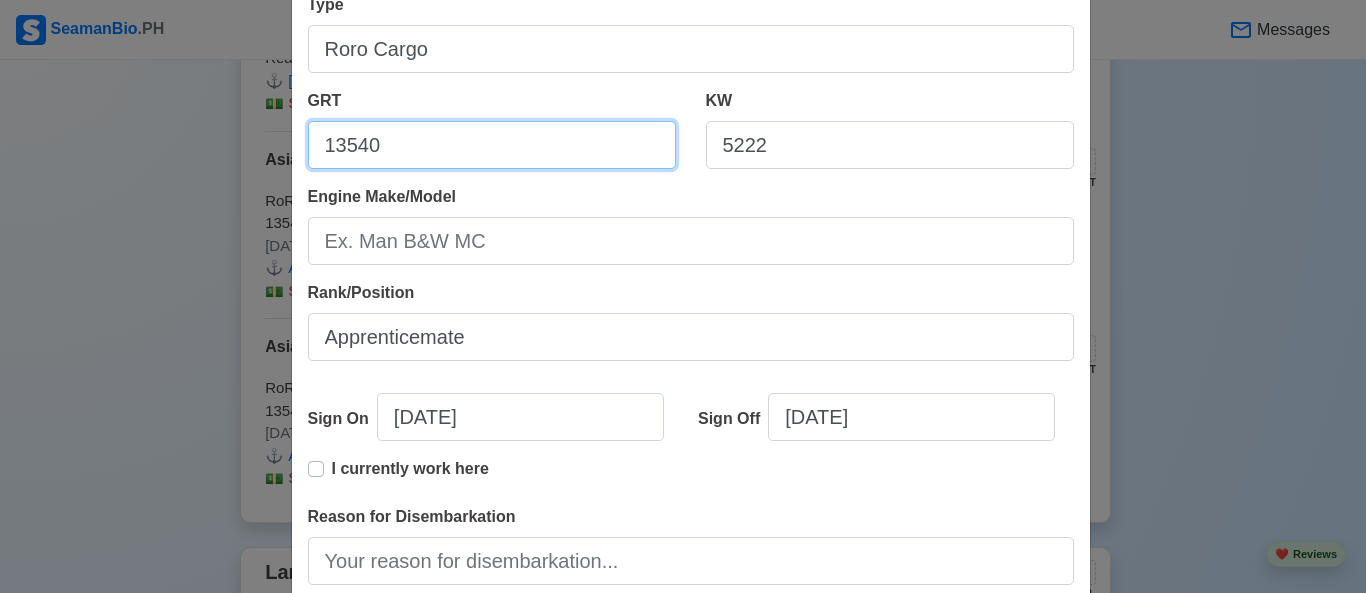 click on "13540" at bounding box center (492, 145) 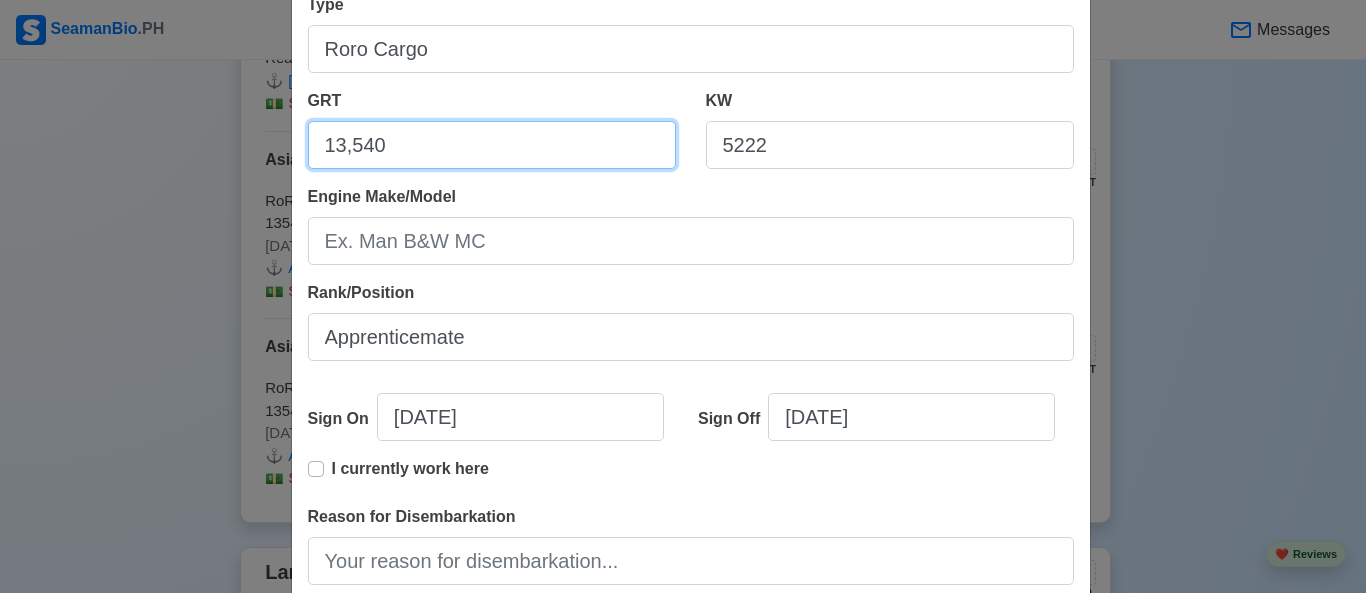 type on "13,540" 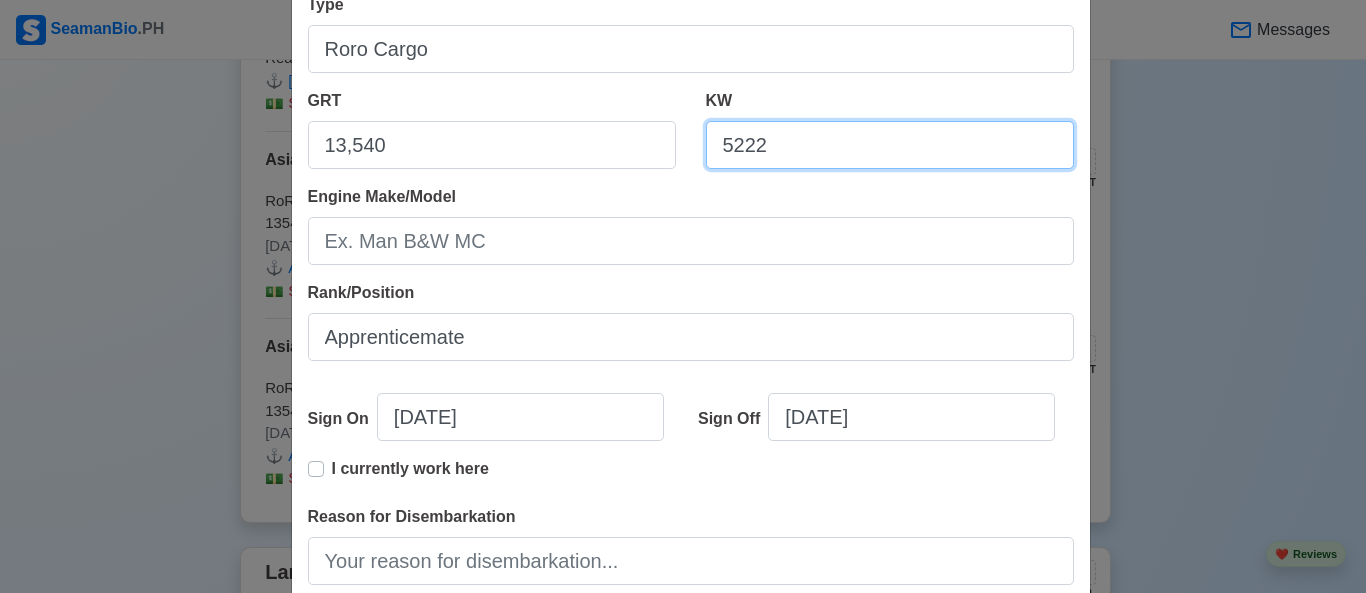 click on "5222" at bounding box center [890, 145] 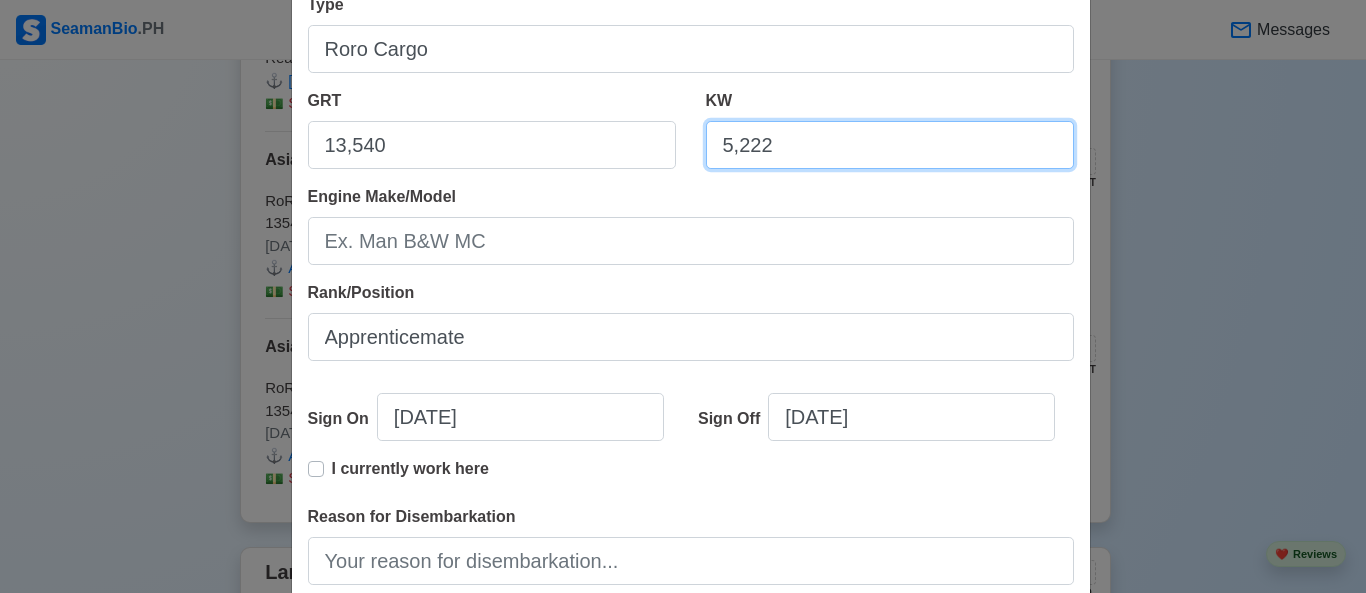 type on "5,222" 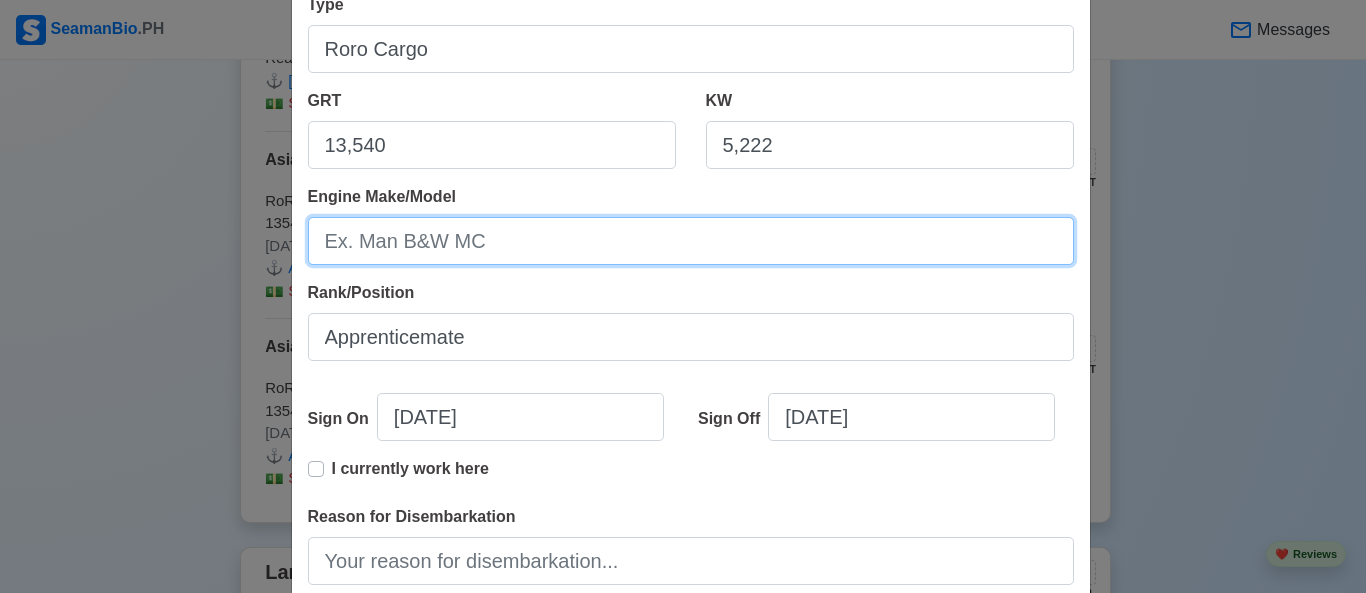 click on "Engine Make/Model" at bounding box center [691, 241] 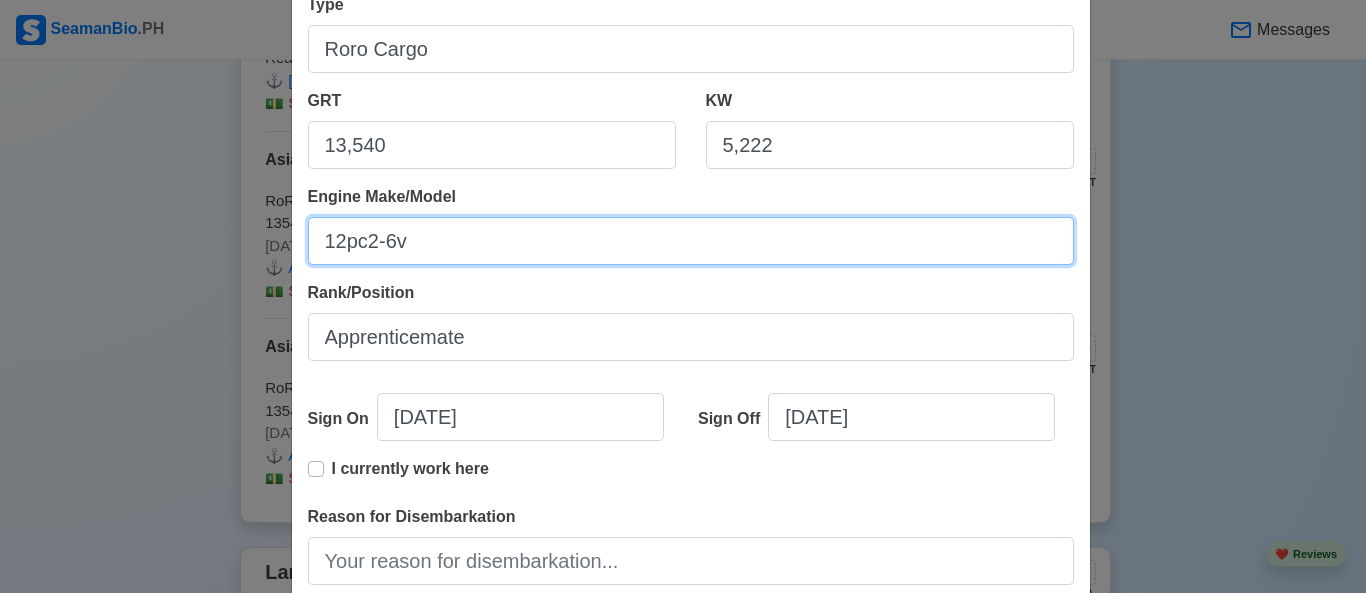 click on "12pc2-6v" at bounding box center [691, 241] 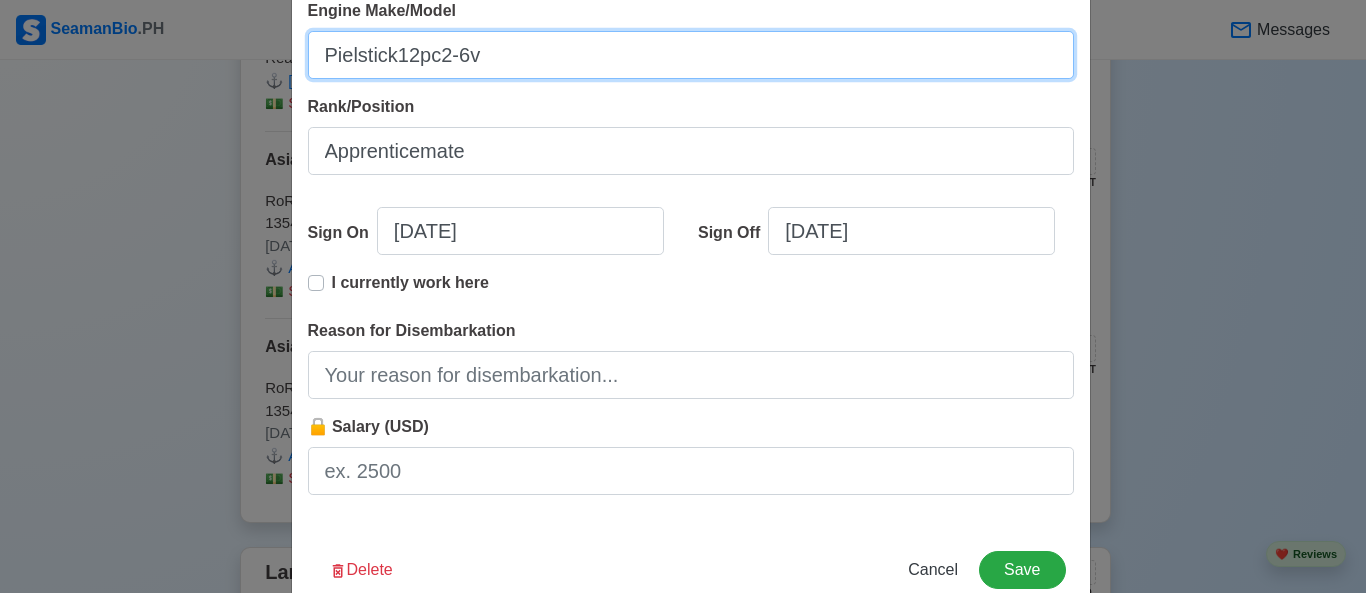 scroll, scrollTop: 547, scrollLeft: 0, axis: vertical 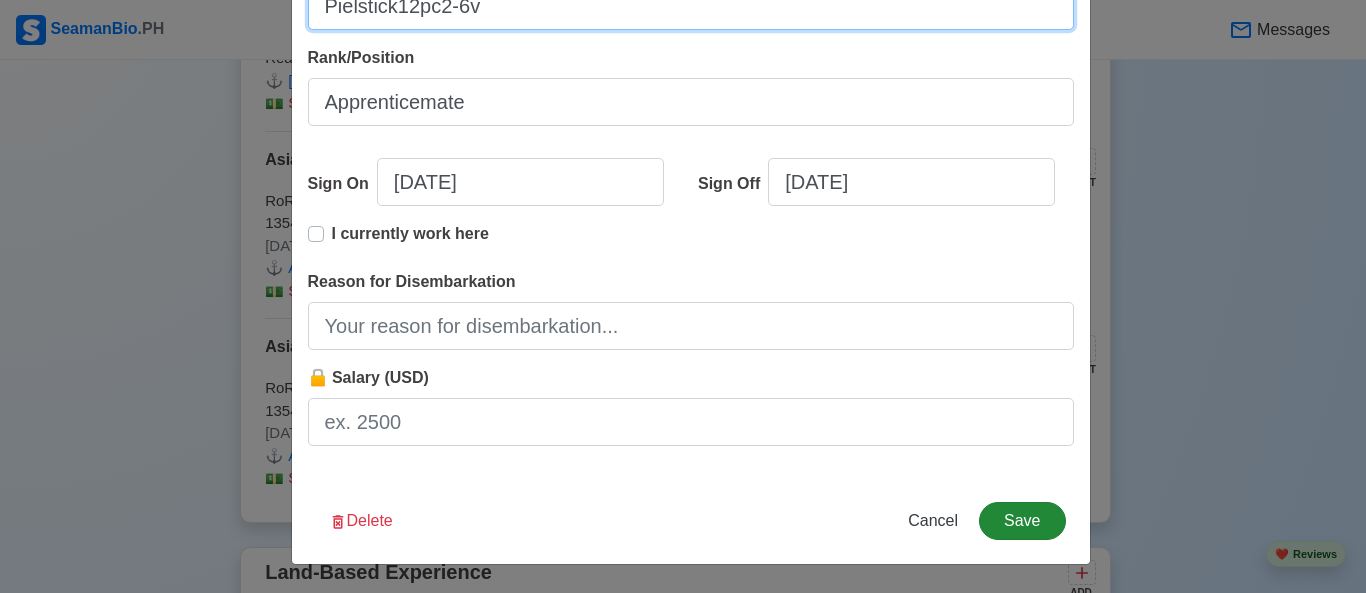 type on "Pielstick12pc2-6v" 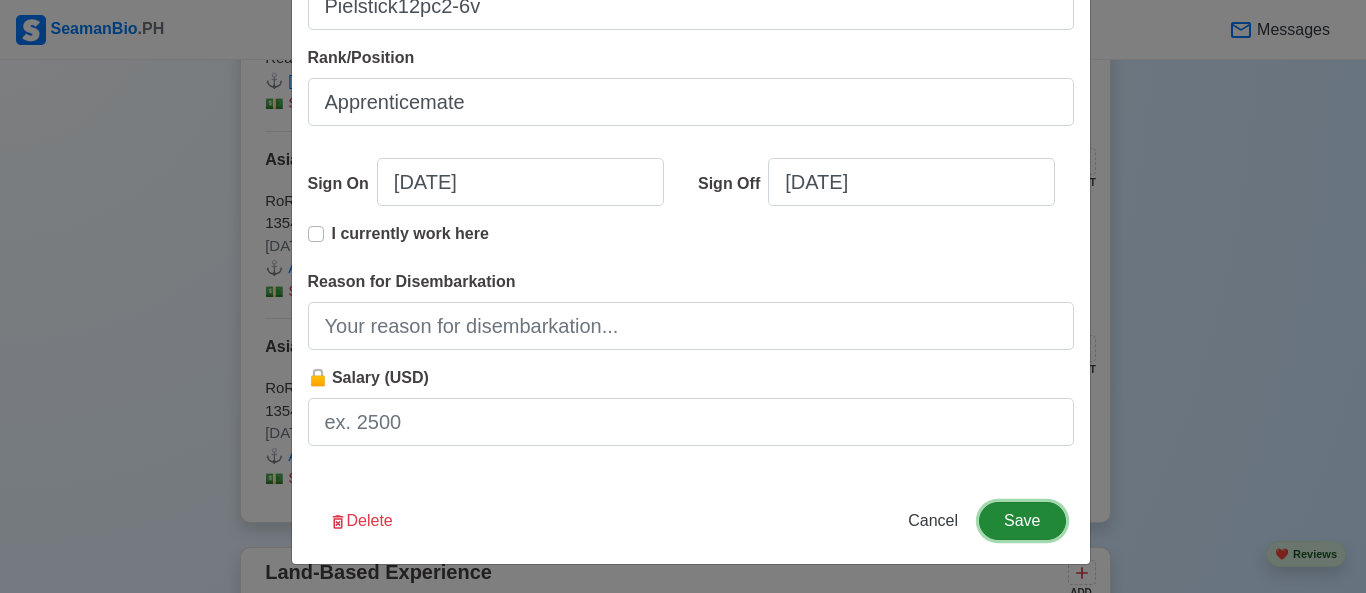 click on "Save" at bounding box center [1022, 521] 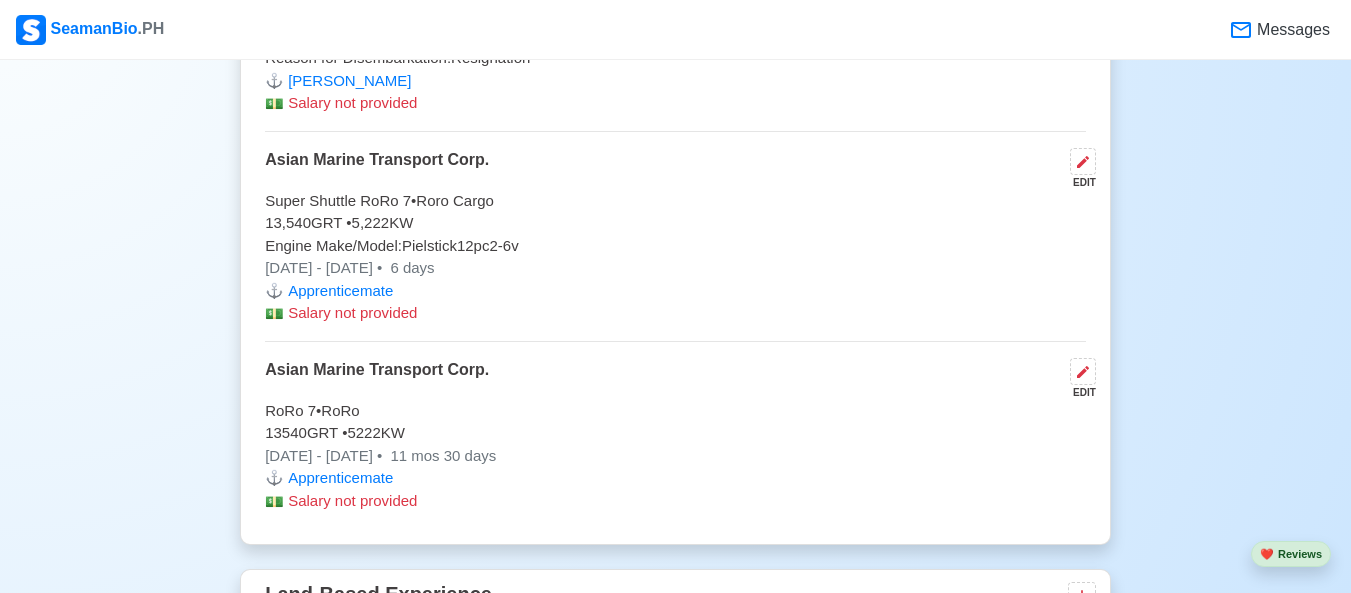 click on "Engine Make/Model:  Pielstick12pc2-6v" at bounding box center [675, 246] 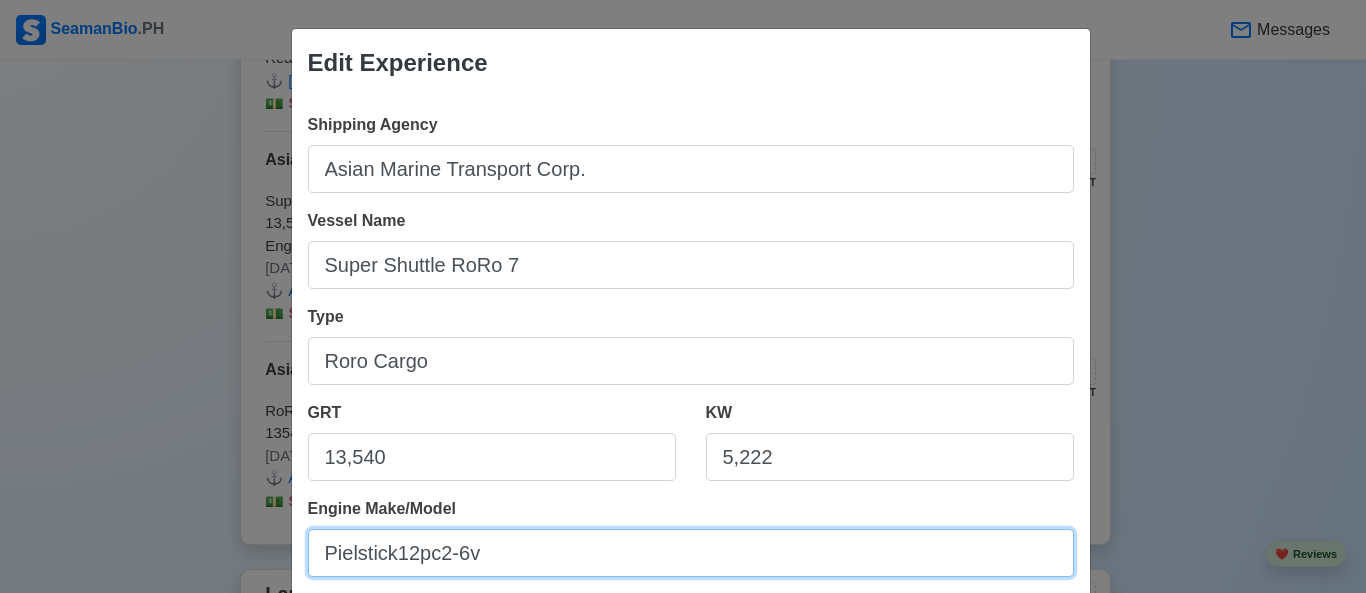 drag, startPoint x: 322, startPoint y: 552, endPoint x: 520, endPoint y: 535, distance: 198.72845 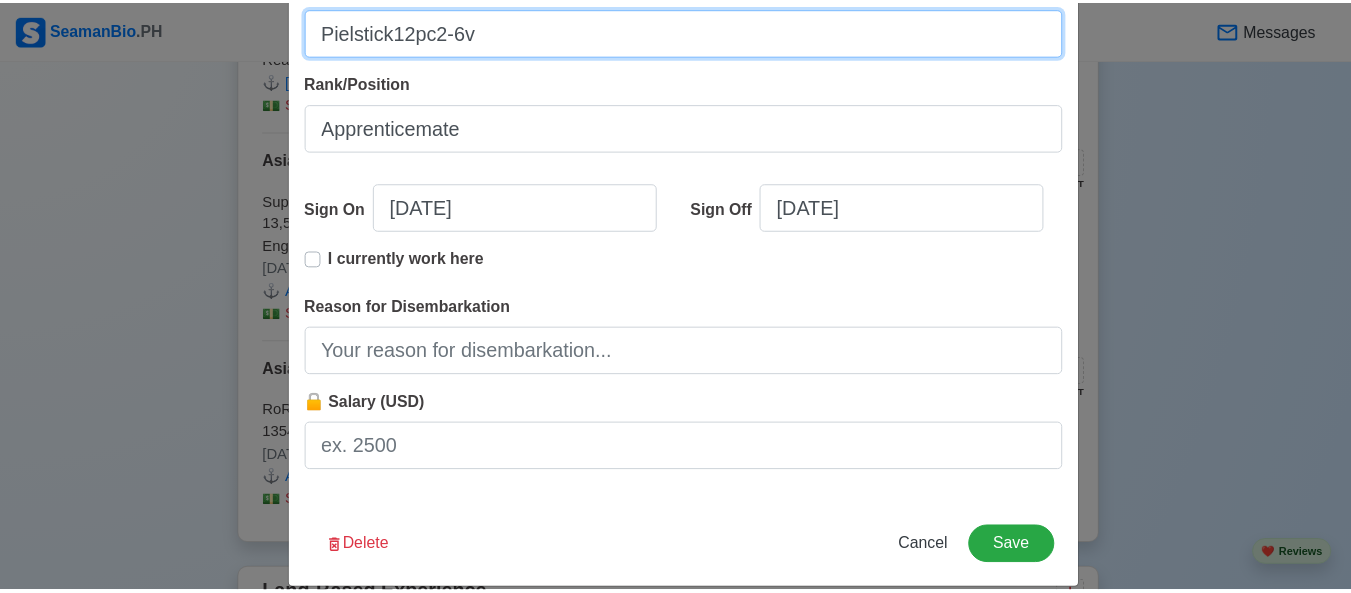 scroll, scrollTop: 547, scrollLeft: 0, axis: vertical 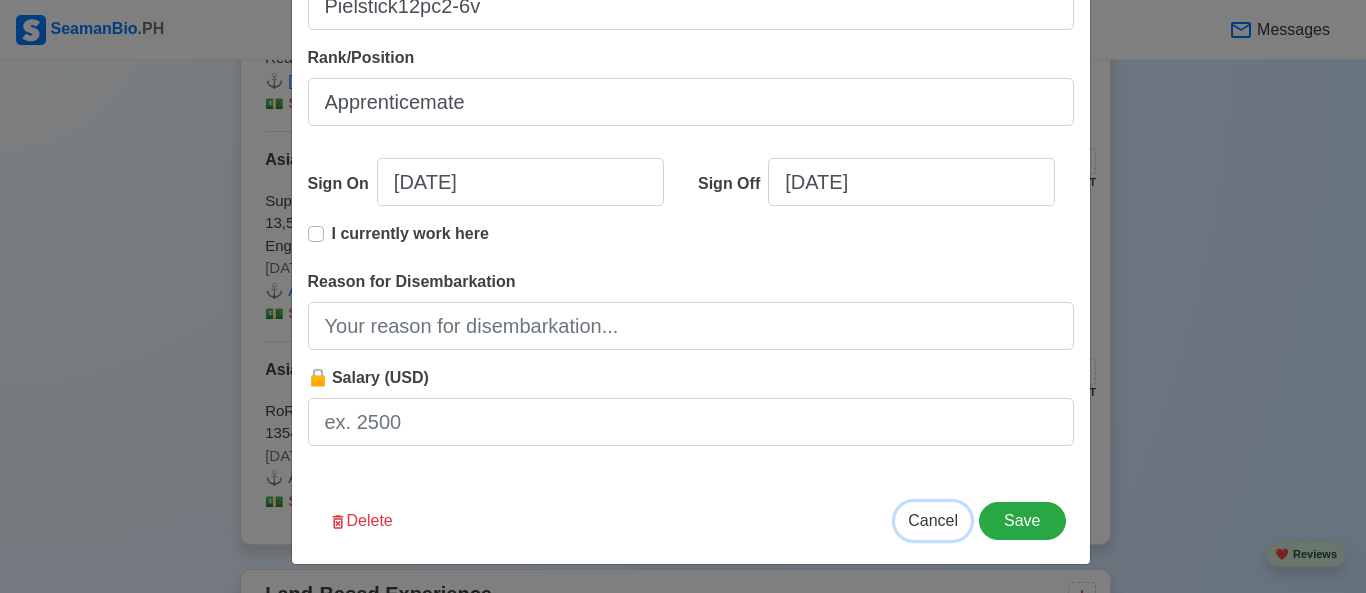 click on "Cancel" at bounding box center [933, 520] 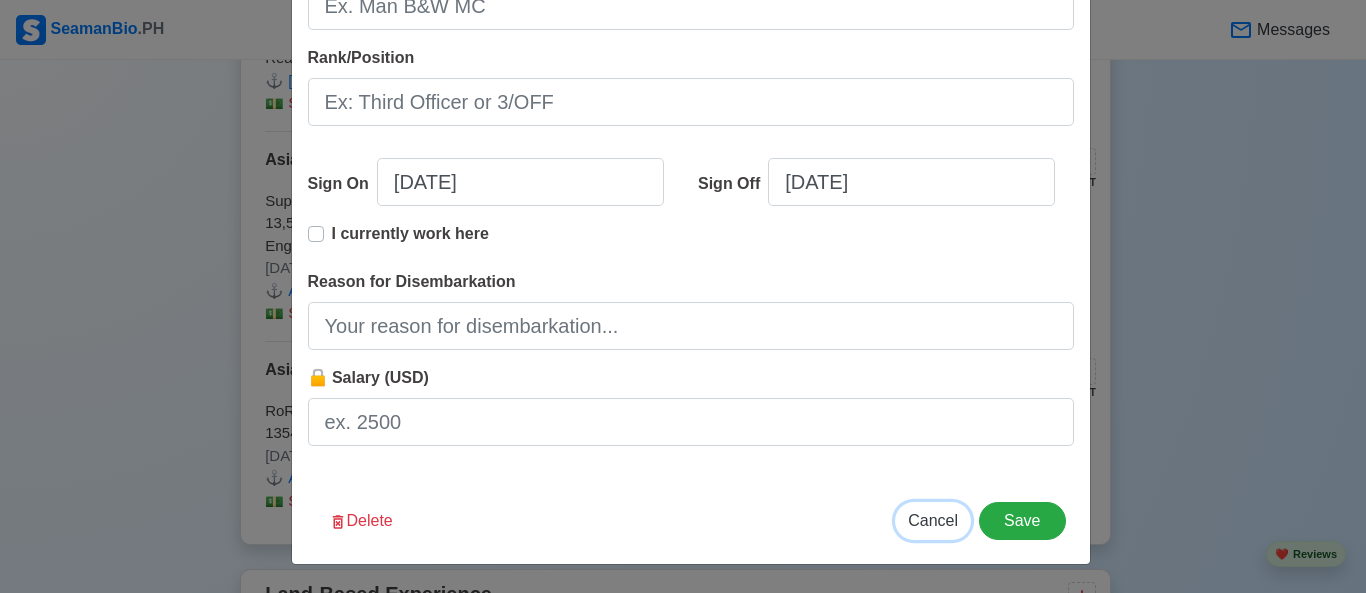 type on "[DATE]" 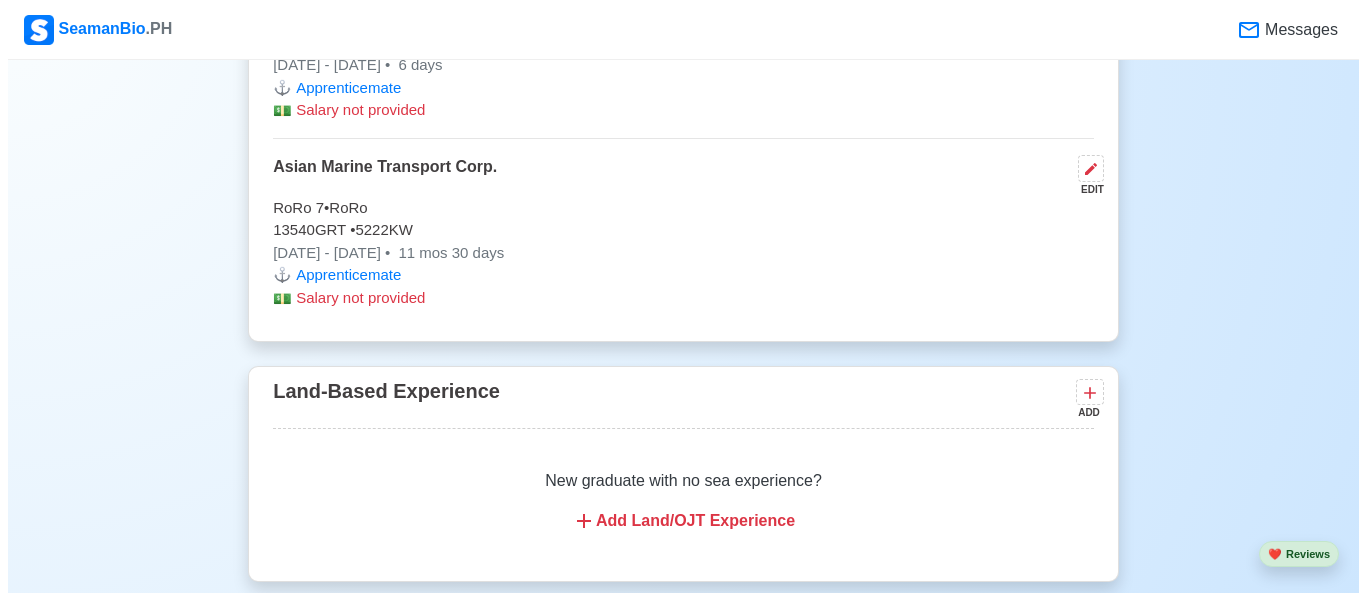 scroll, scrollTop: 4149, scrollLeft: 0, axis: vertical 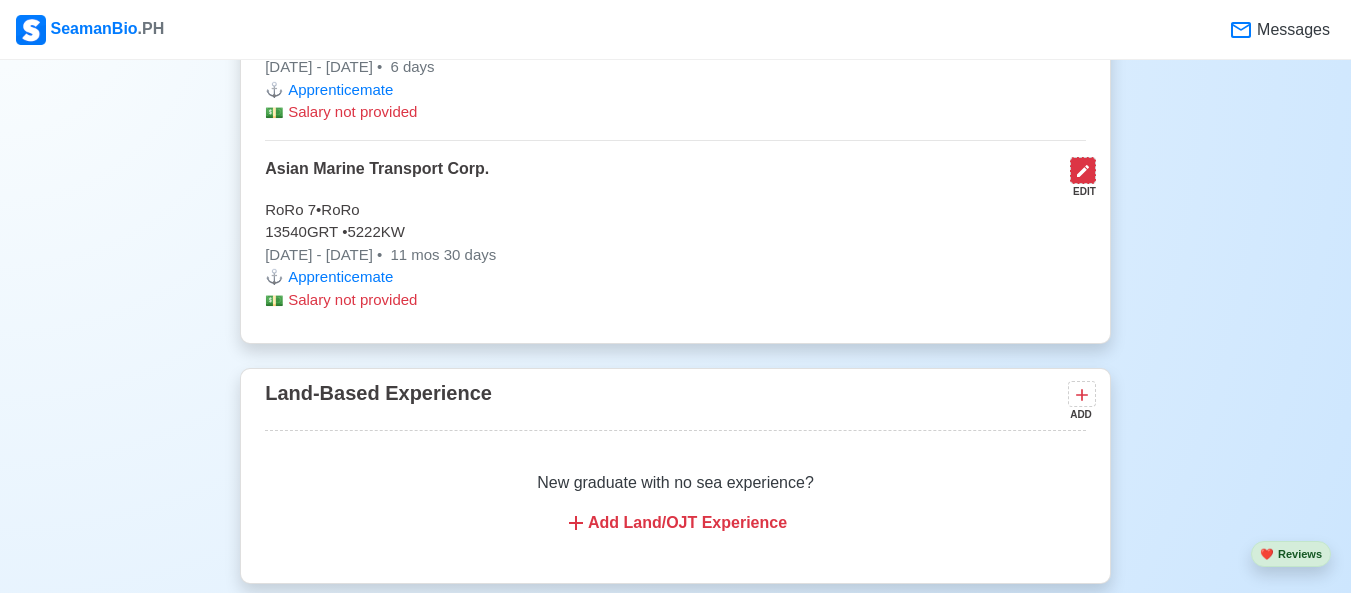 click at bounding box center (1083, 170) 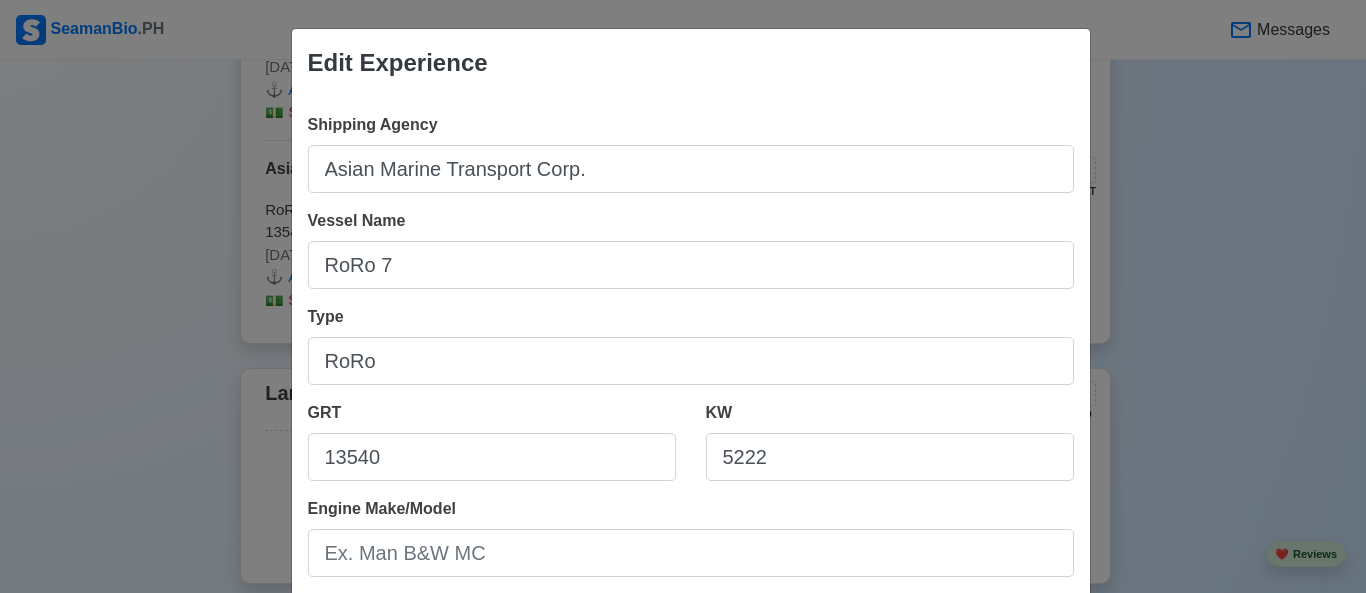 scroll, scrollTop: 254, scrollLeft: 0, axis: vertical 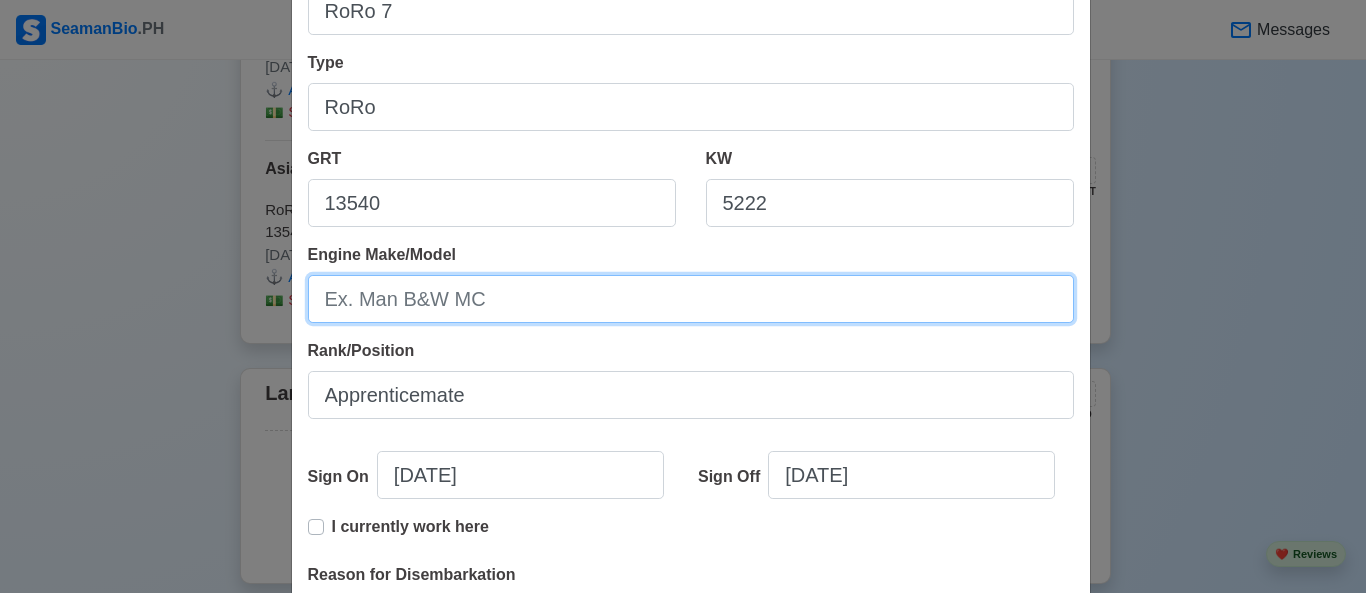 click on "Engine Make/Model" at bounding box center [691, 299] 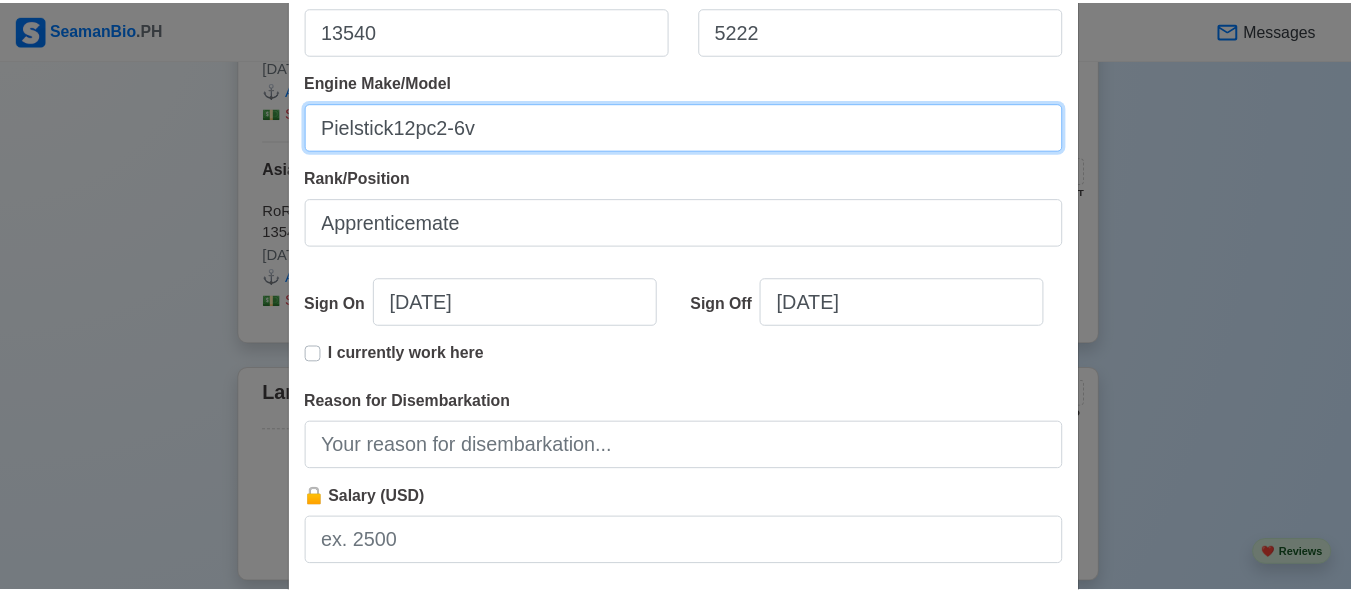 scroll, scrollTop: 547, scrollLeft: 0, axis: vertical 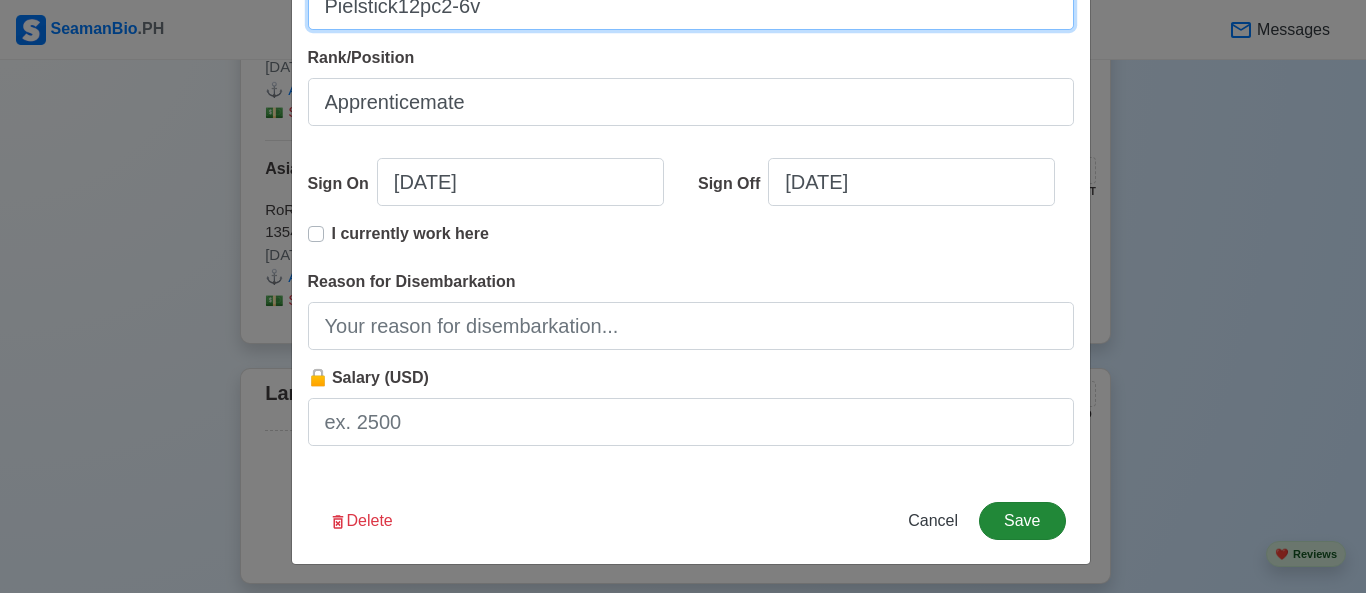 type on "Pielstick12pc2-6v" 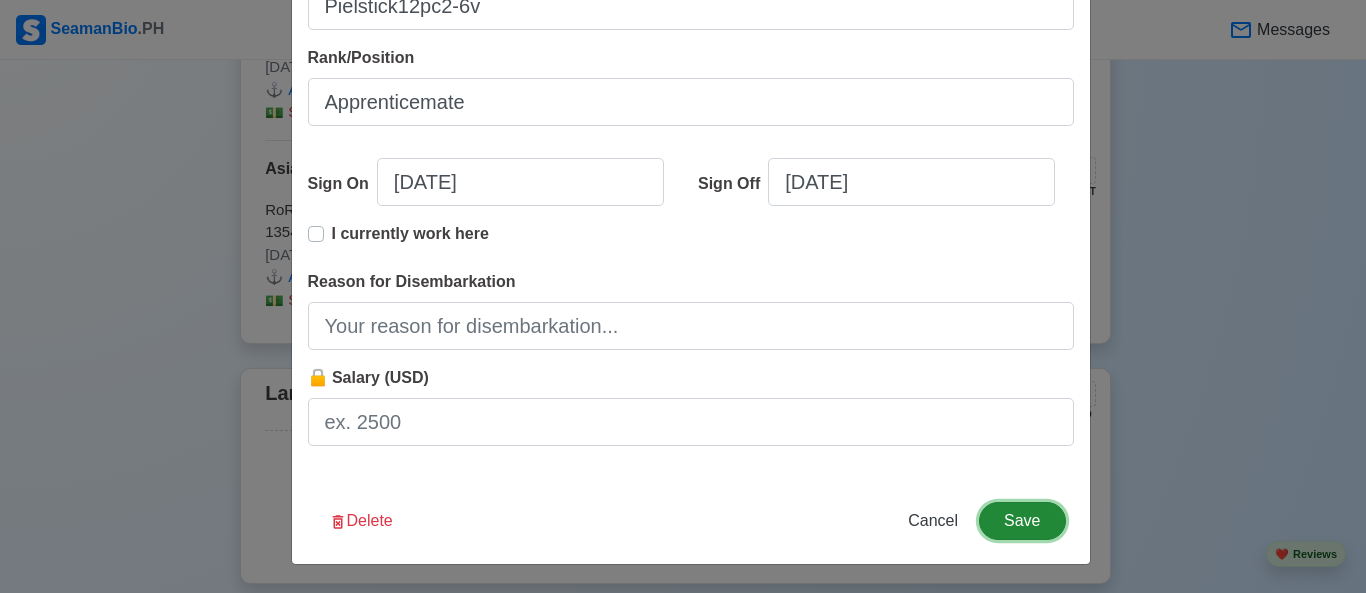 click on "Save" at bounding box center (1022, 521) 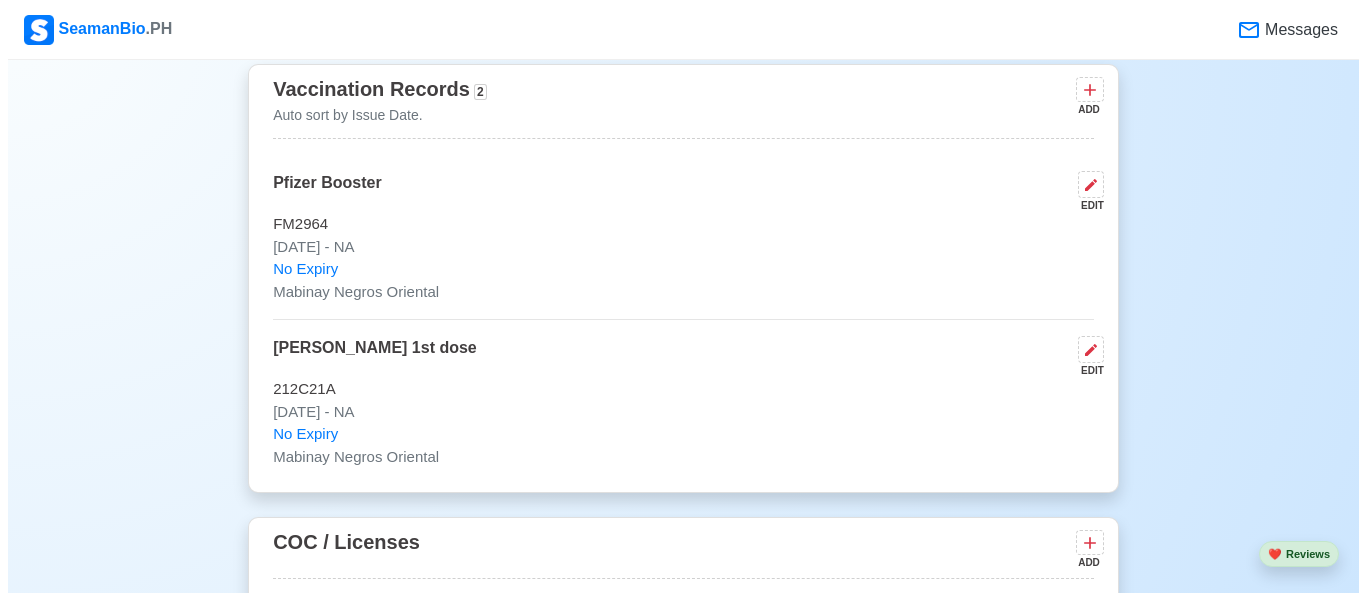 scroll, scrollTop: 2219, scrollLeft: 0, axis: vertical 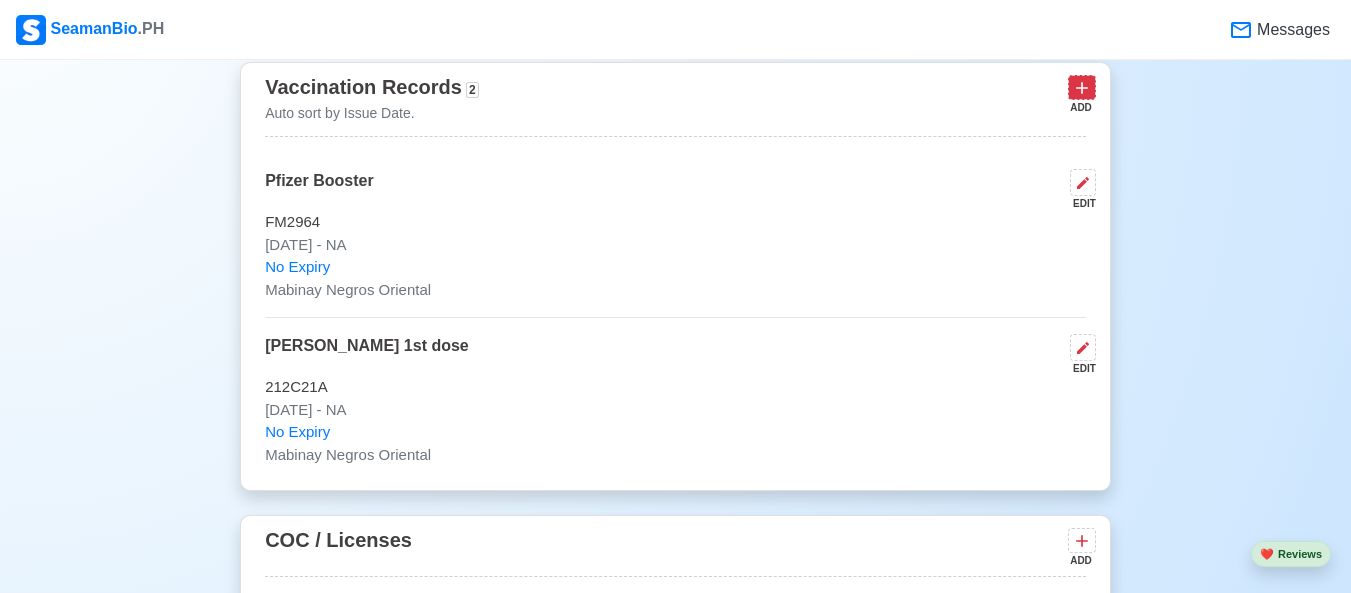 click 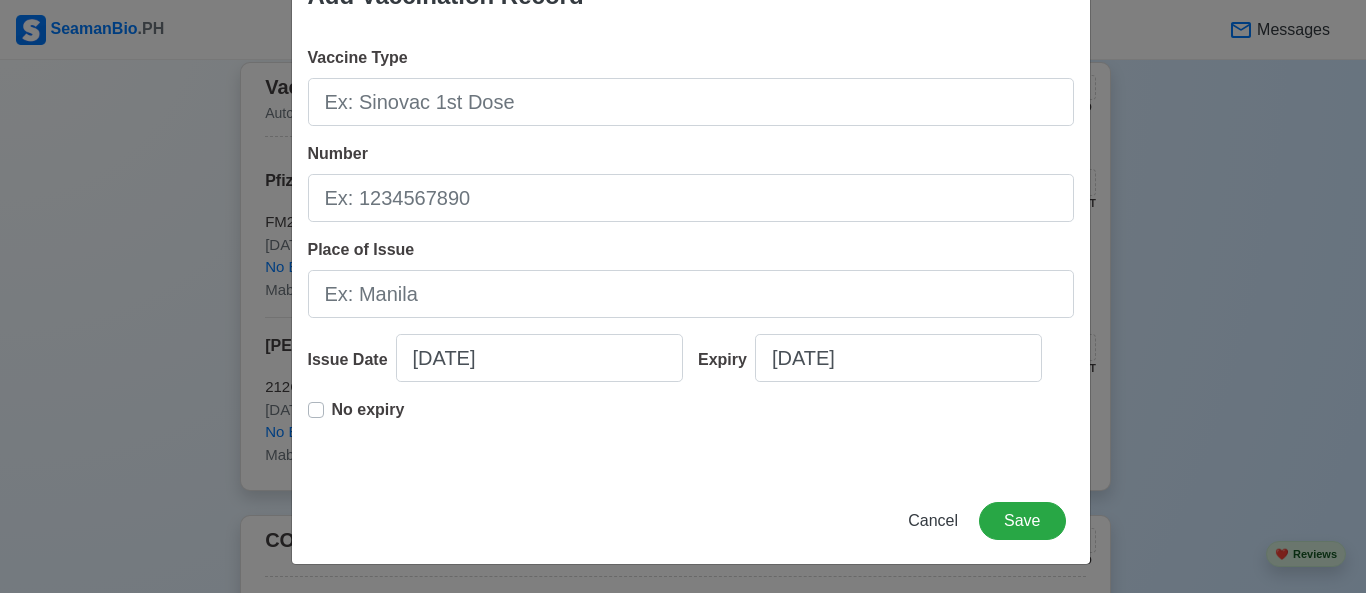 scroll, scrollTop: 0, scrollLeft: 0, axis: both 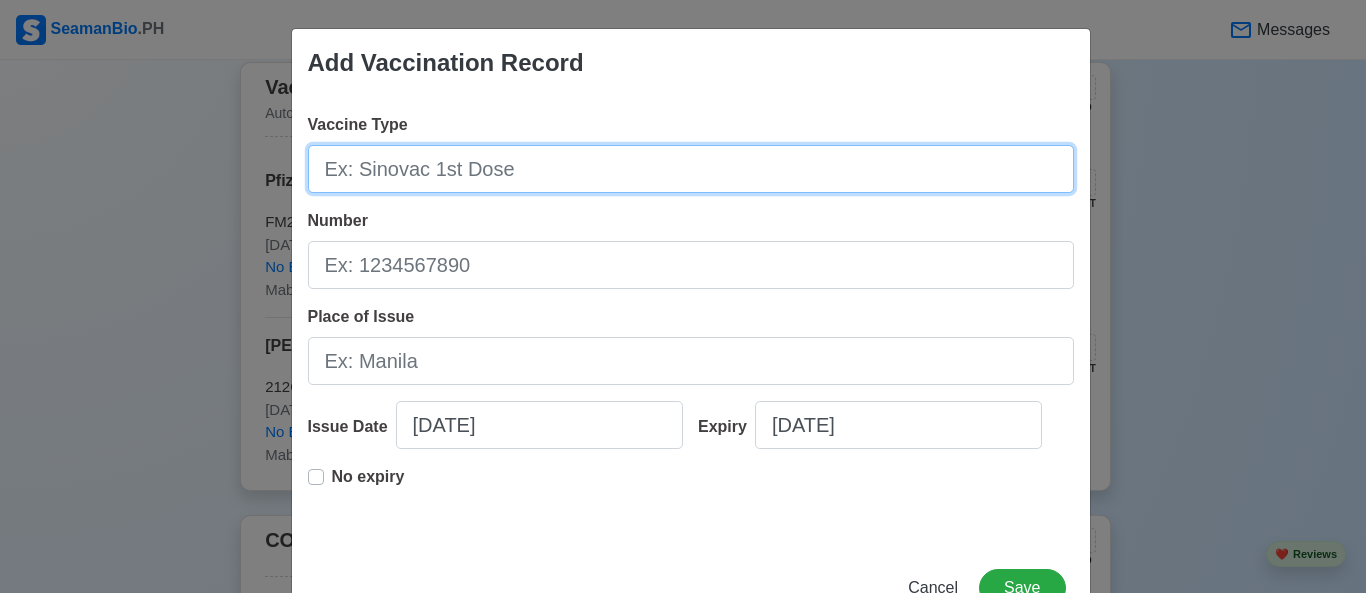 click on "Vaccine Type" at bounding box center (691, 169) 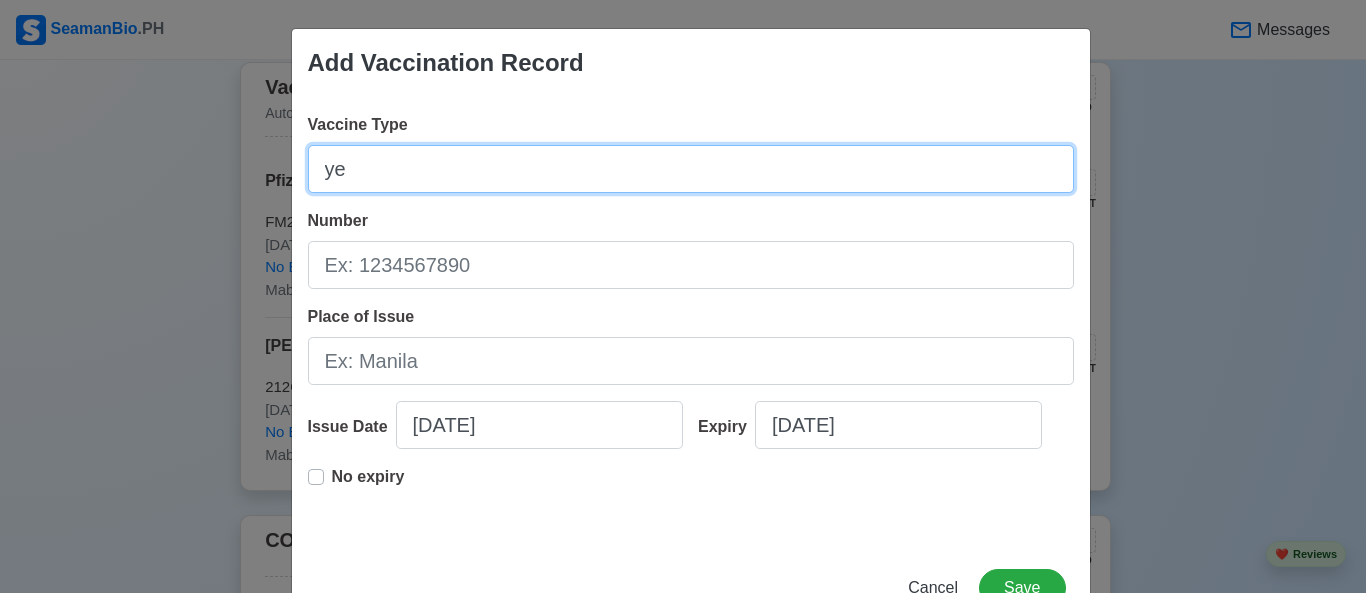 type on "y" 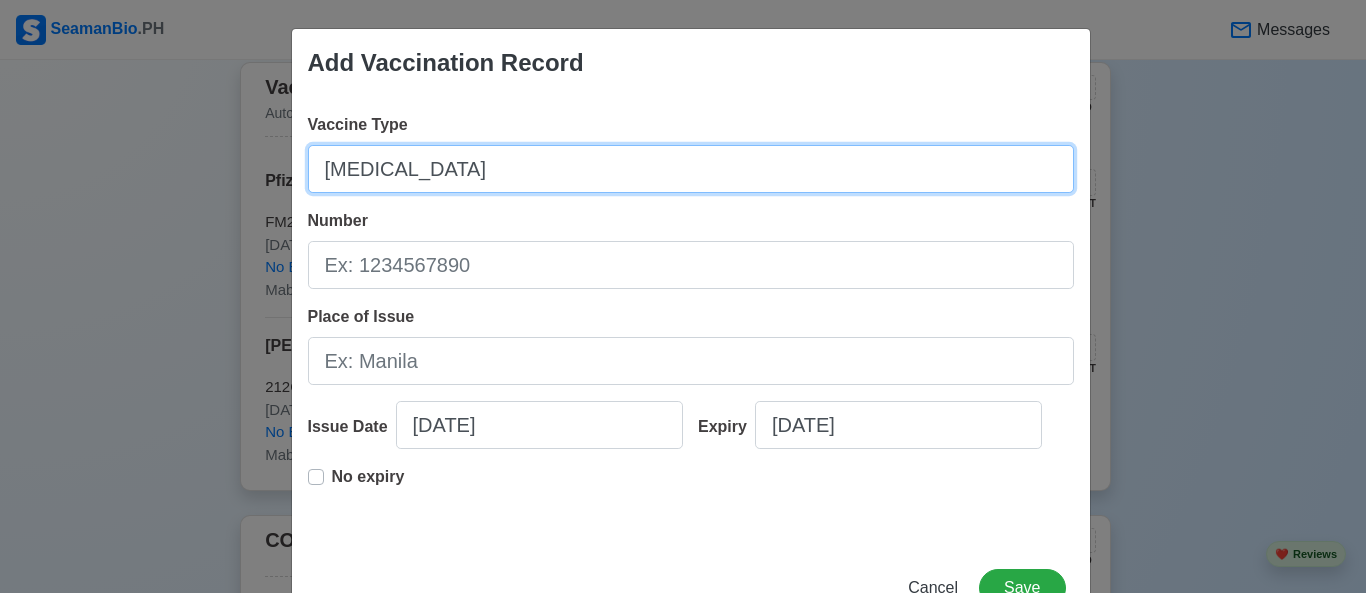 type on "[MEDICAL_DATA]" 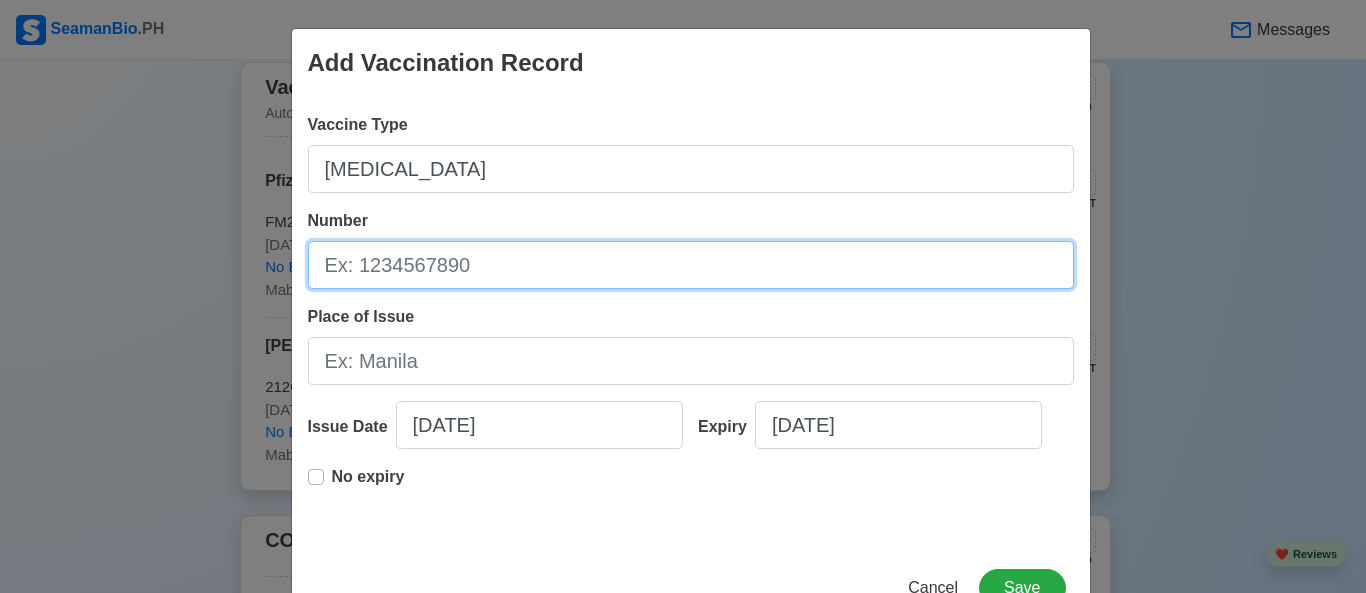 click on "Number" at bounding box center [691, 265] 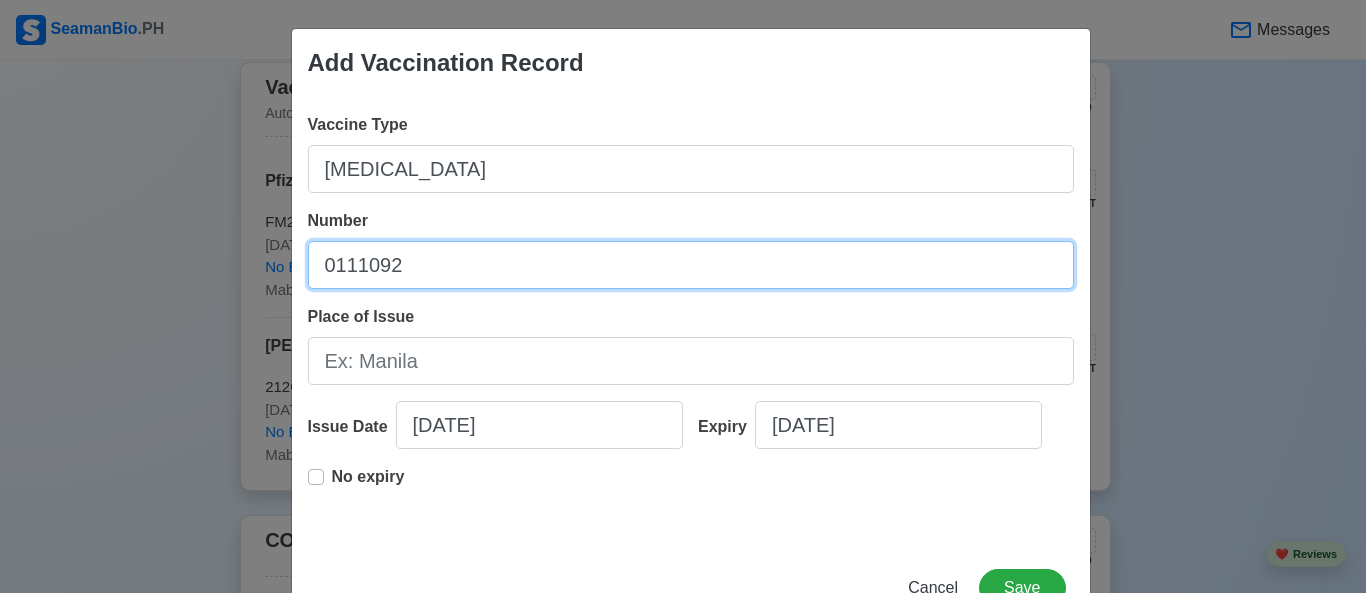 type on "0111092" 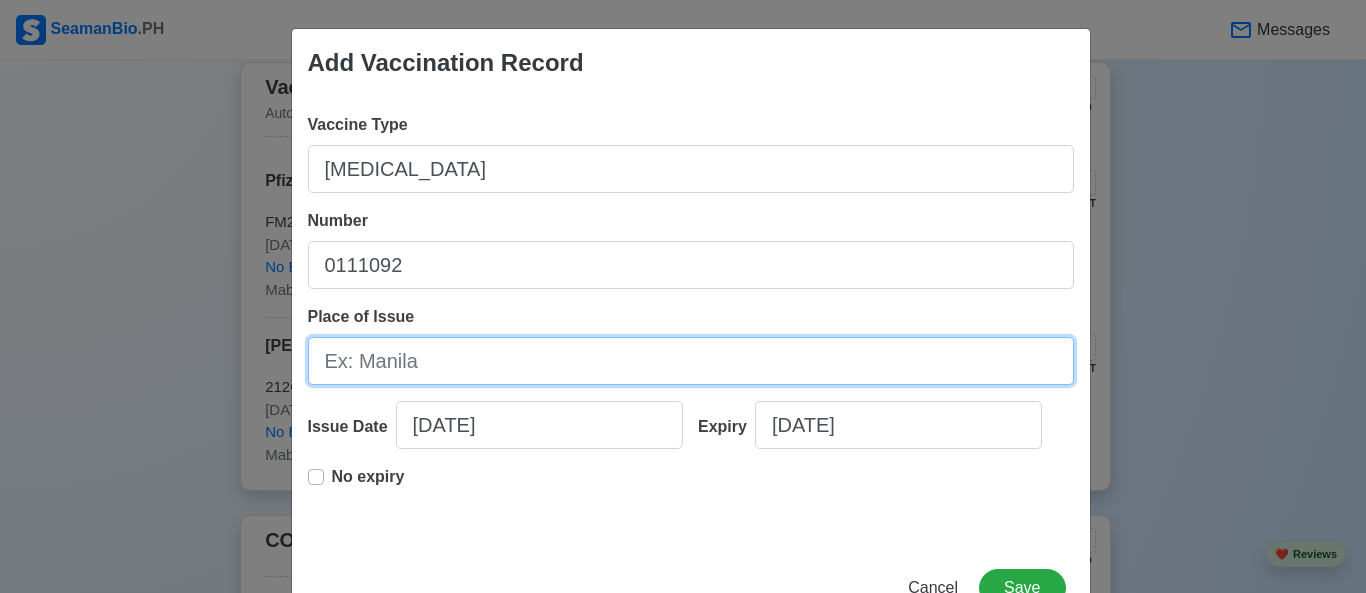 click on "Place of Issue" at bounding box center [691, 361] 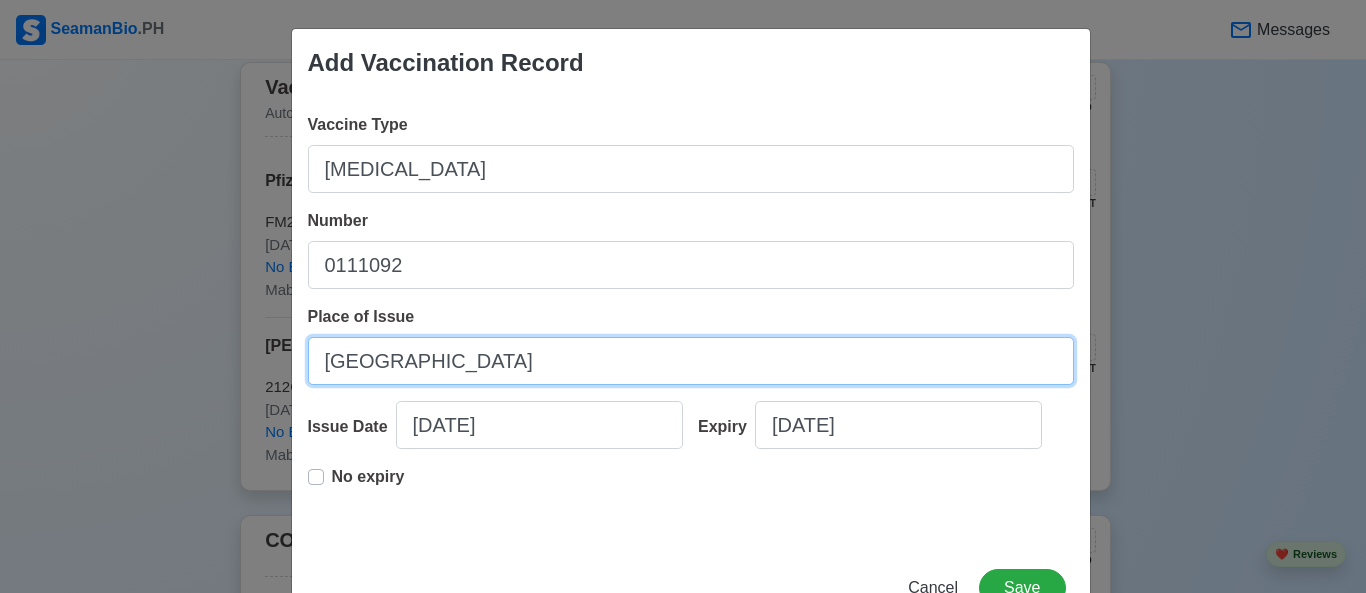 type on "[GEOGRAPHIC_DATA]" 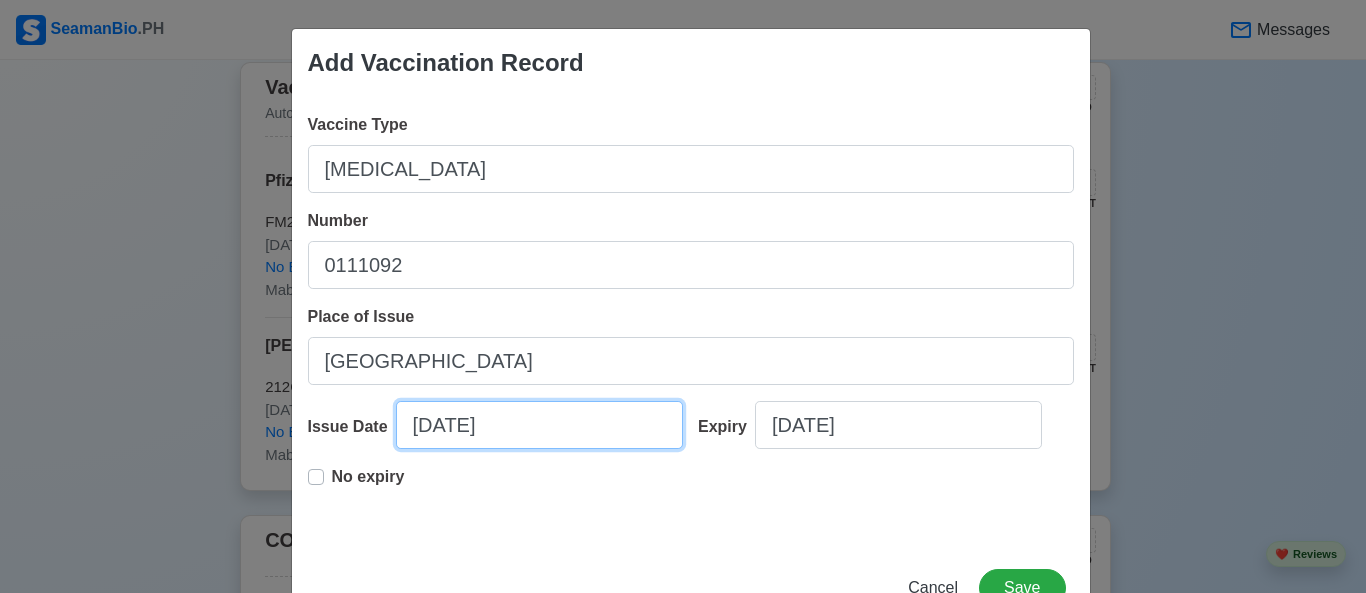 click on "[DATE]" at bounding box center (539, 425) 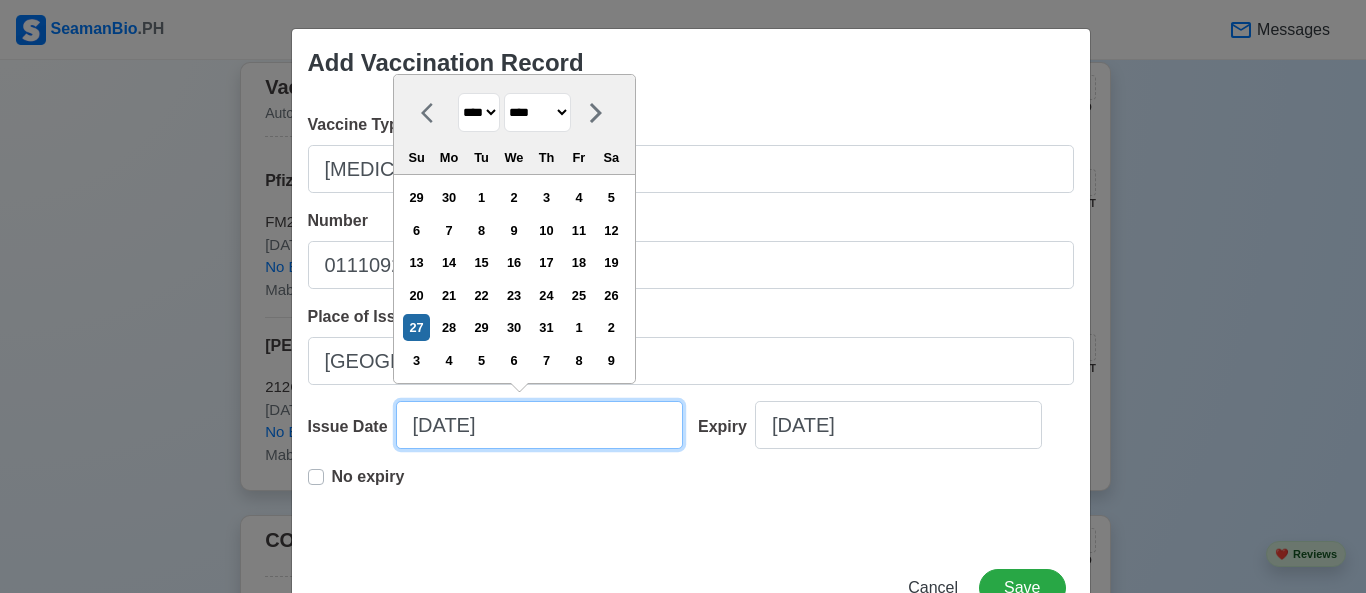 click on "[DATE]" at bounding box center (539, 425) 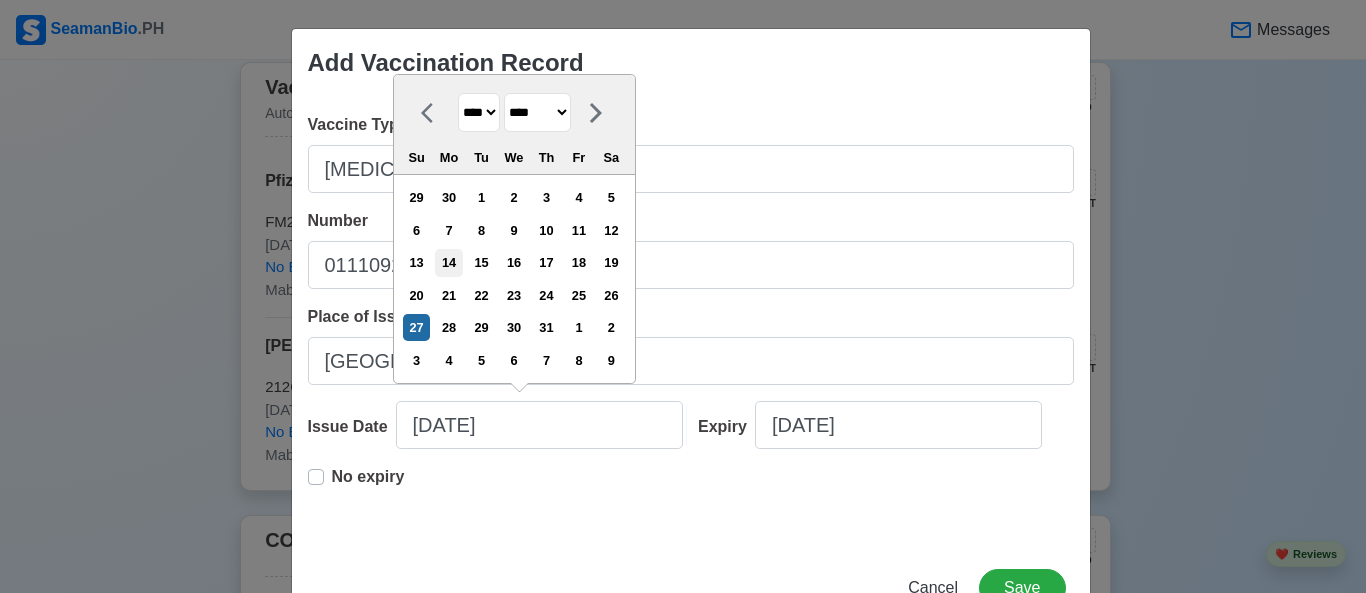 click on "14" at bounding box center [448, 262] 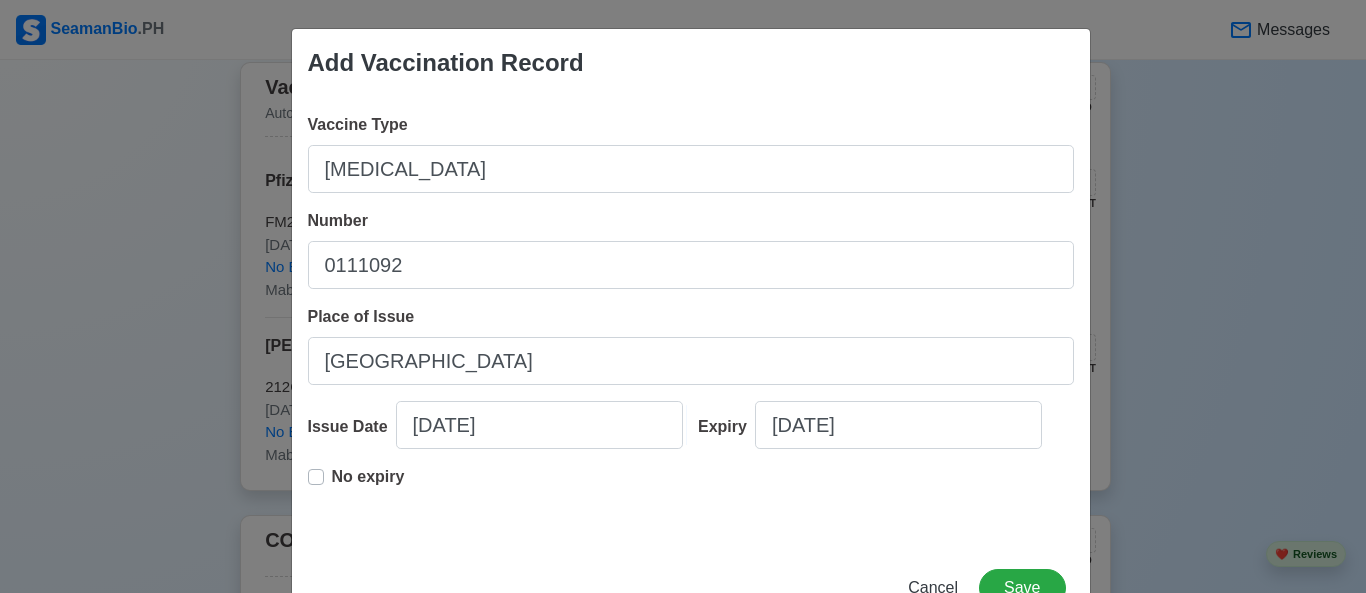 type on "[DATE]" 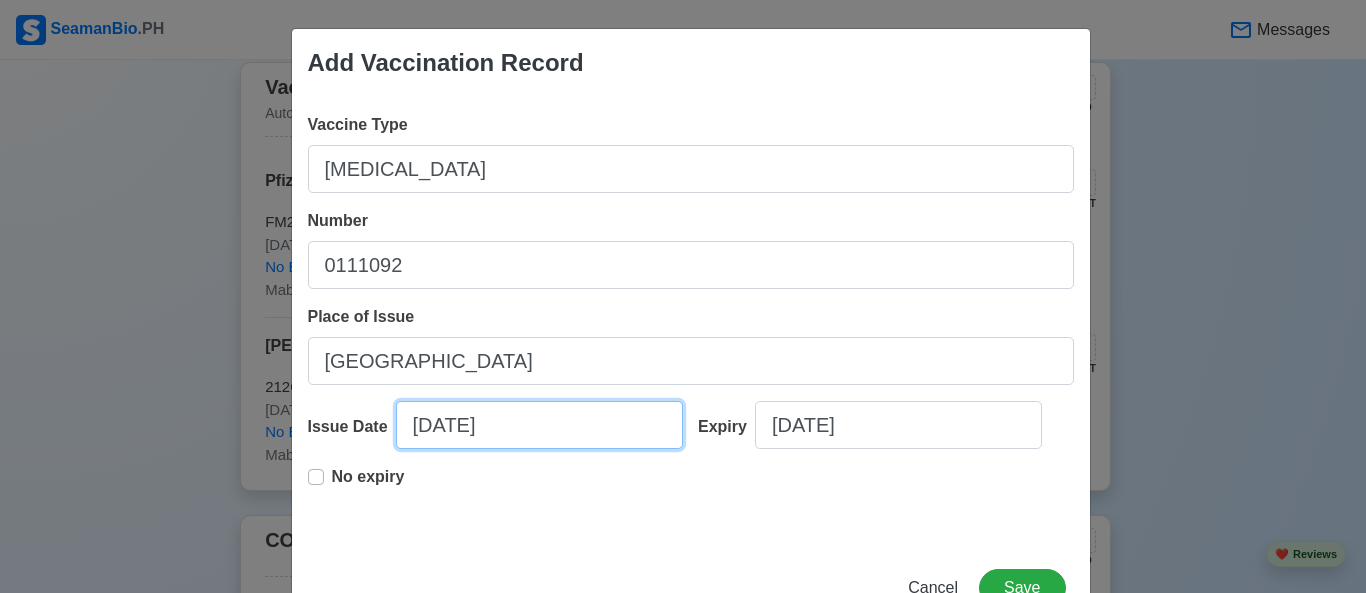 click on "[DATE]" at bounding box center (539, 425) 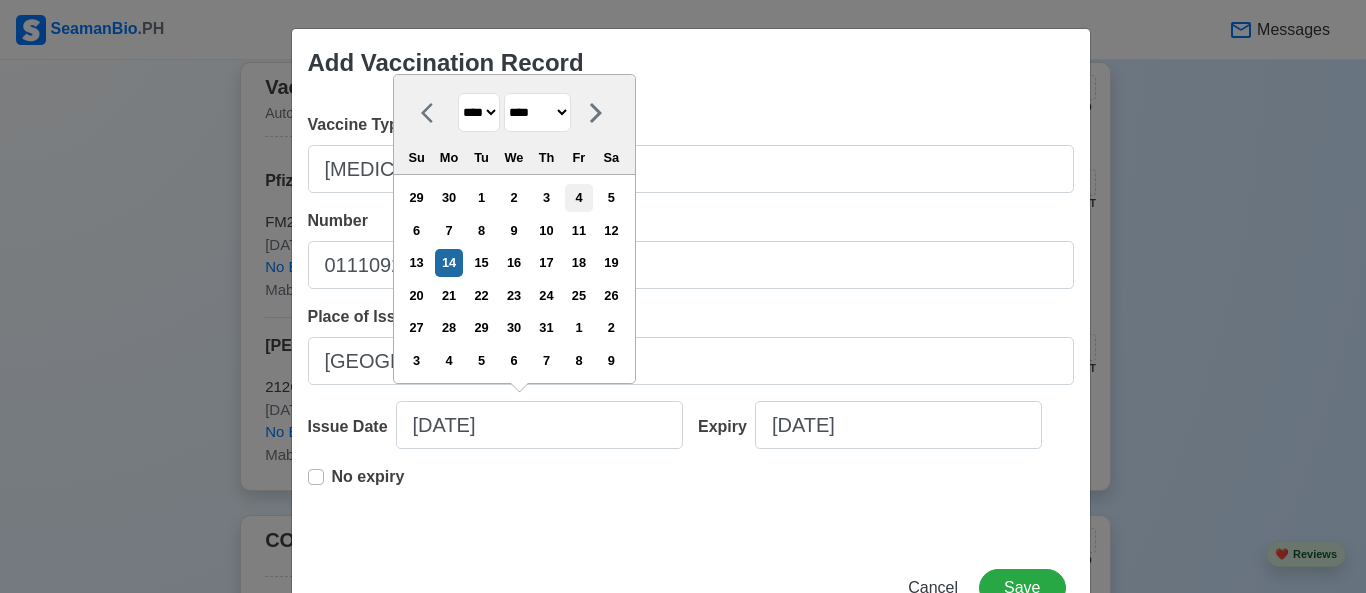 click on "4" at bounding box center [578, 197] 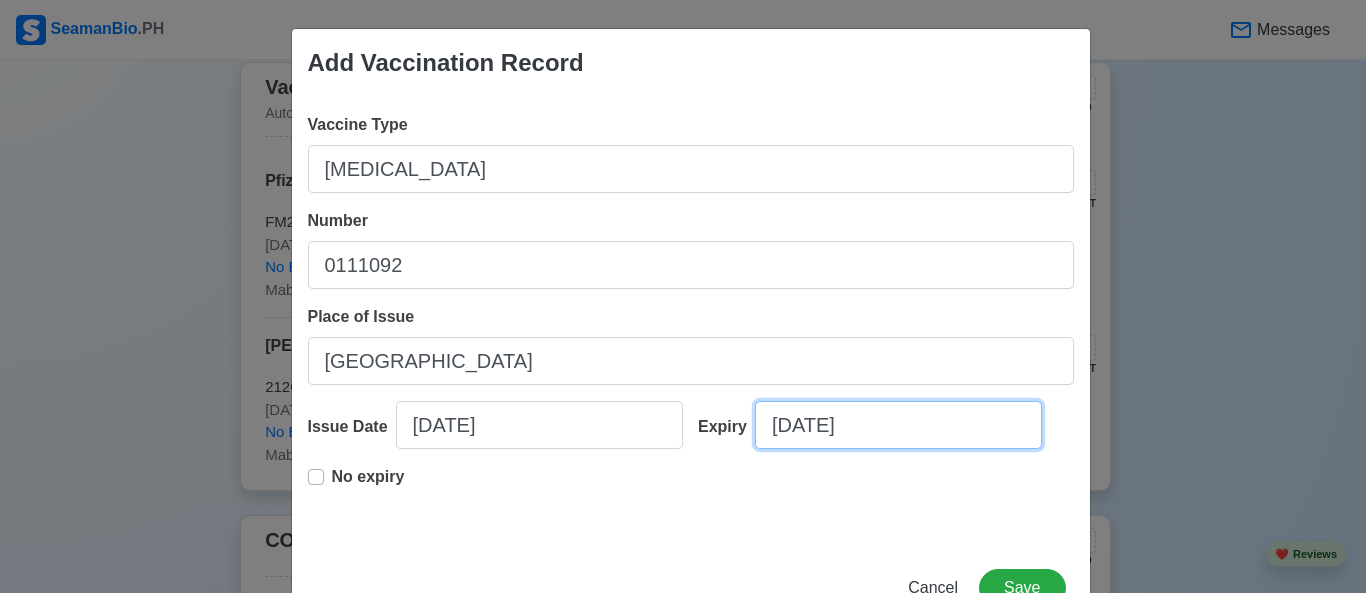 click on "[DATE]" at bounding box center (898, 425) 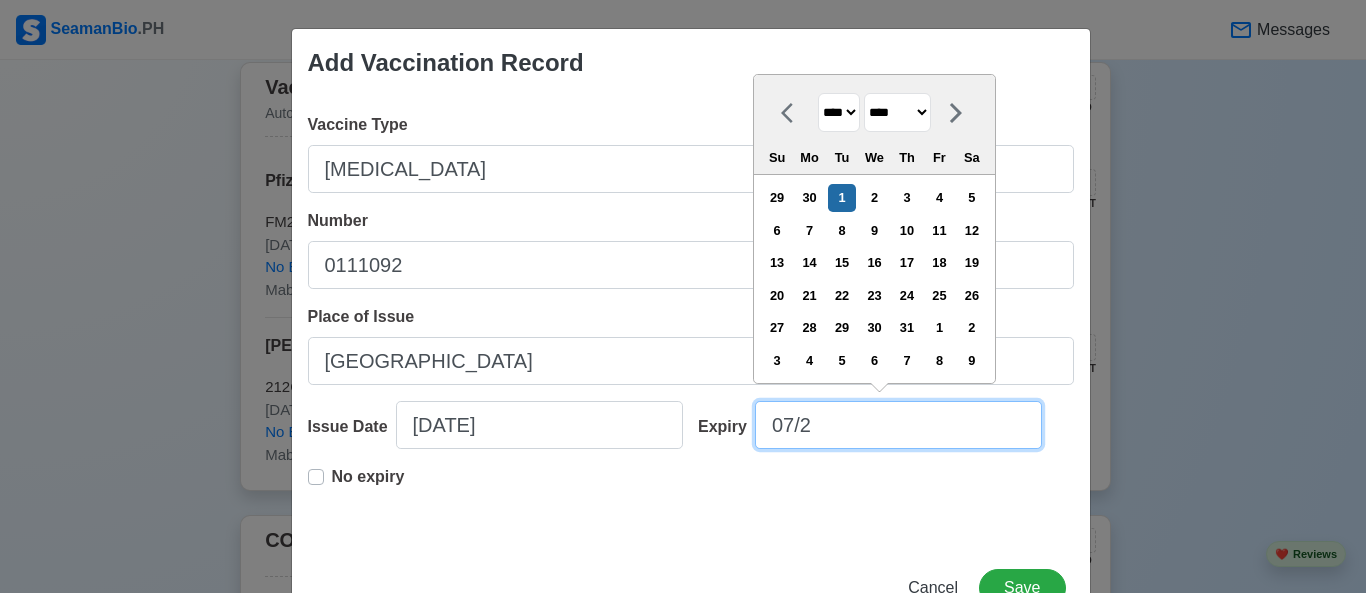 type on "07/" 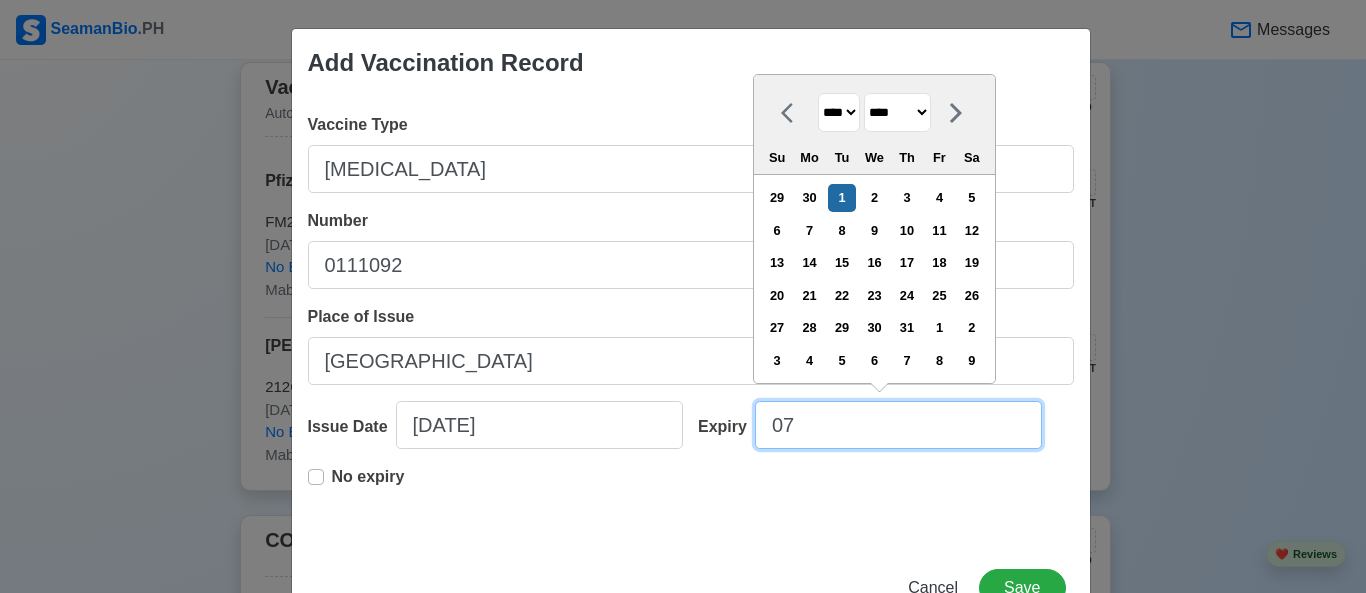 type on "0" 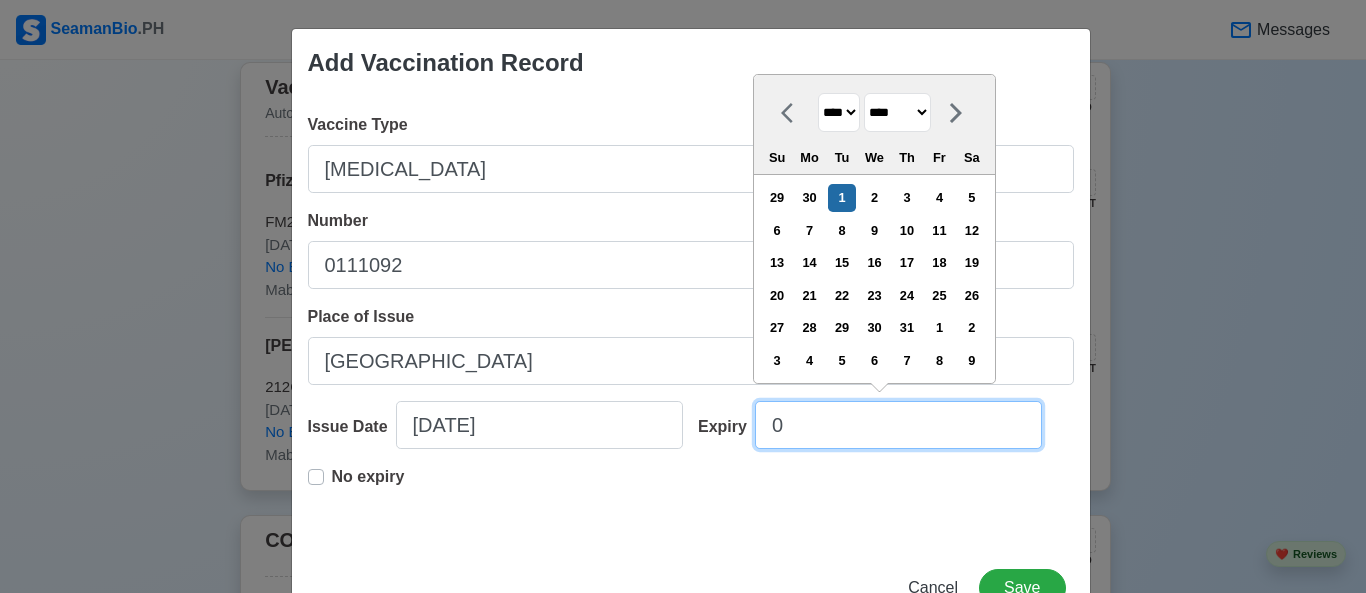 select on "****" 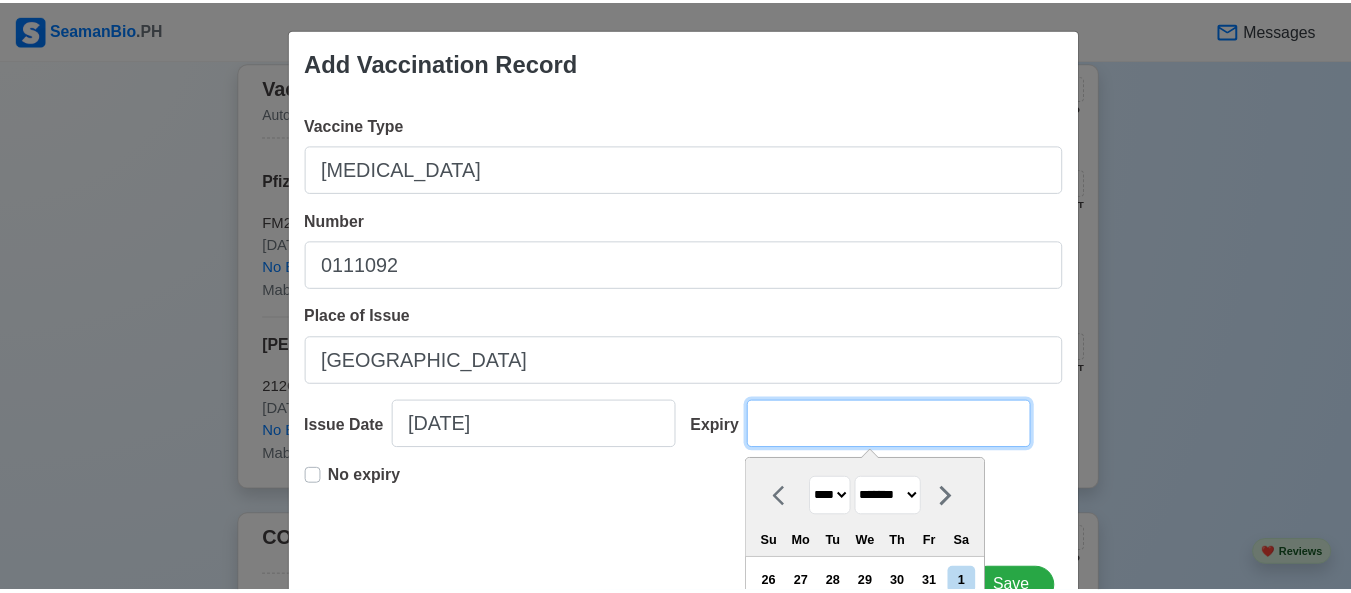 scroll, scrollTop: 52, scrollLeft: 0, axis: vertical 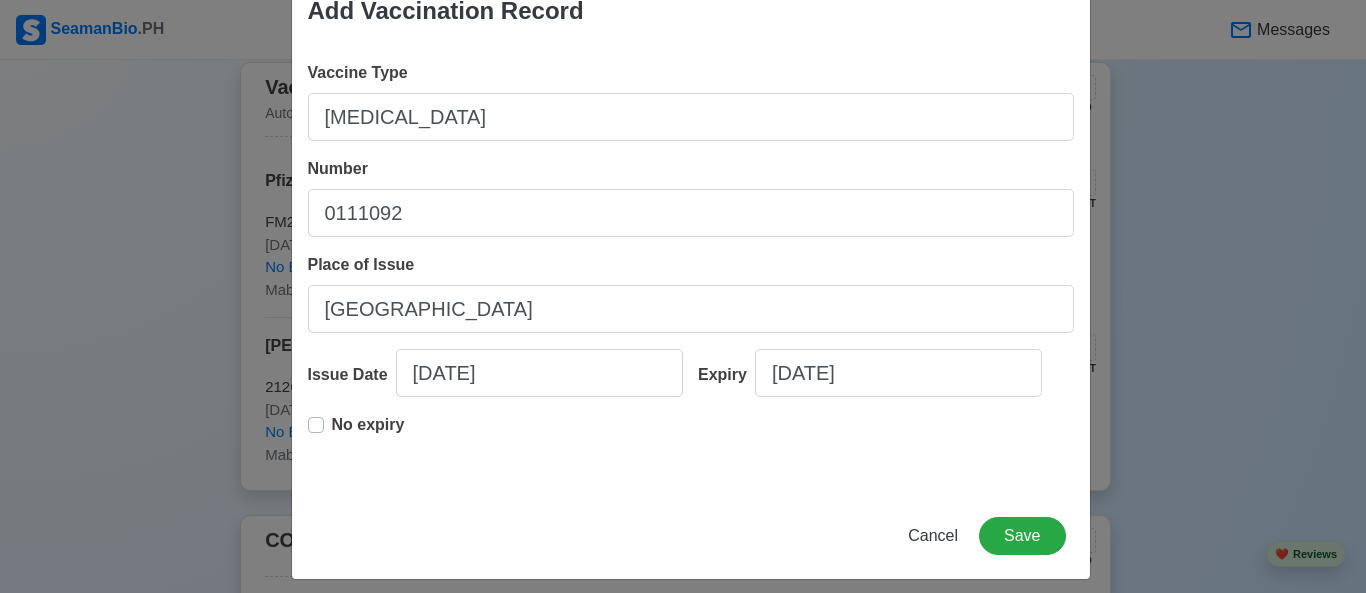 click on "No expiry" at bounding box center (691, 445) 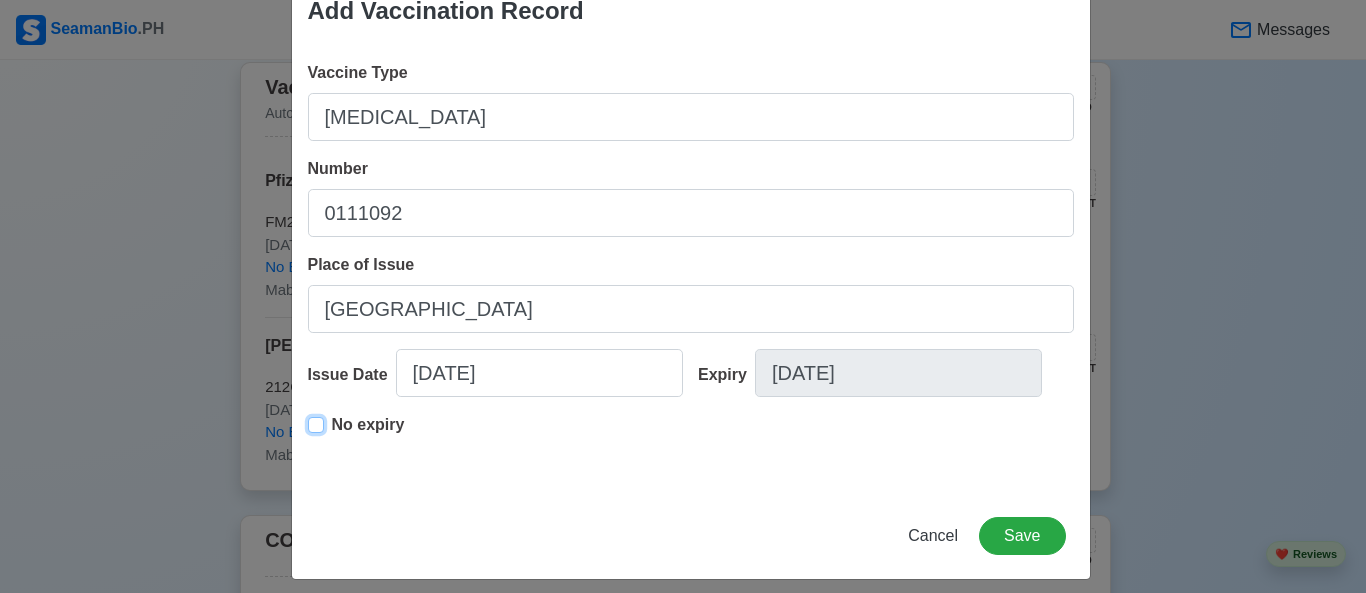 type on "[DATE]" 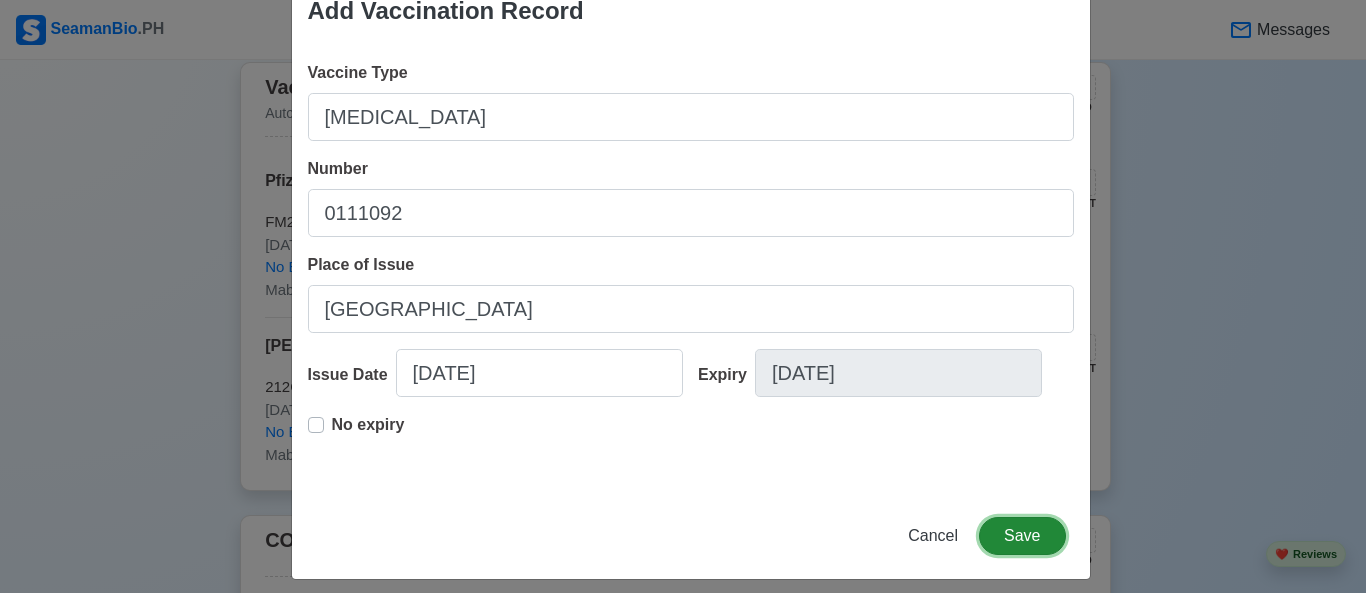 click on "Save" at bounding box center [1022, 536] 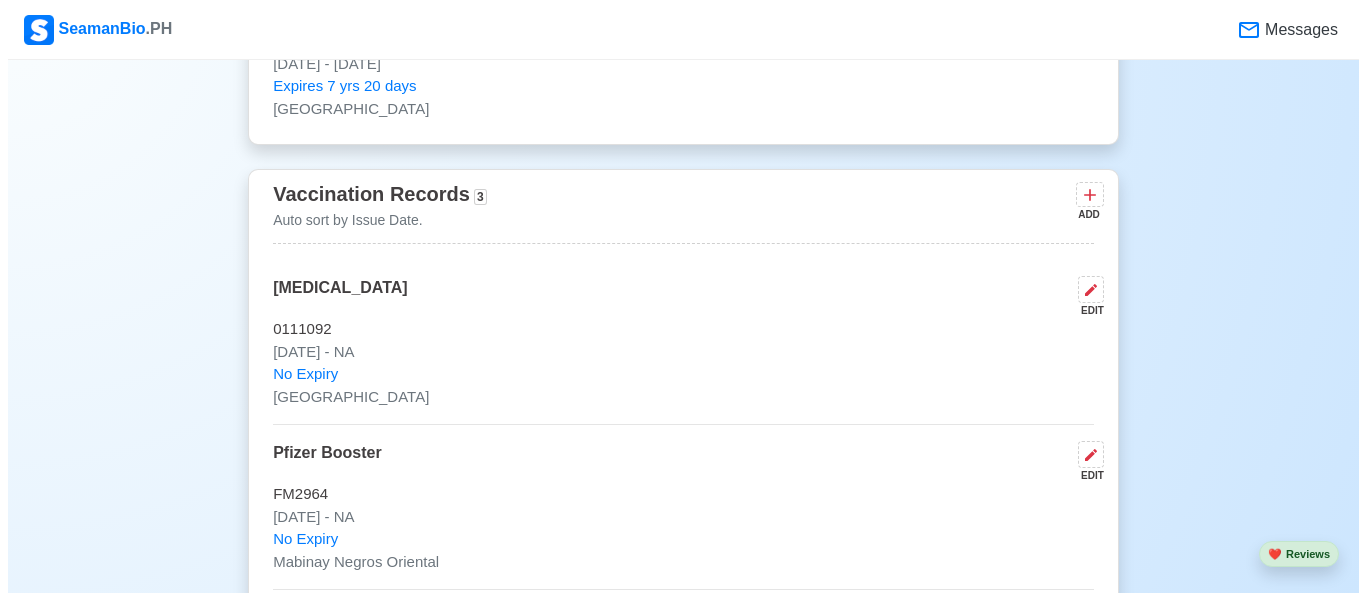 scroll, scrollTop: 2111, scrollLeft: 0, axis: vertical 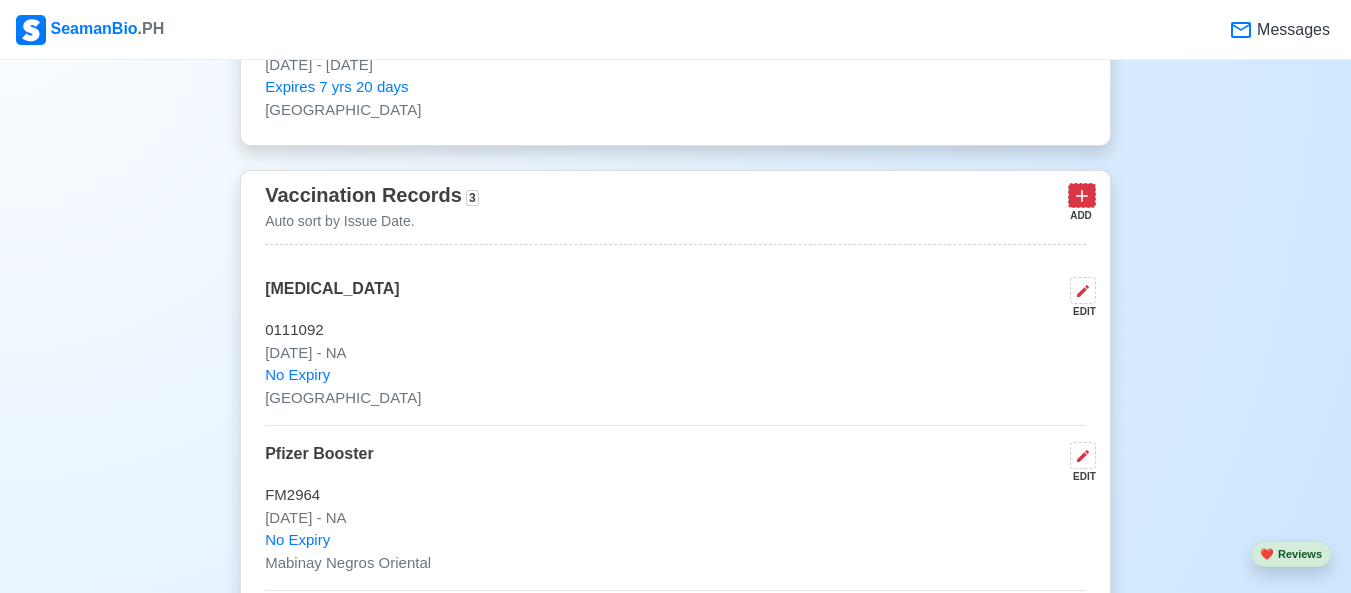 click 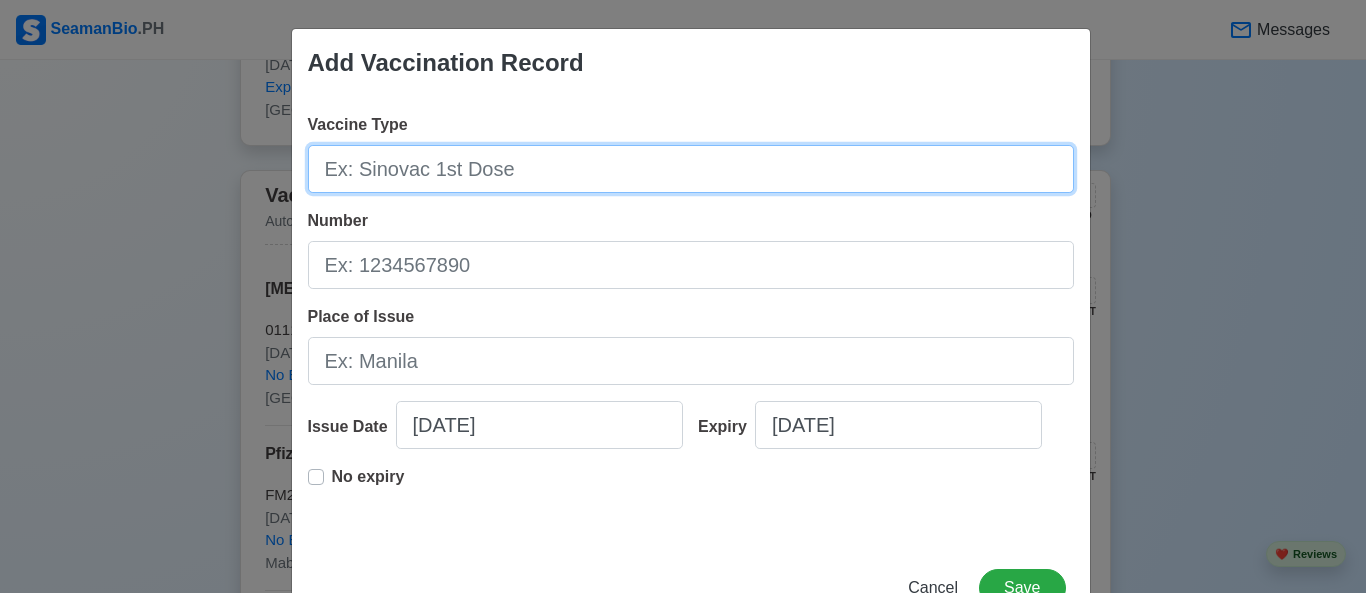 click on "Vaccine Type" at bounding box center [691, 169] 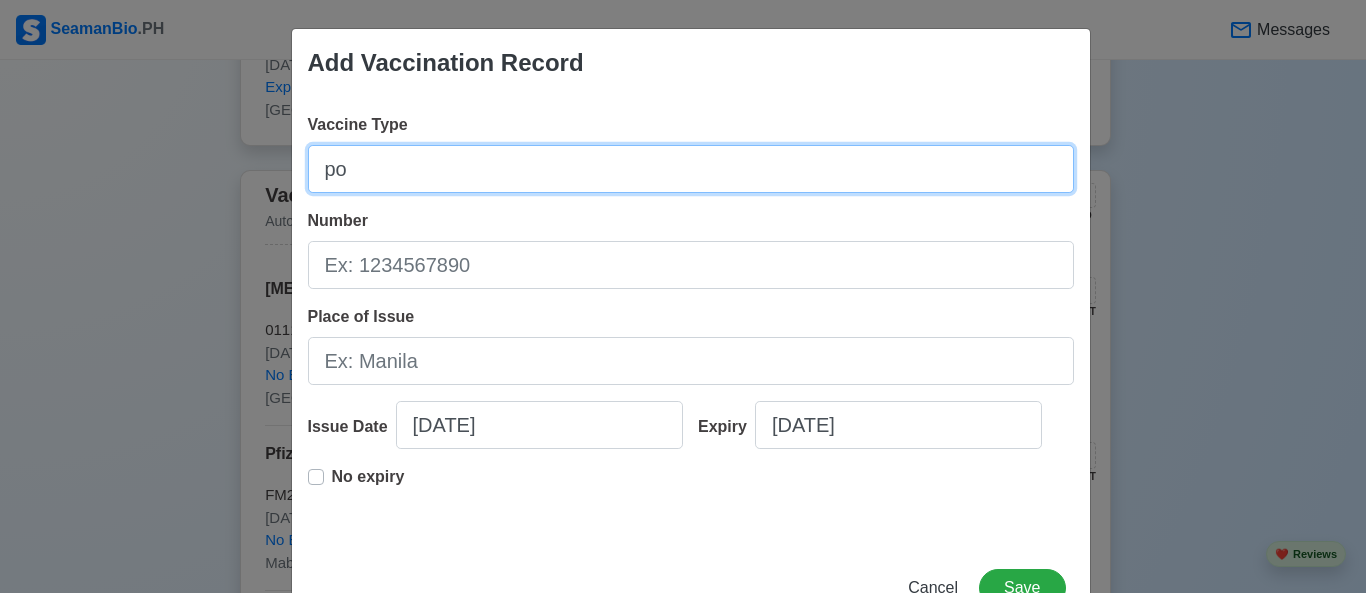 type on "p" 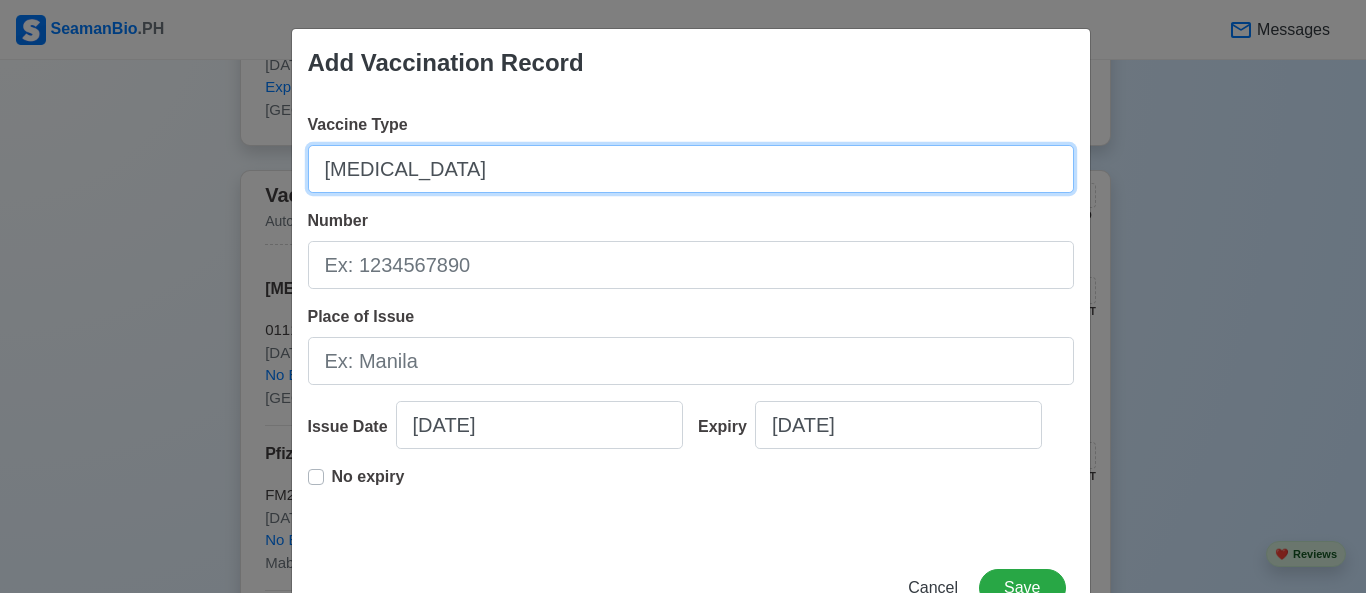 type on "[MEDICAL_DATA]" 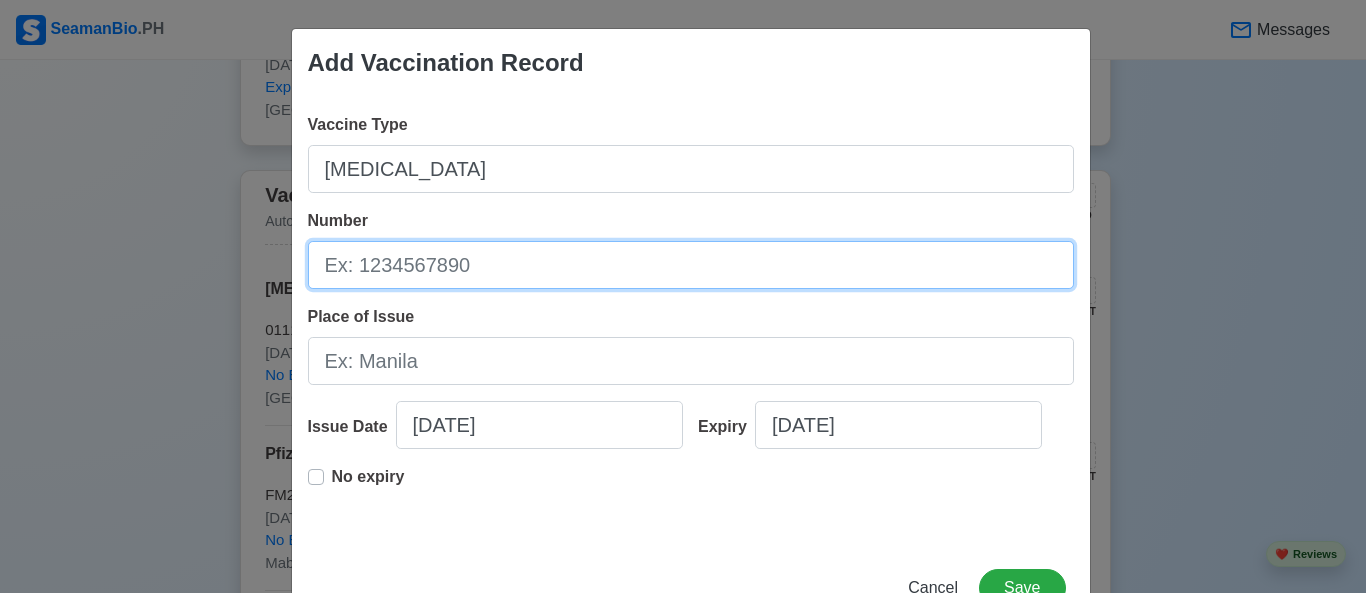 click on "Number" at bounding box center (691, 265) 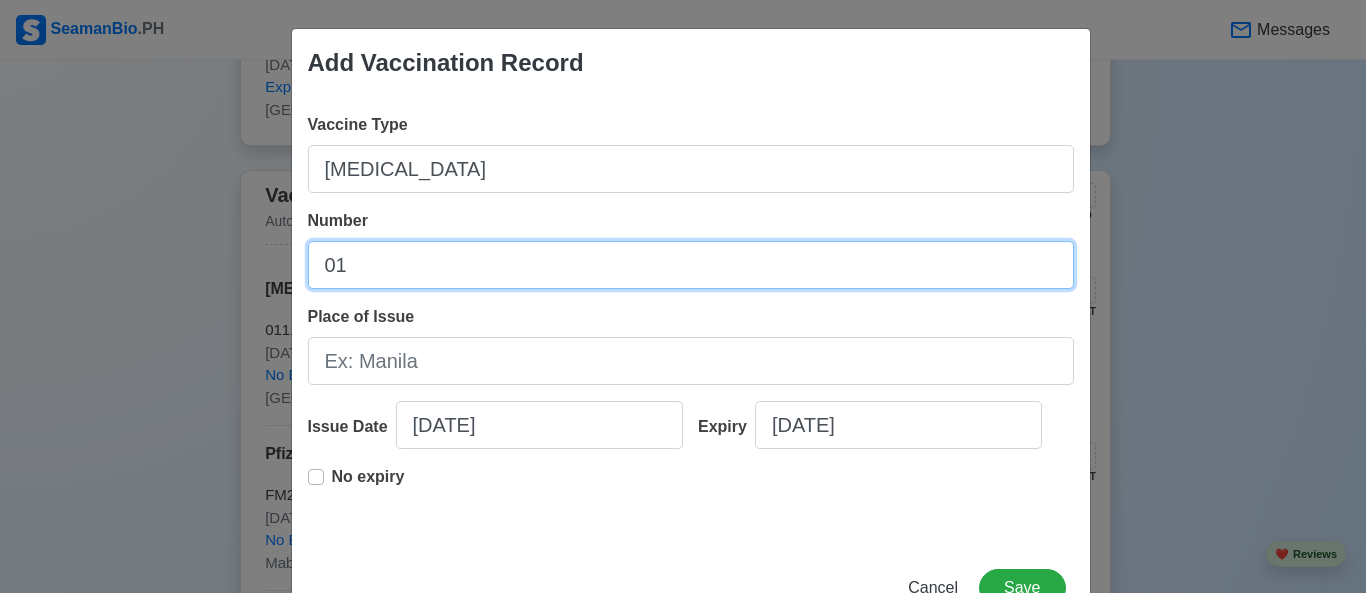 type on "0" 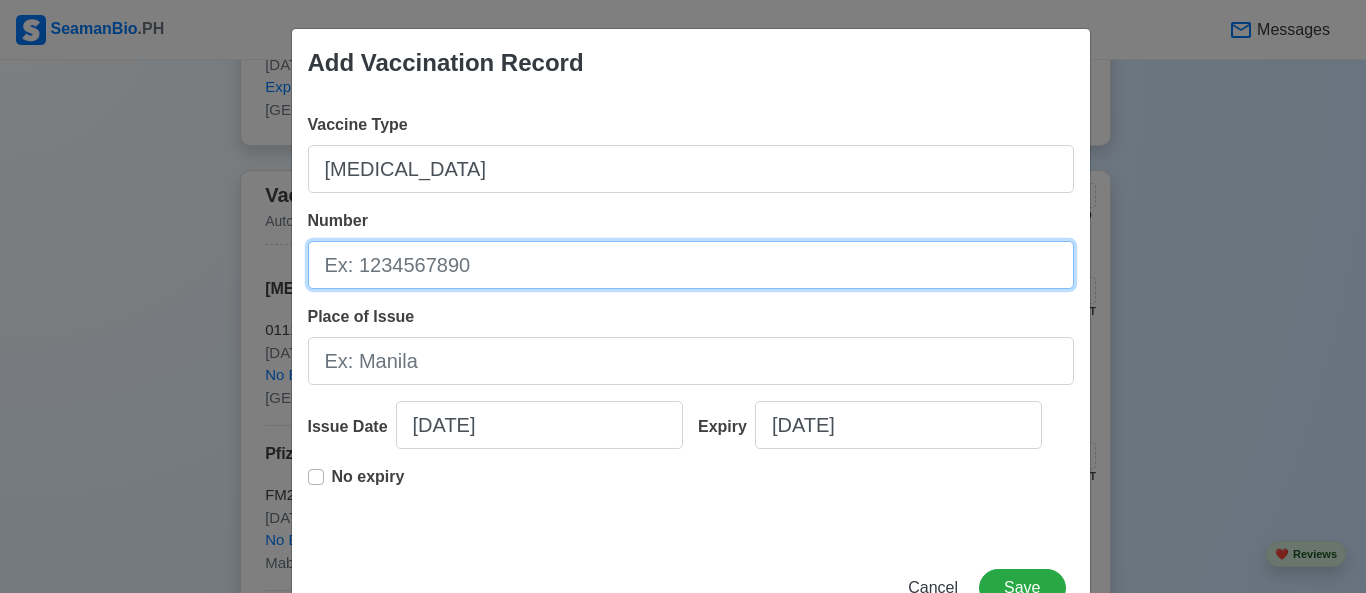 click on "Number" at bounding box center [691, 265] 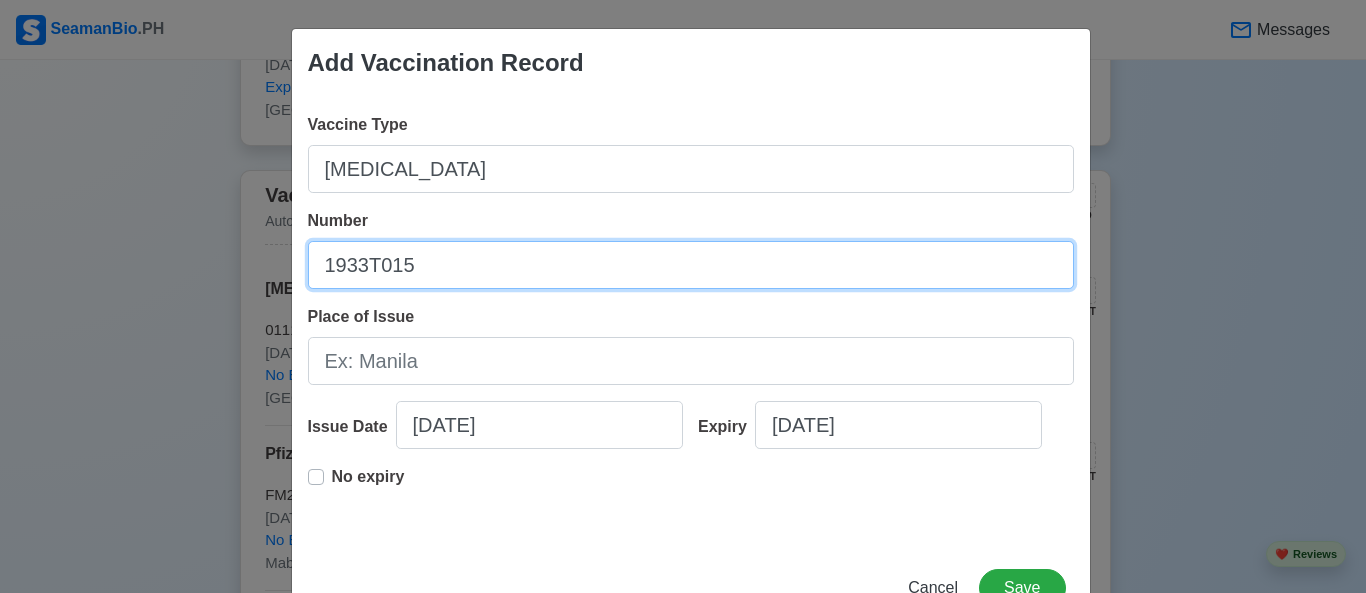 type on "1933T015" 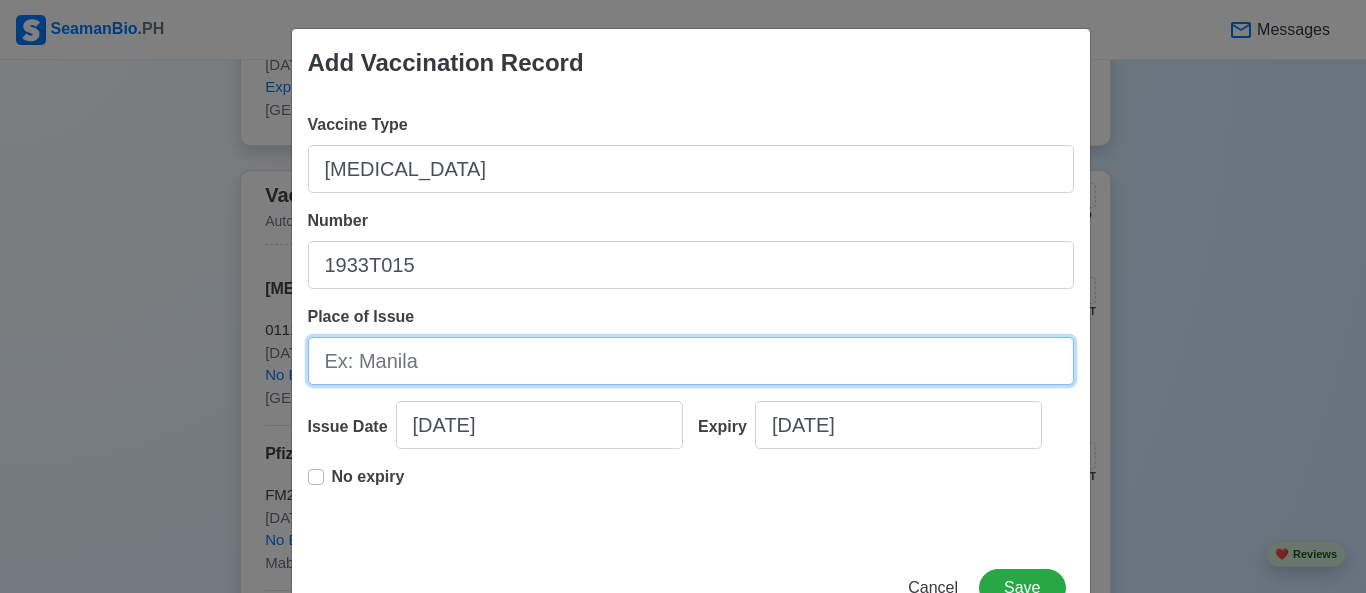 click on "Place of Issue" at bounding box center [691, 361] 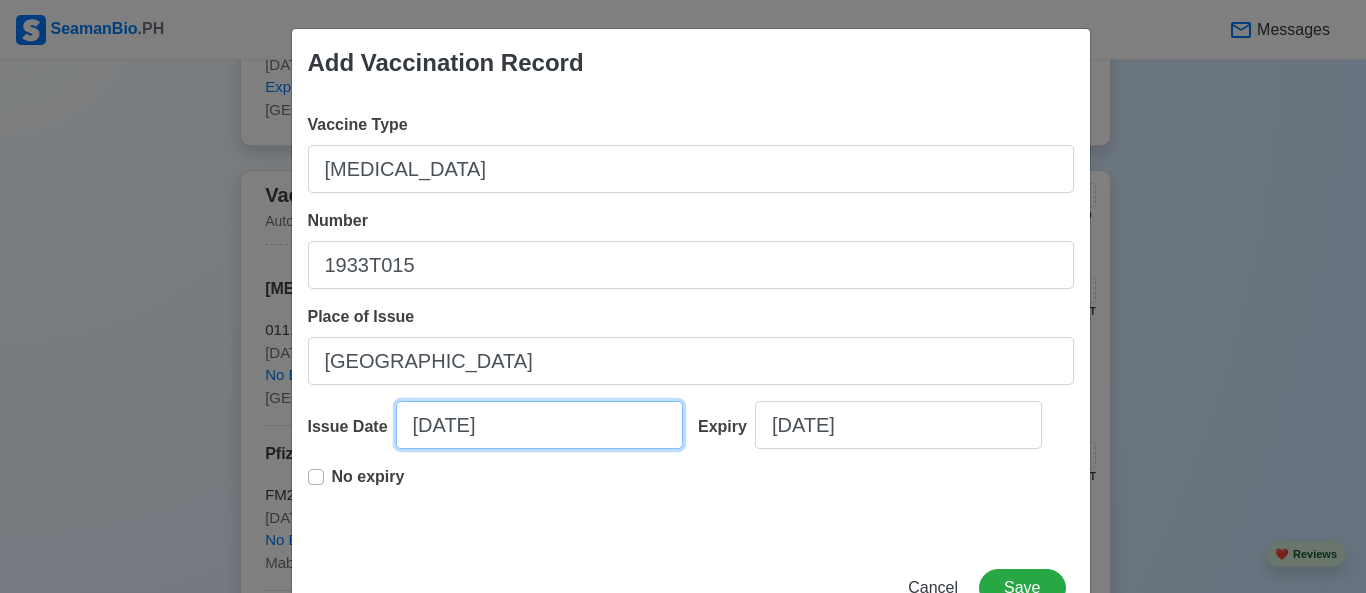 select on "****" 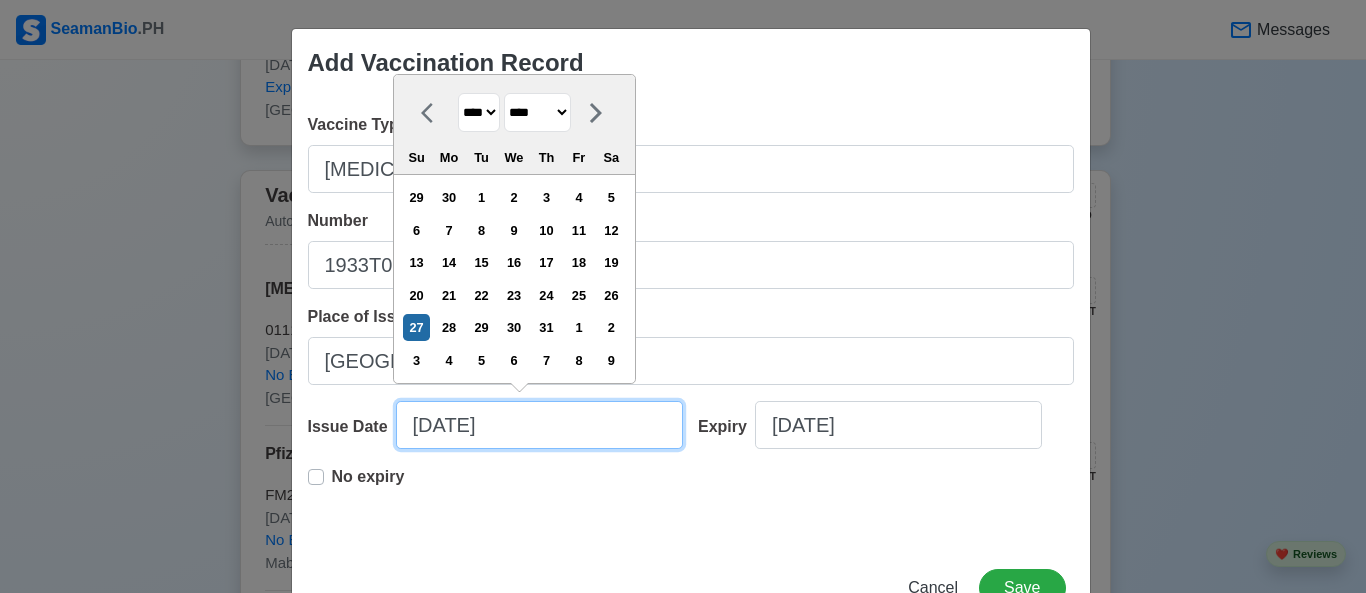 click on "[DATE]" at bounding box center [539, 425] 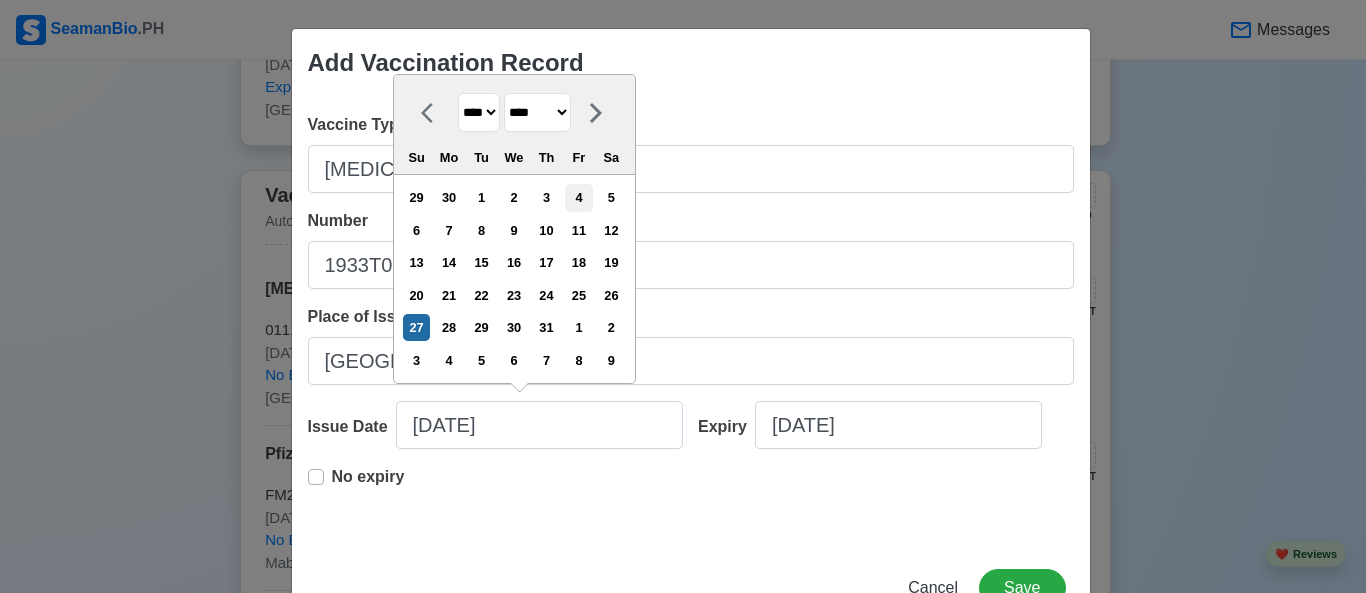 click on "4" at bounding box center [578, 197] 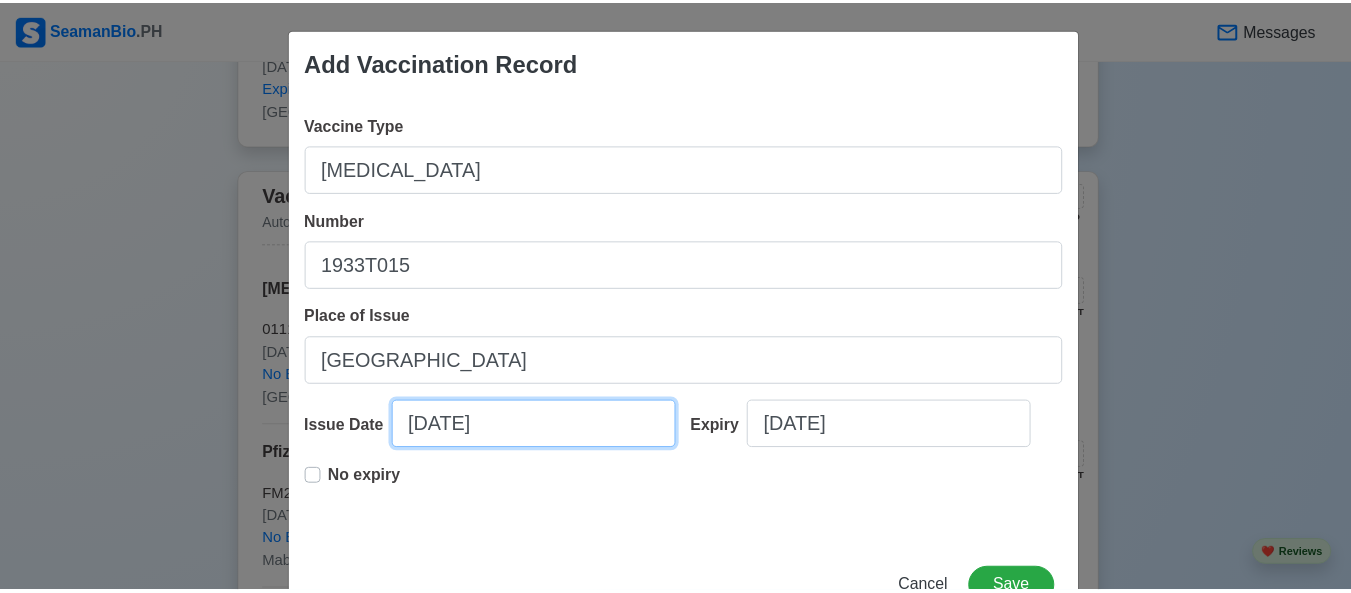 scroll, scrollTop: 67, scrollLeft: 0, axis: vertical 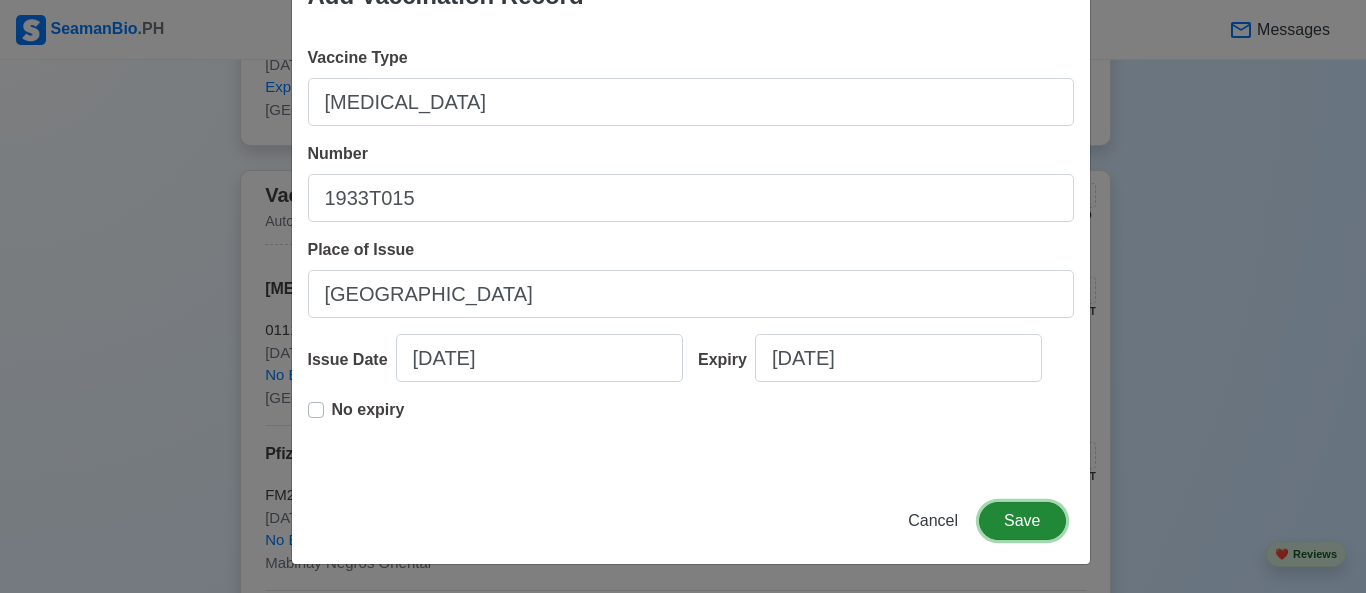 click on "Save" at bounding box center [1022, 521] 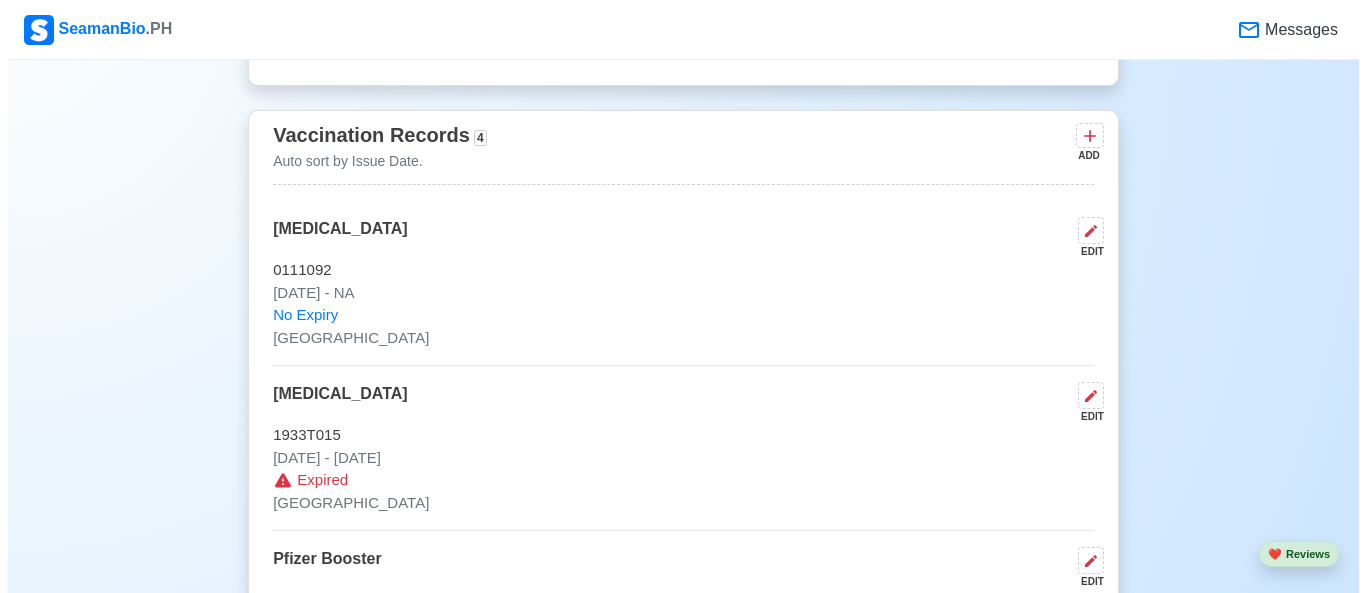 scroll, scrollTop: 2172, scrollLeft: 0, axis: vertical 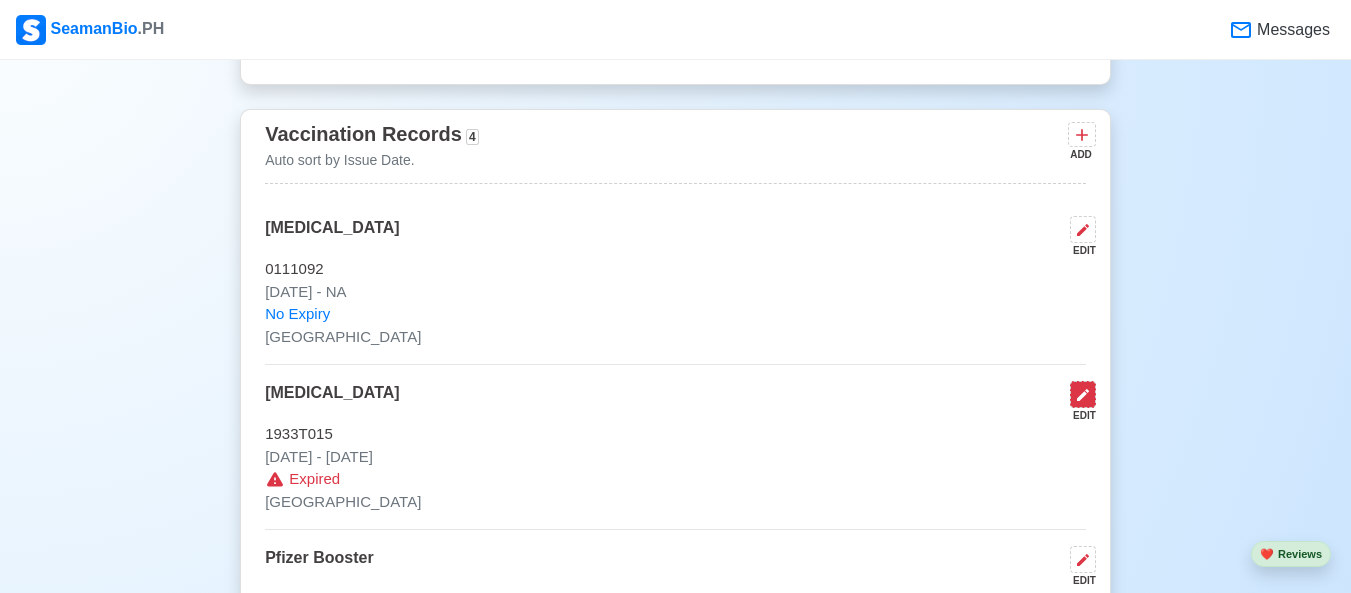 click at bounding box center [1083, 394] 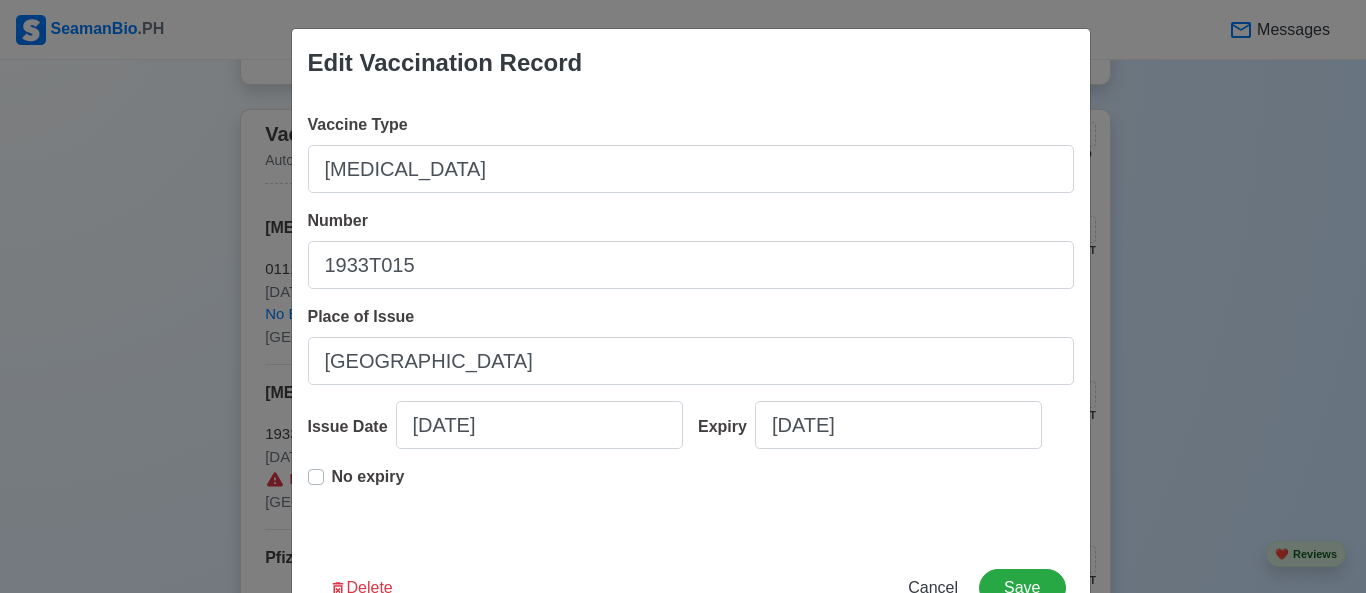 click on "No expiry" at bounding box center [368, 485] 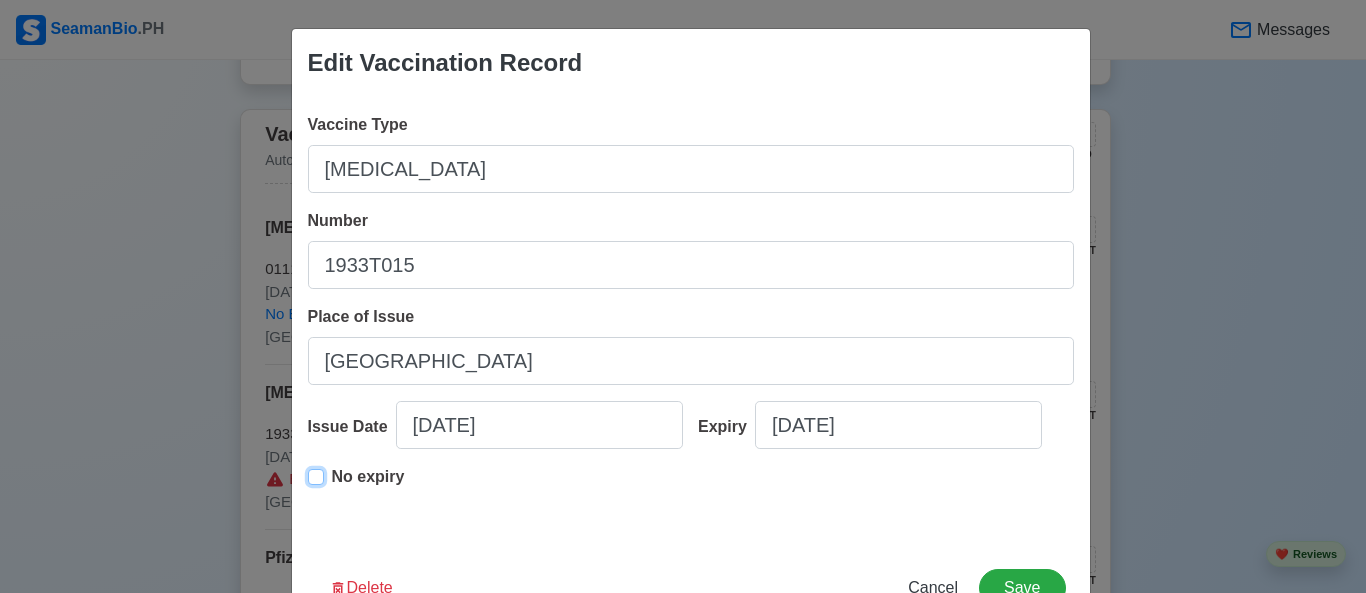 type on "[DATE]" 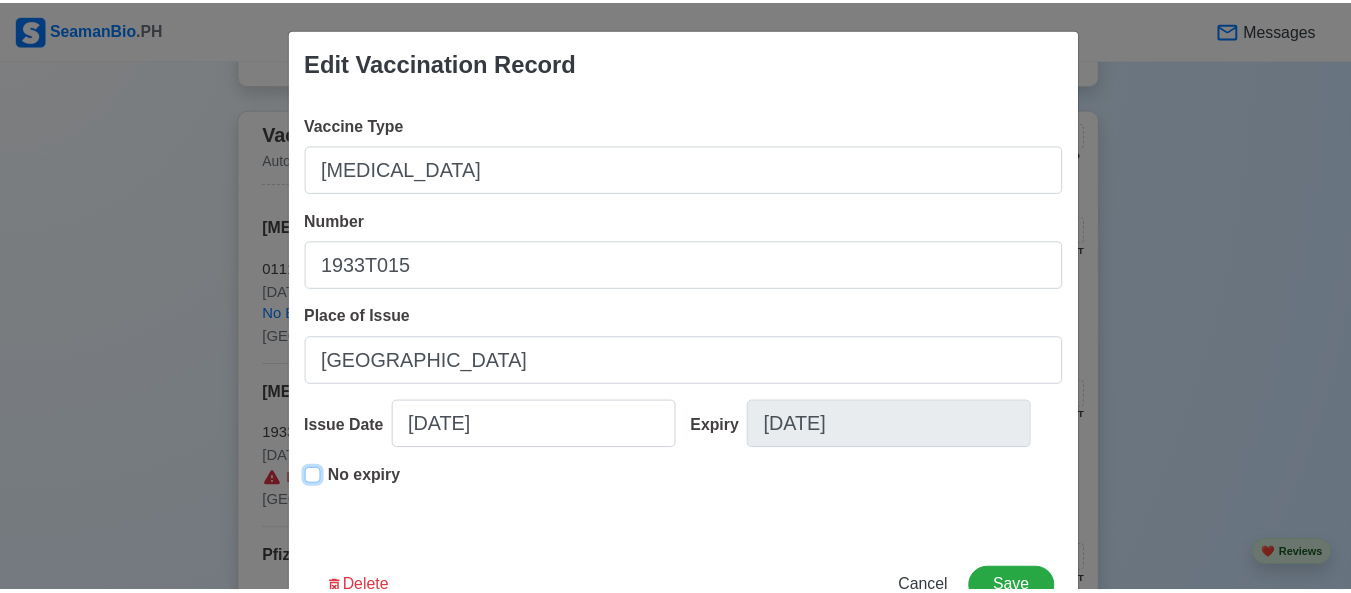 scroll, scrollTop: 67, scrollLeft: 0, axis: vertical 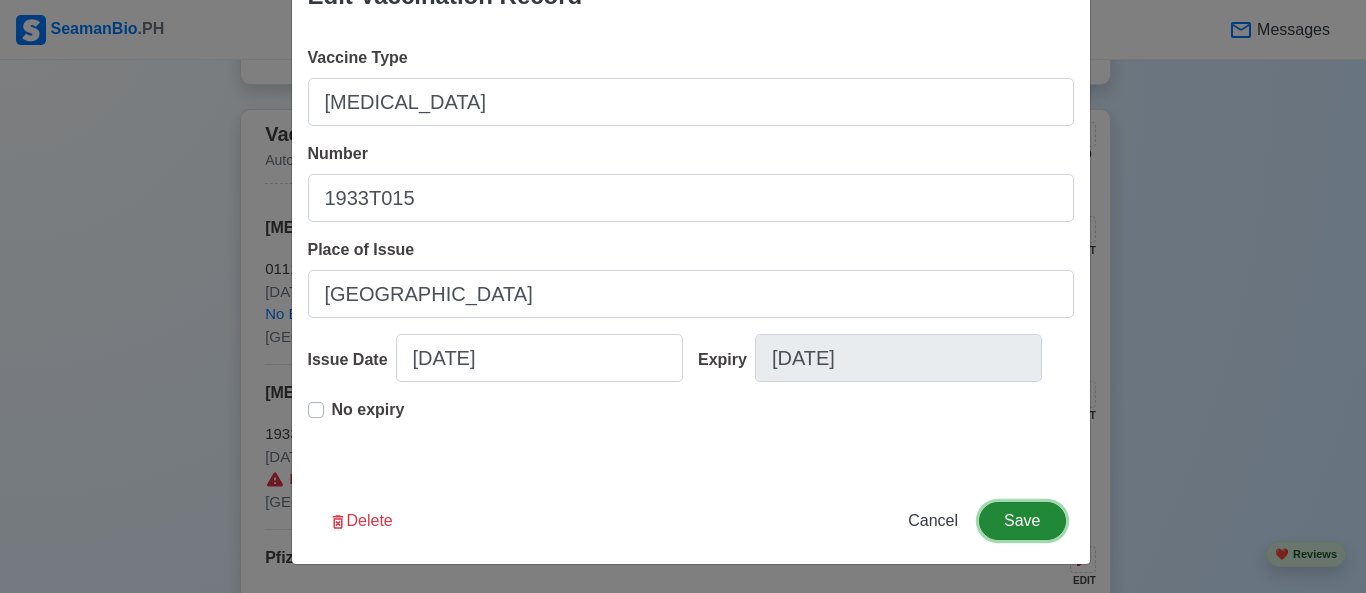click on "Save" at bounding box center (1022, 521) 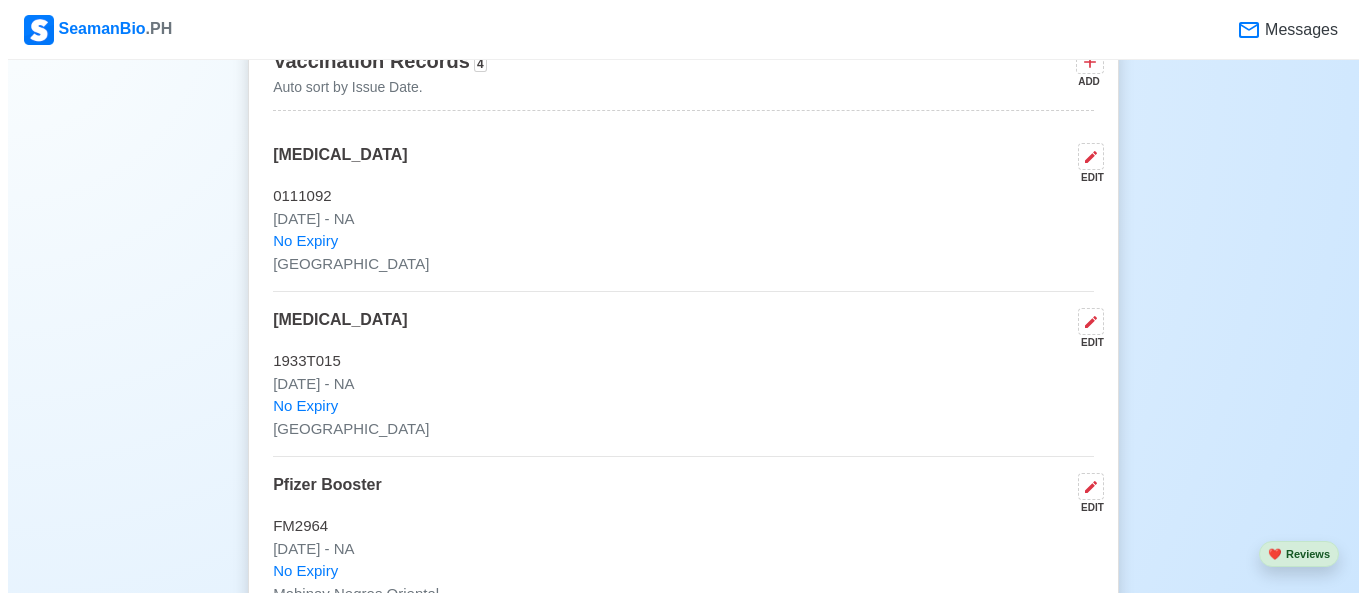 scroll, scrollTop: 2244, scrollLeft: 0, axis: vertical 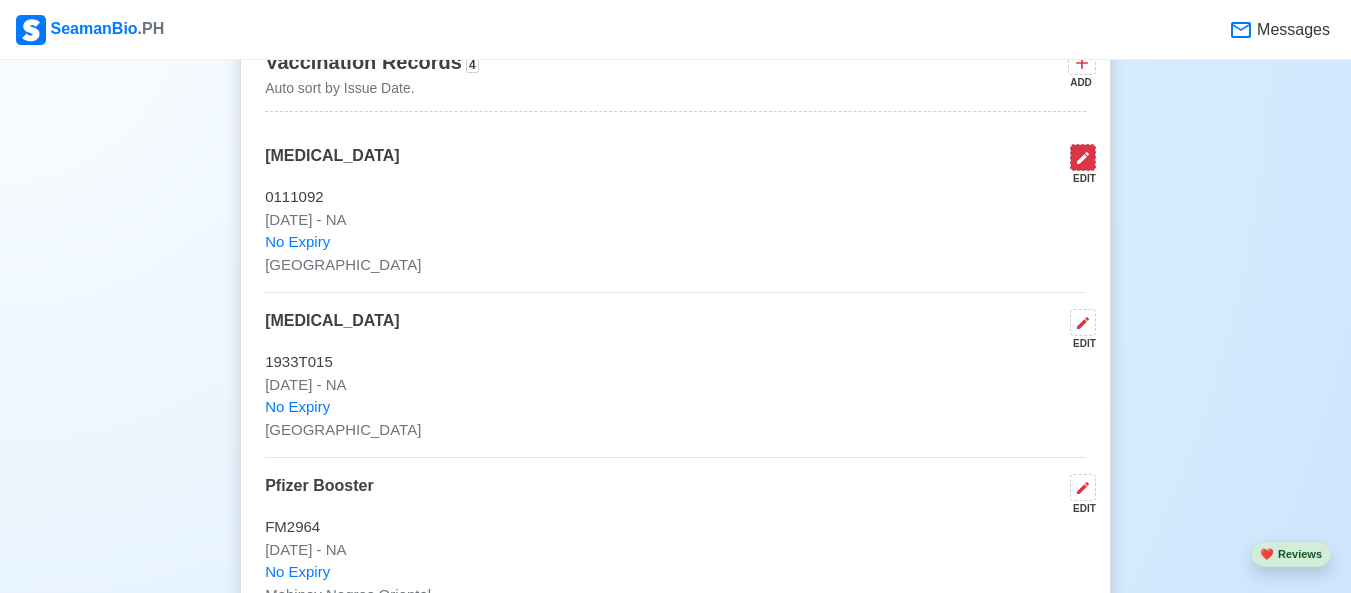 click at bounding box center (1083, 157) 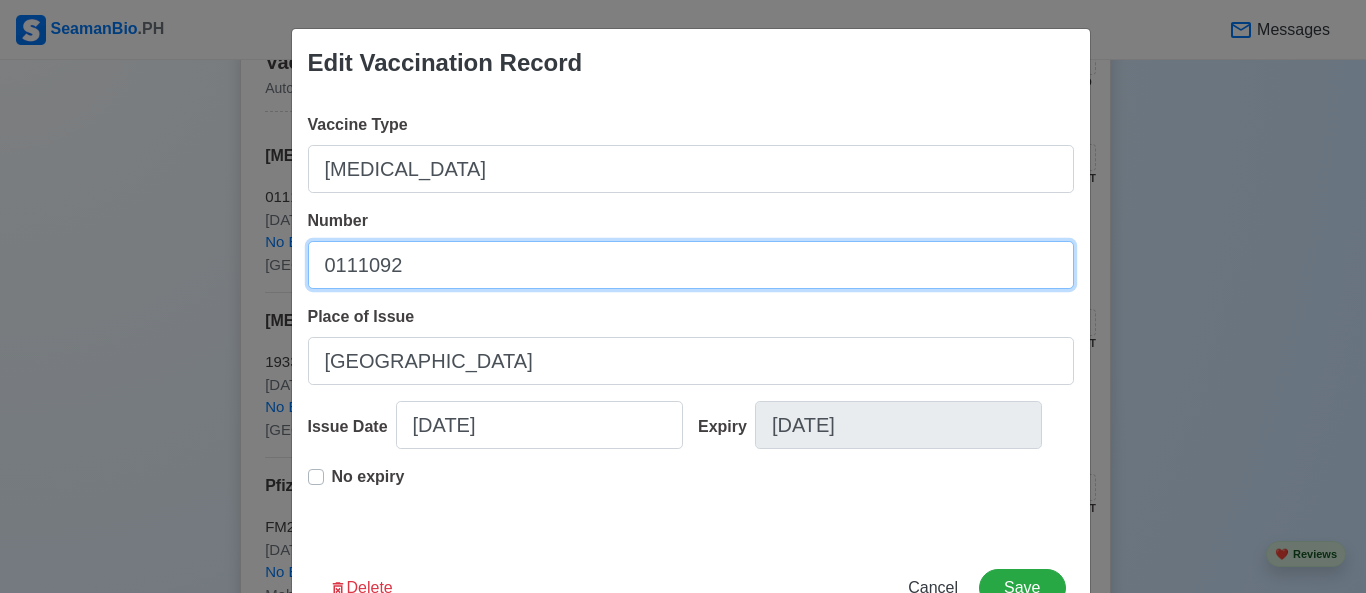 click on "0111092" at bounding box center (691, 265) 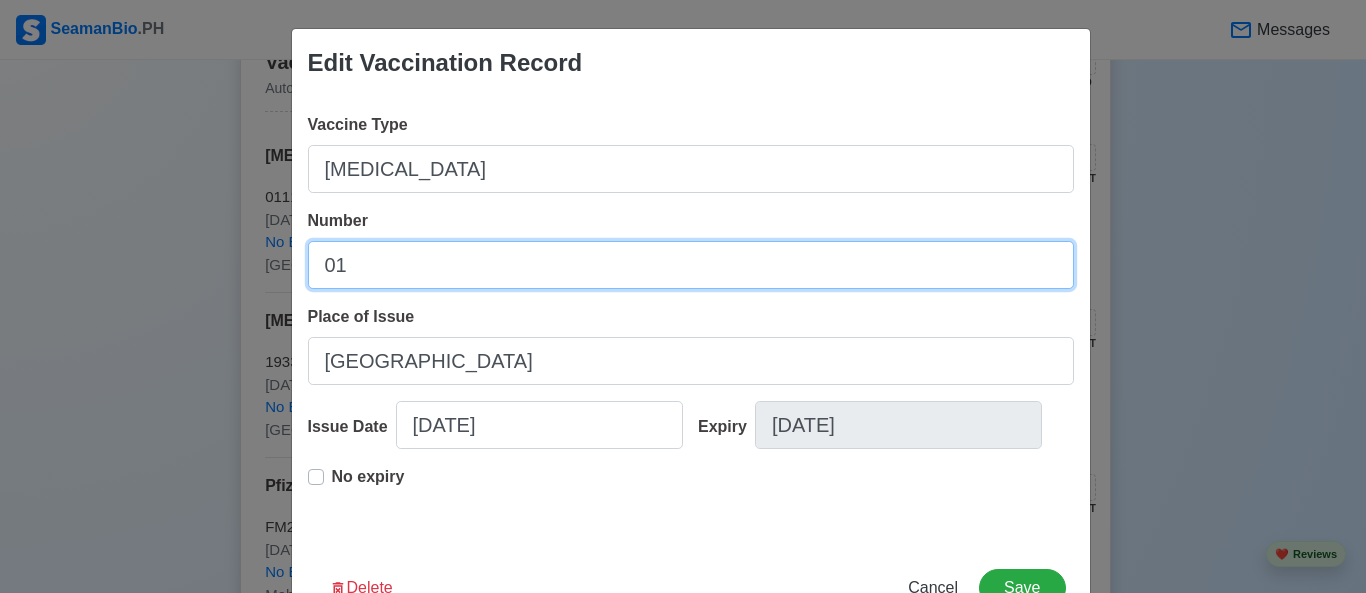 type on "0" 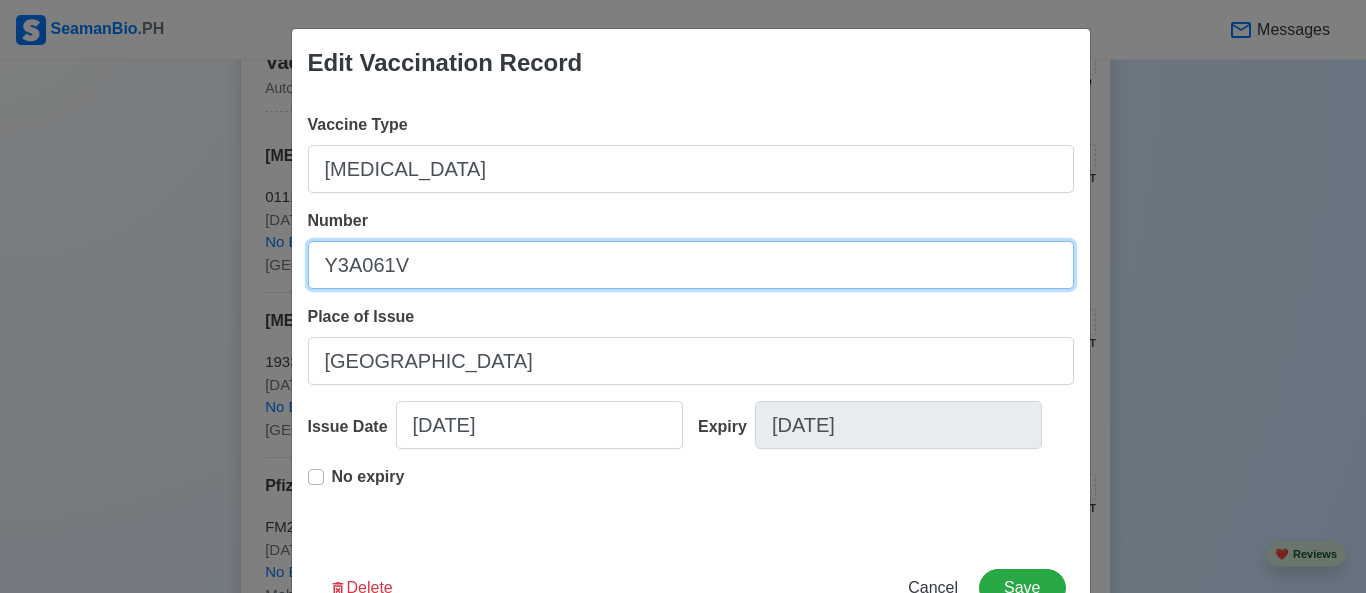 type on "Y3A061V" 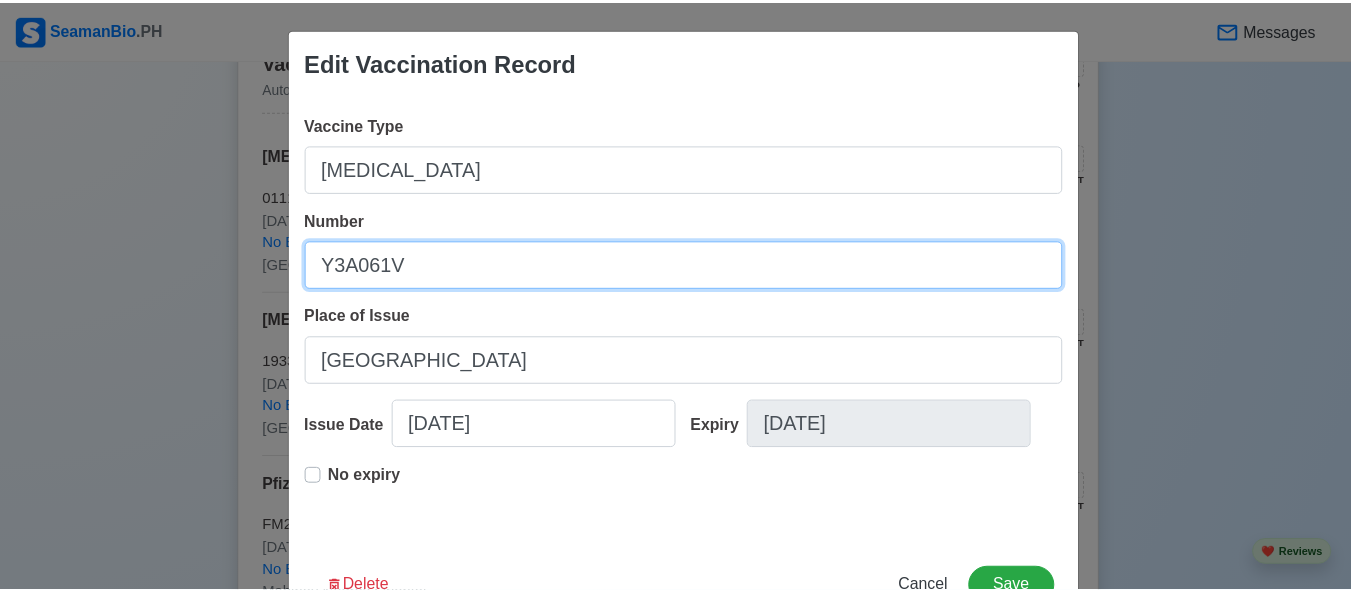 scroll, scrollTop: 67, scrollLeft: 0, axis: vertical 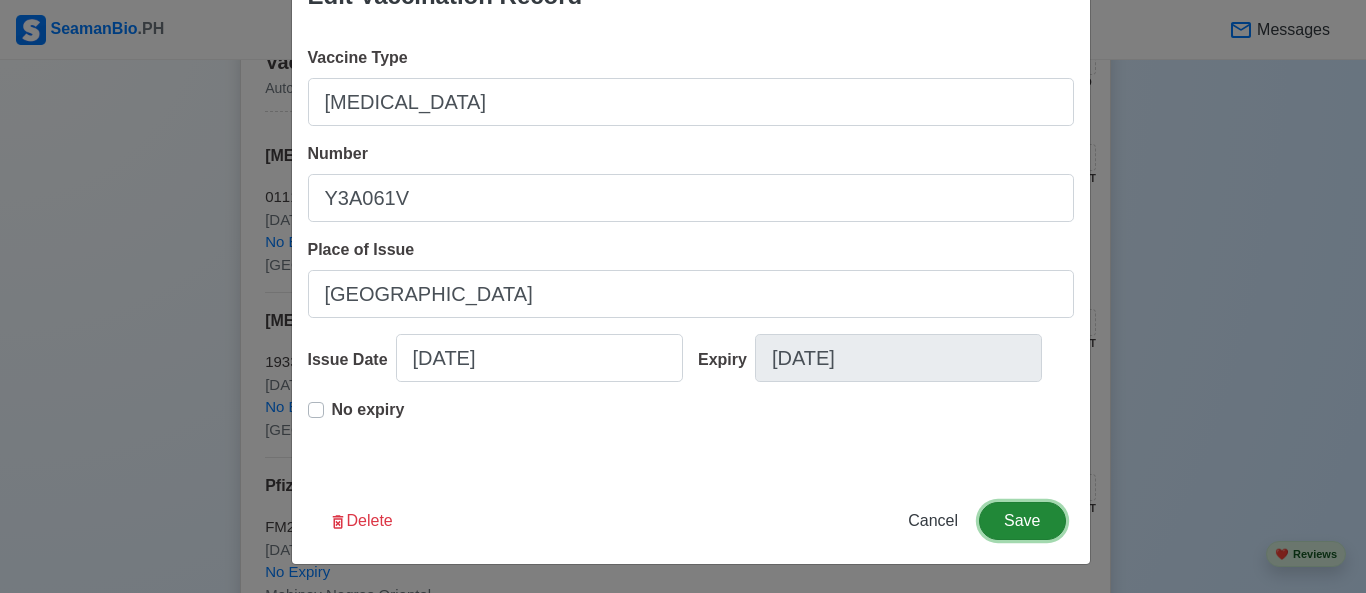 click on "Save" at bounding box center (1022, 521) 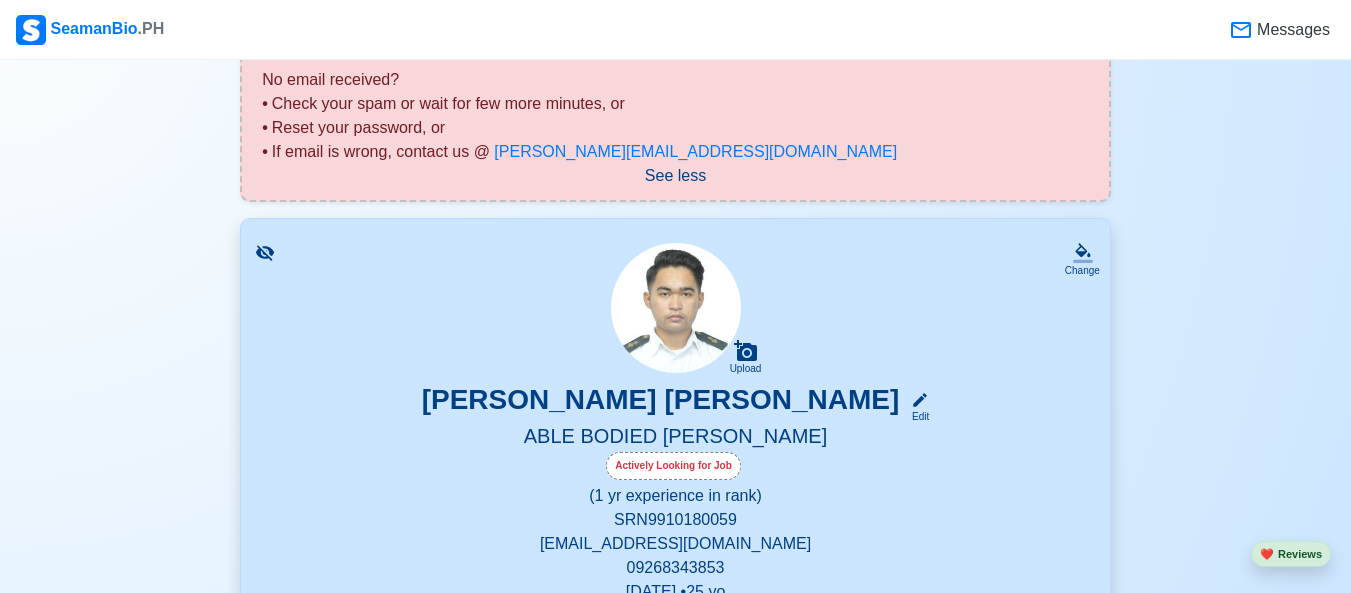 scroll, scrollTop: 226, scrollLeft: 0, axis: vertical 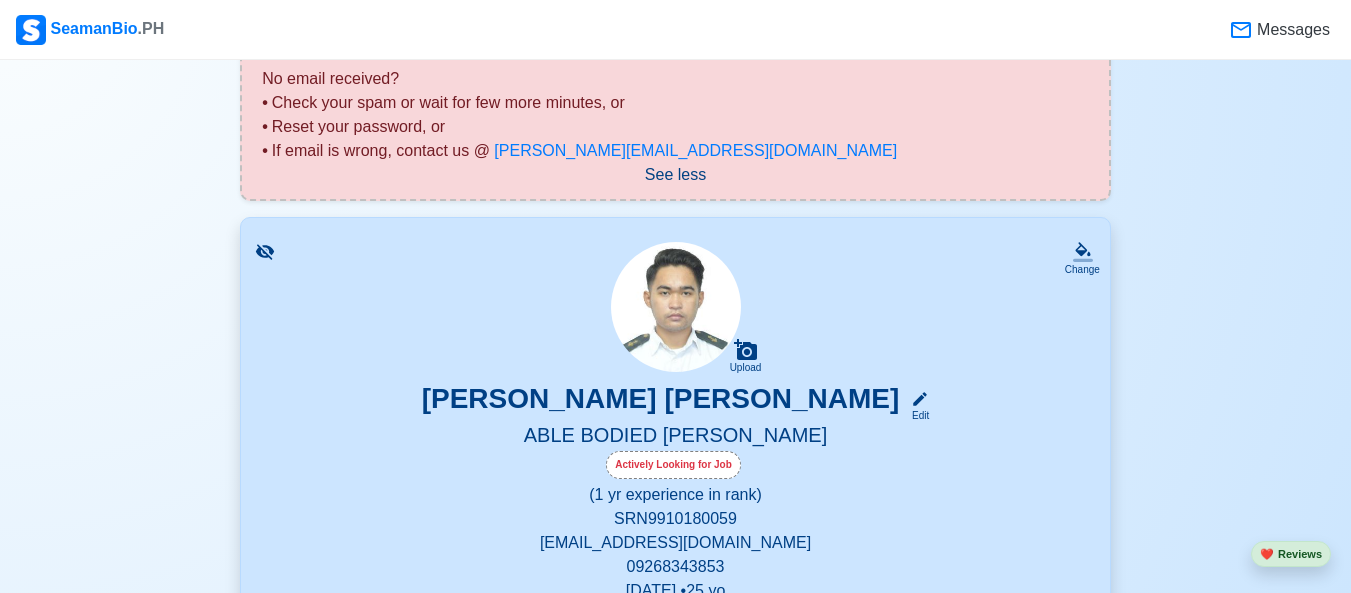 click 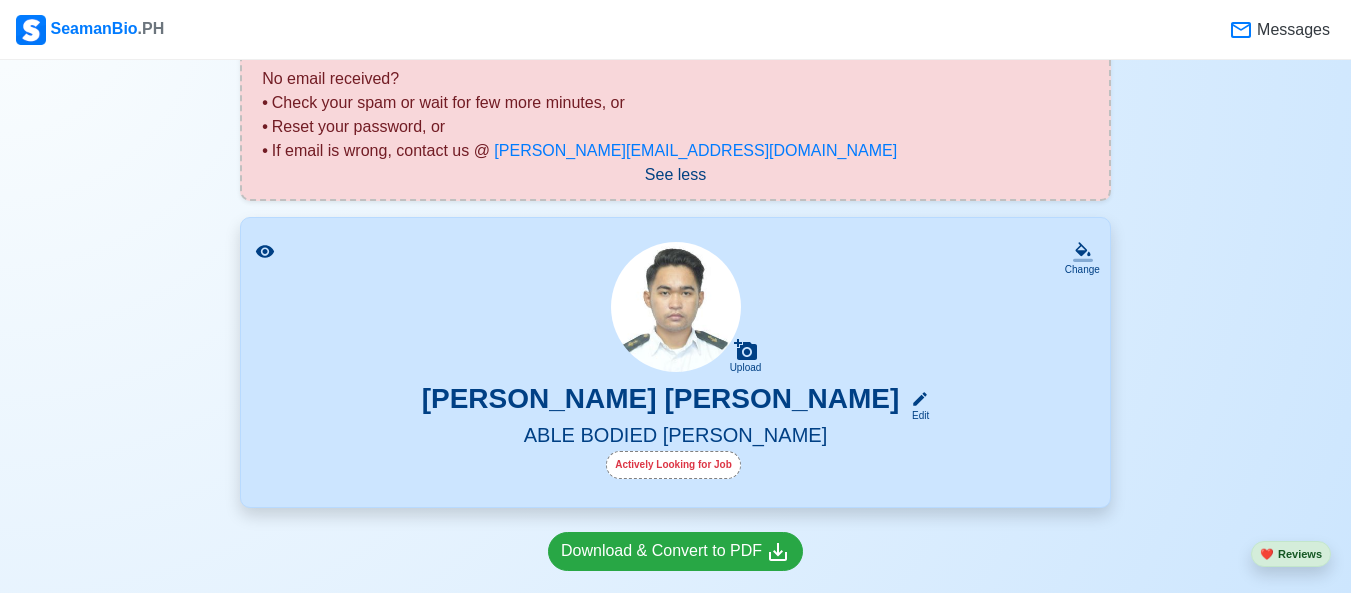 click 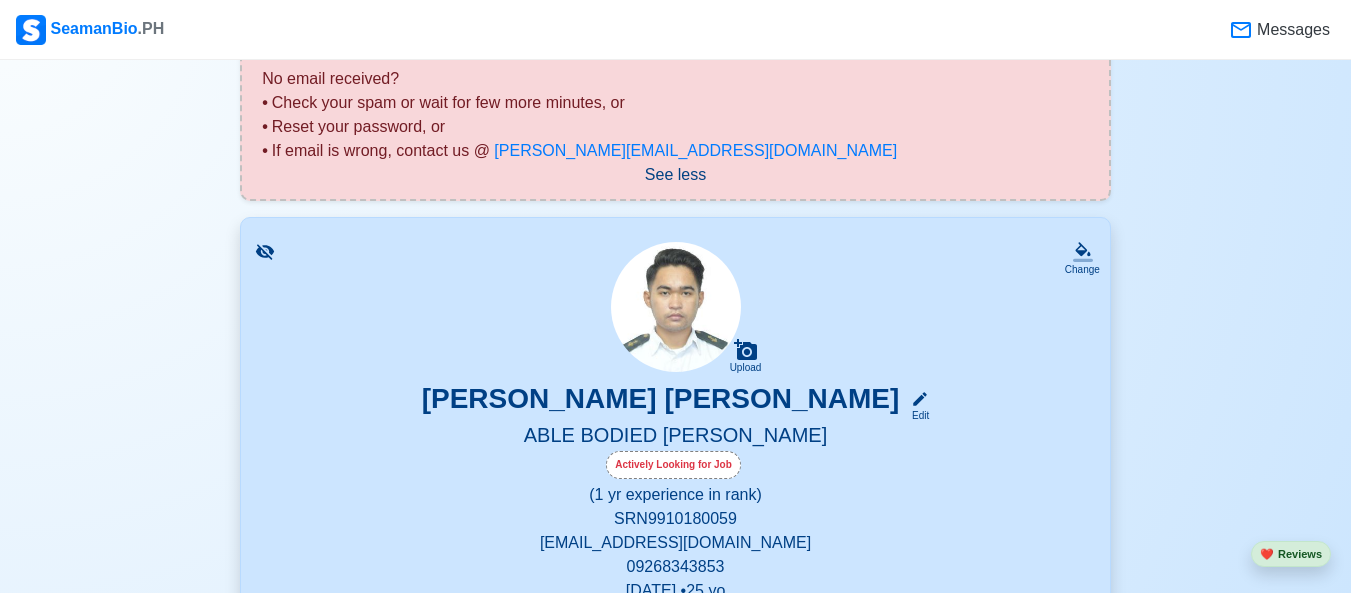 click 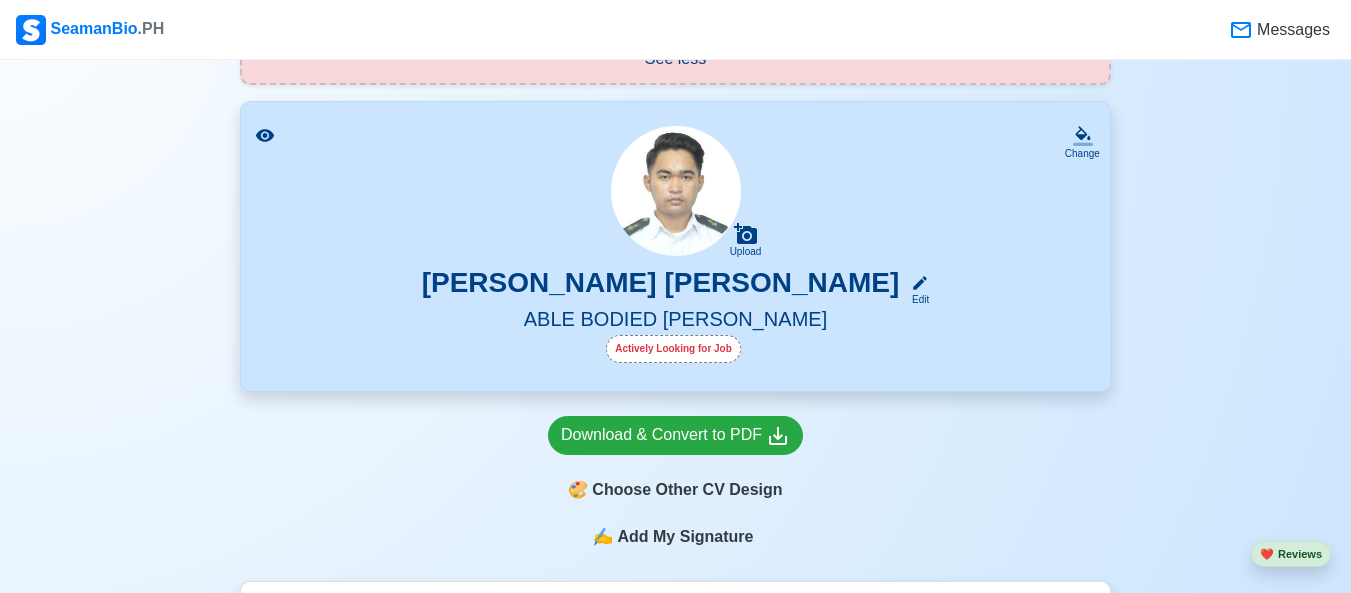 scroll, scrollTop: 344, scrollLeft: 0, axis: vertical 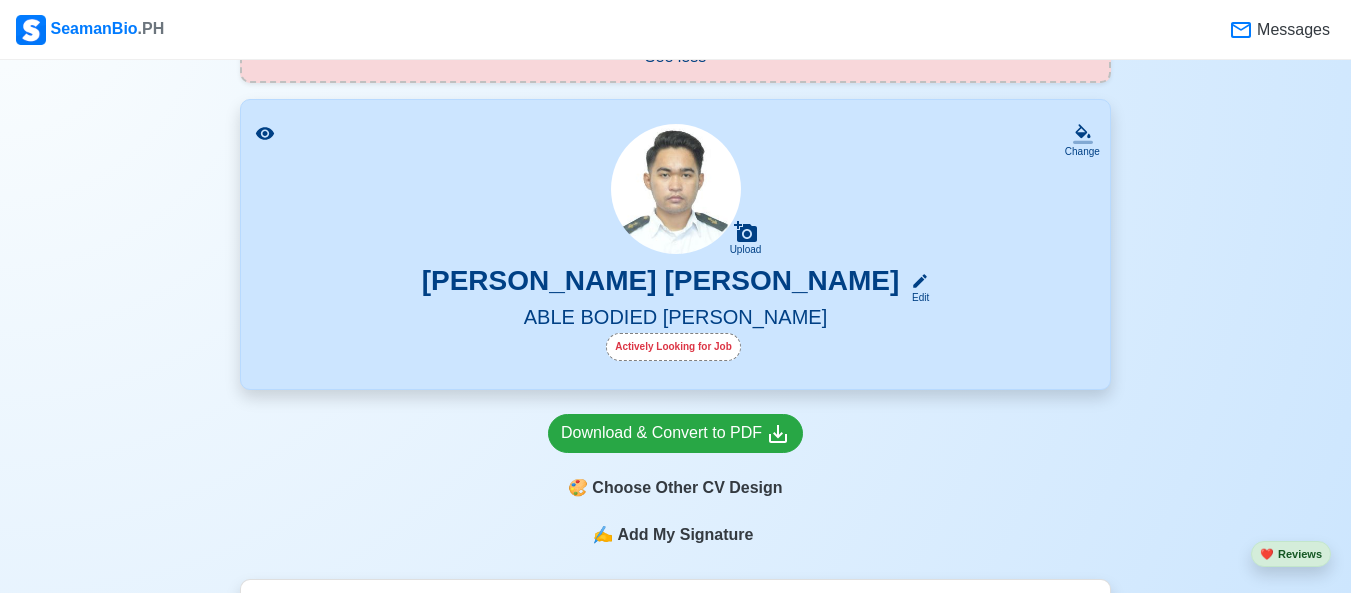 click 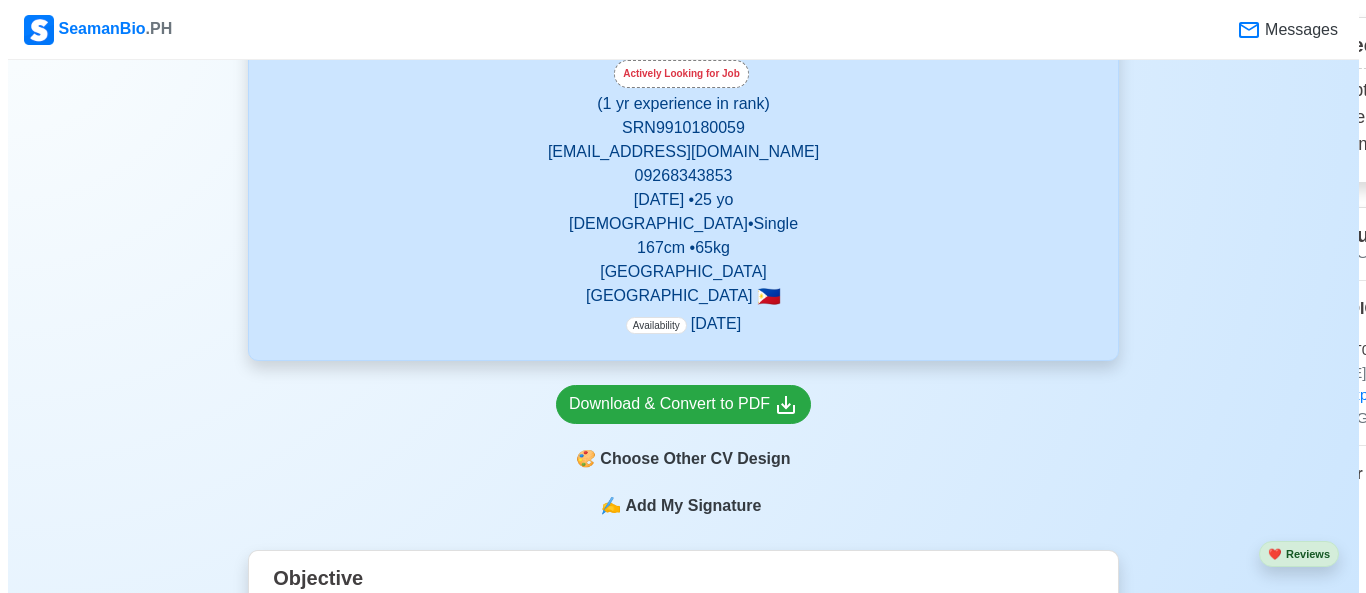 scroll, scrollTop: 585, scrollLeft: 0, axis: vertical 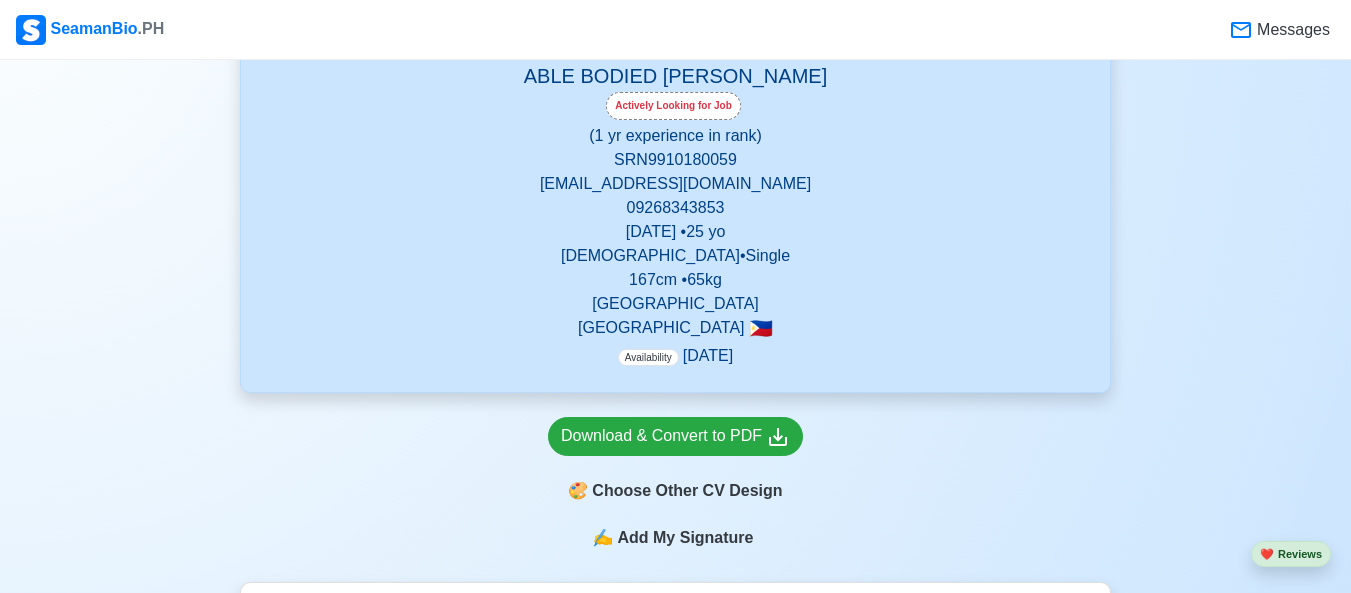click on "Add My Signature" at bounding box center [685, 538] 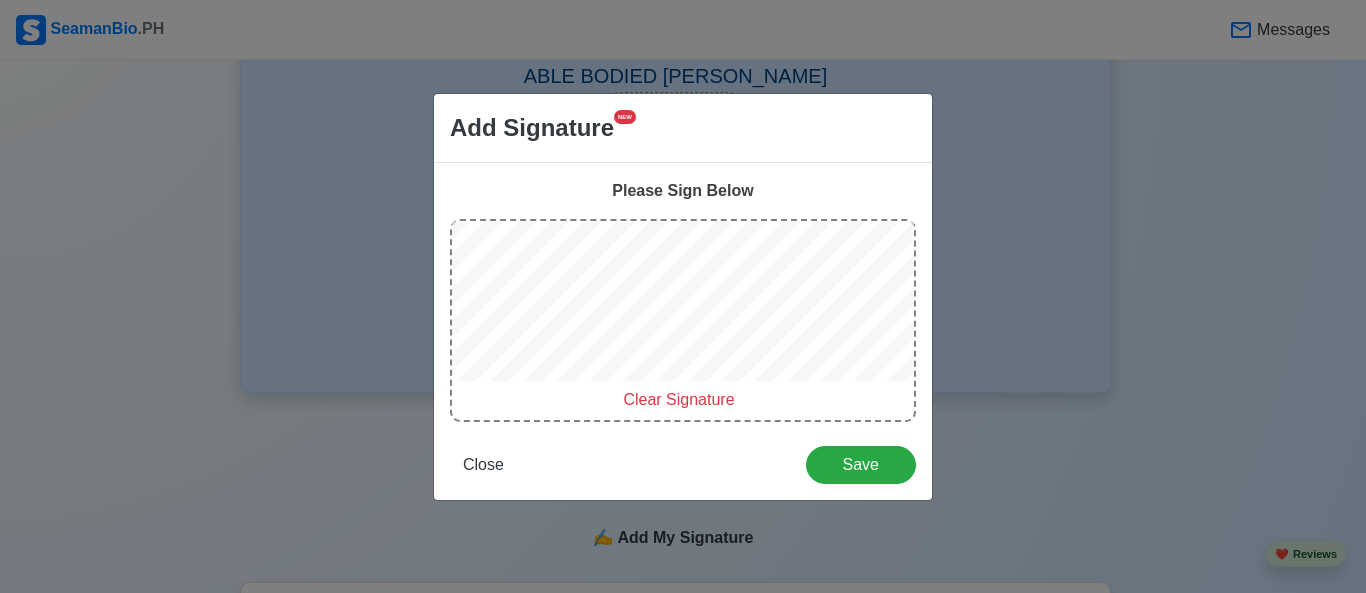 click on "Clear Signature" at bounding box center (678, 399) 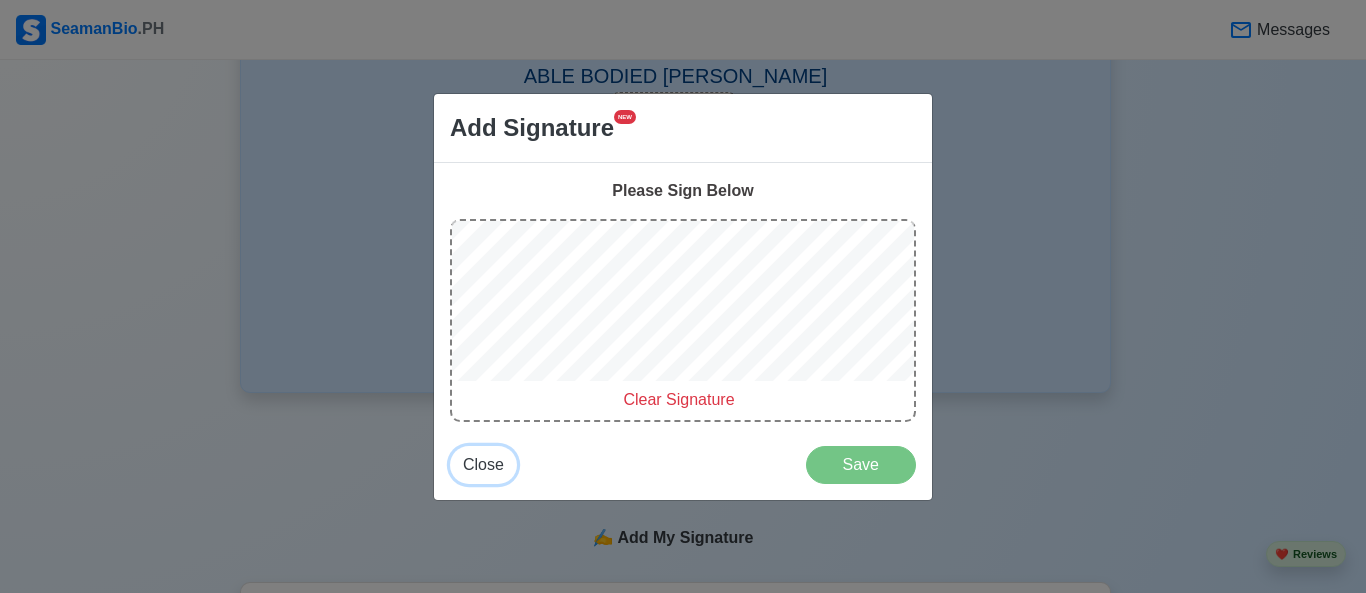 click on "Close" at bounding box center [483, 464] 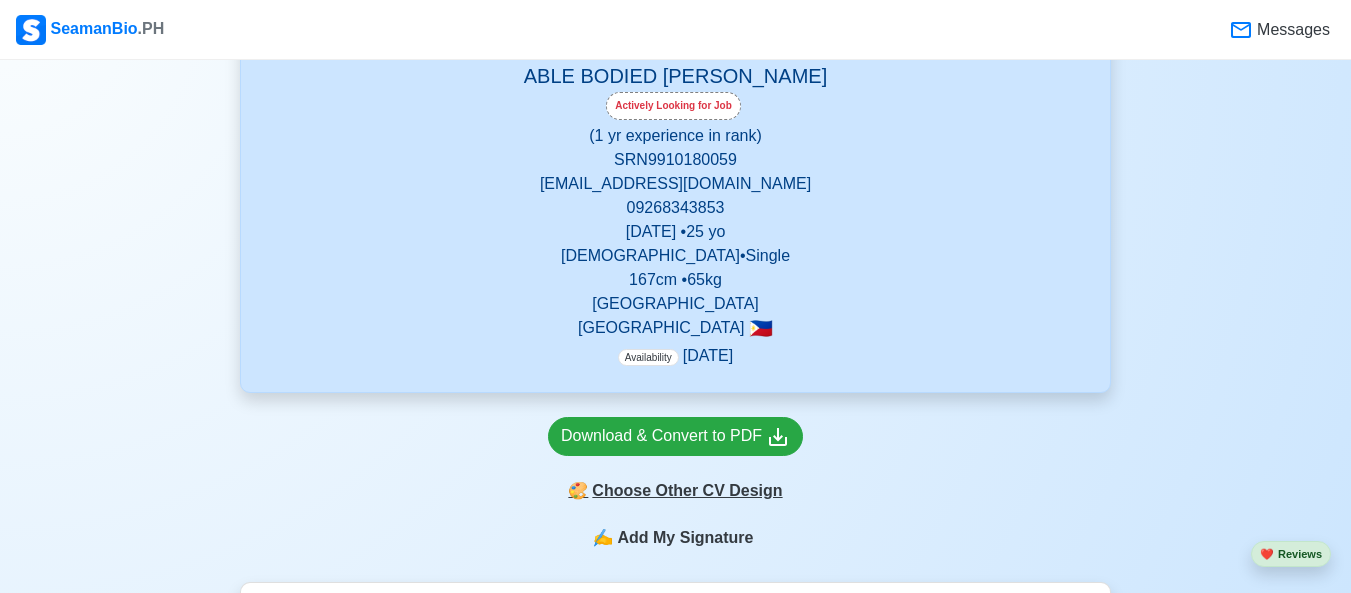 click on "🎨 Choose Other CV Design" at bounding box center (675, 491) 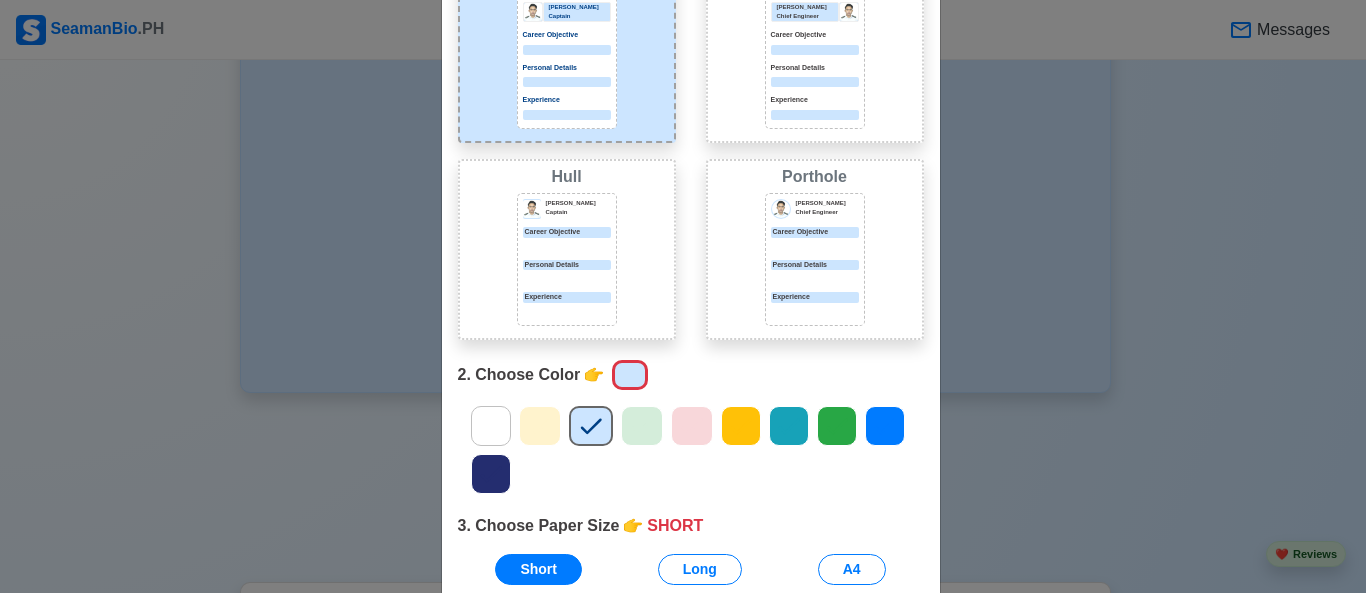 scroll, scrollTop: 0, scrollLeft: 0, axis: both 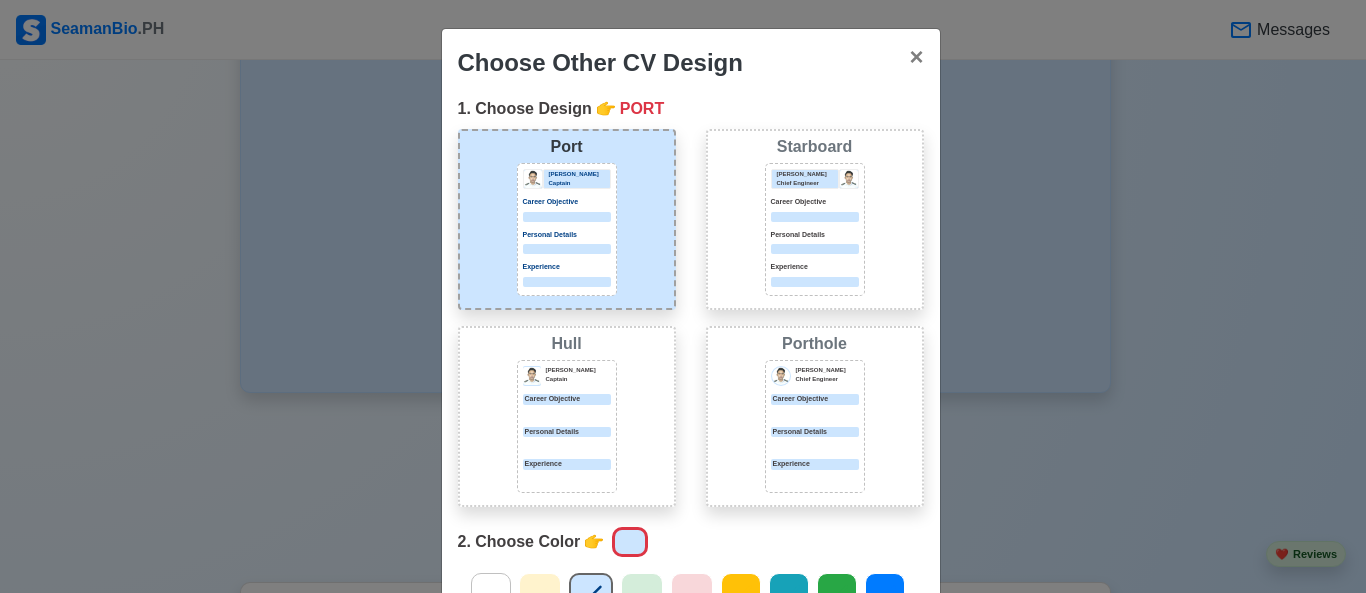 click on "Personal Details" at bounding box center (815, 235) 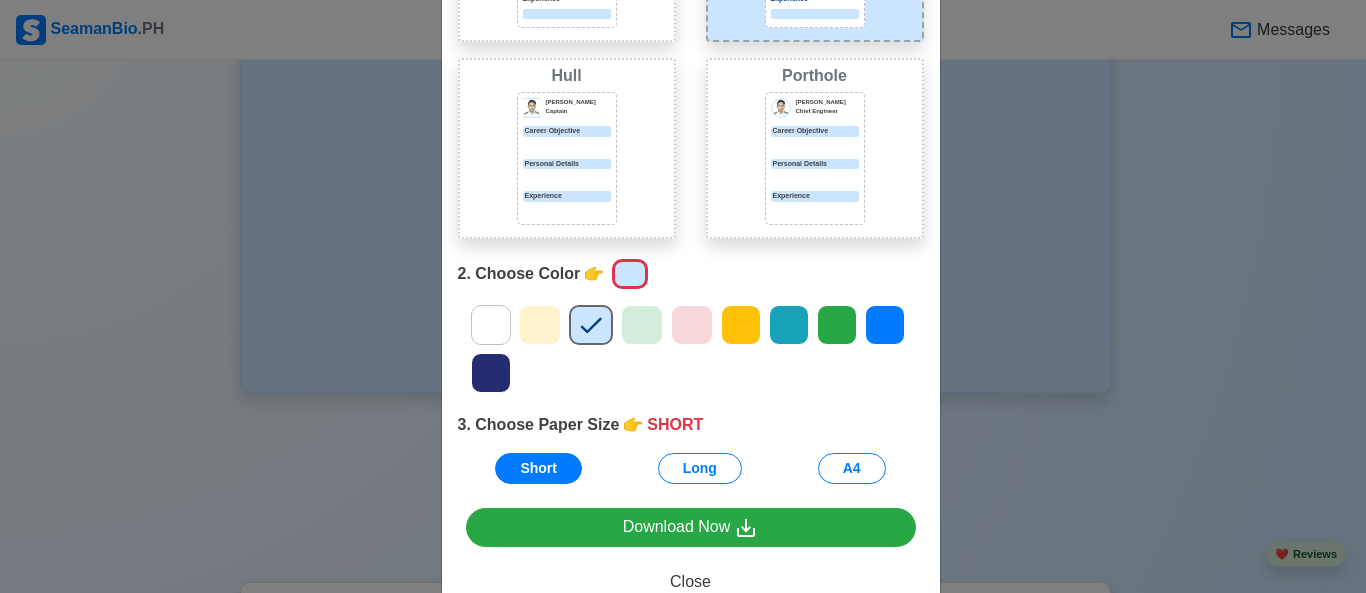 scroll, scrollTop: 330, scrollLeft: 0, axis: vertical 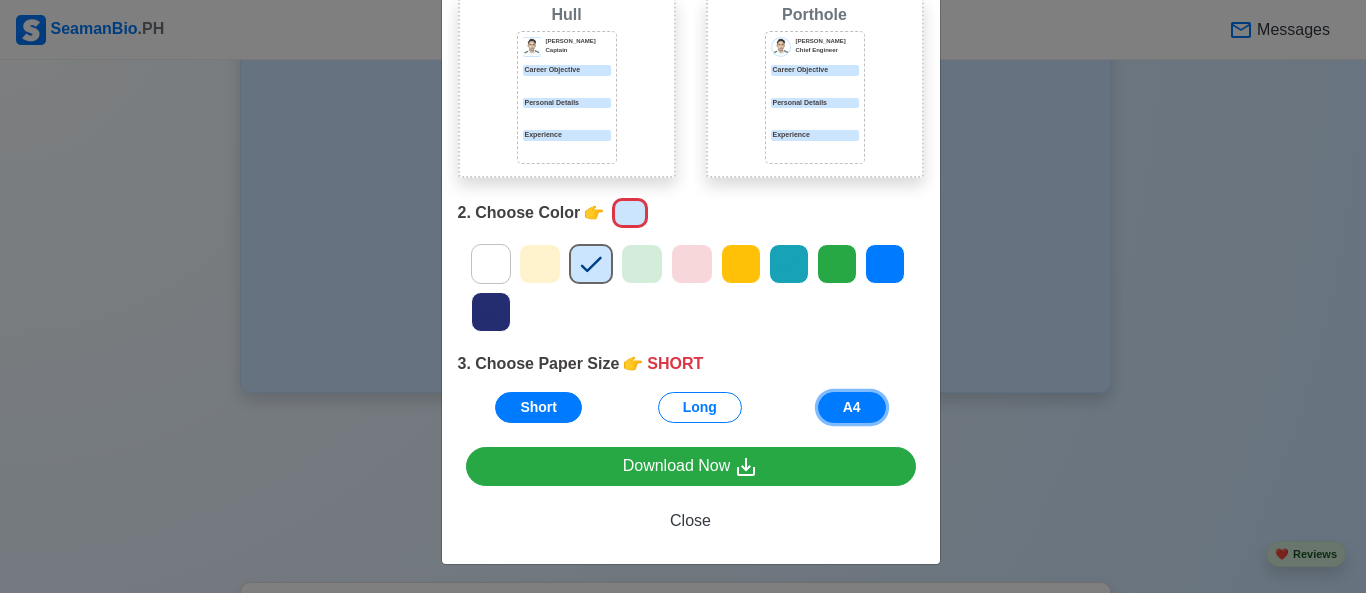 click on "A4" at bounding box center (852, 407) 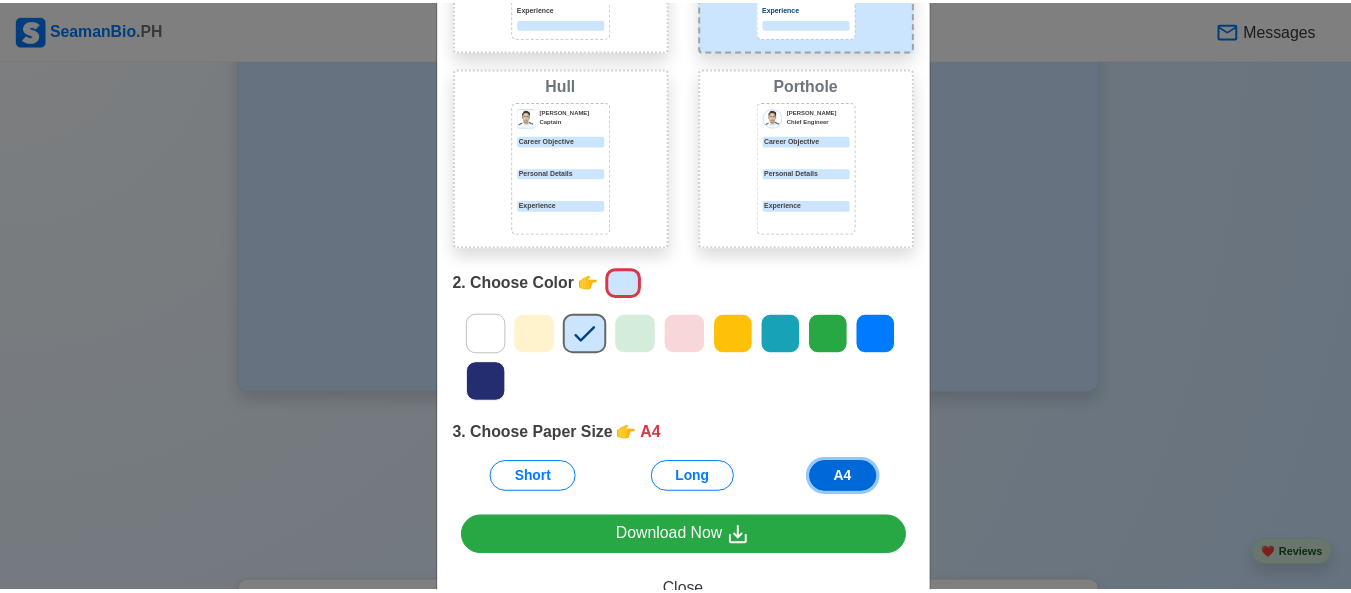 scroll, scrollTop: 0, scrollLeft: 0, axis: both 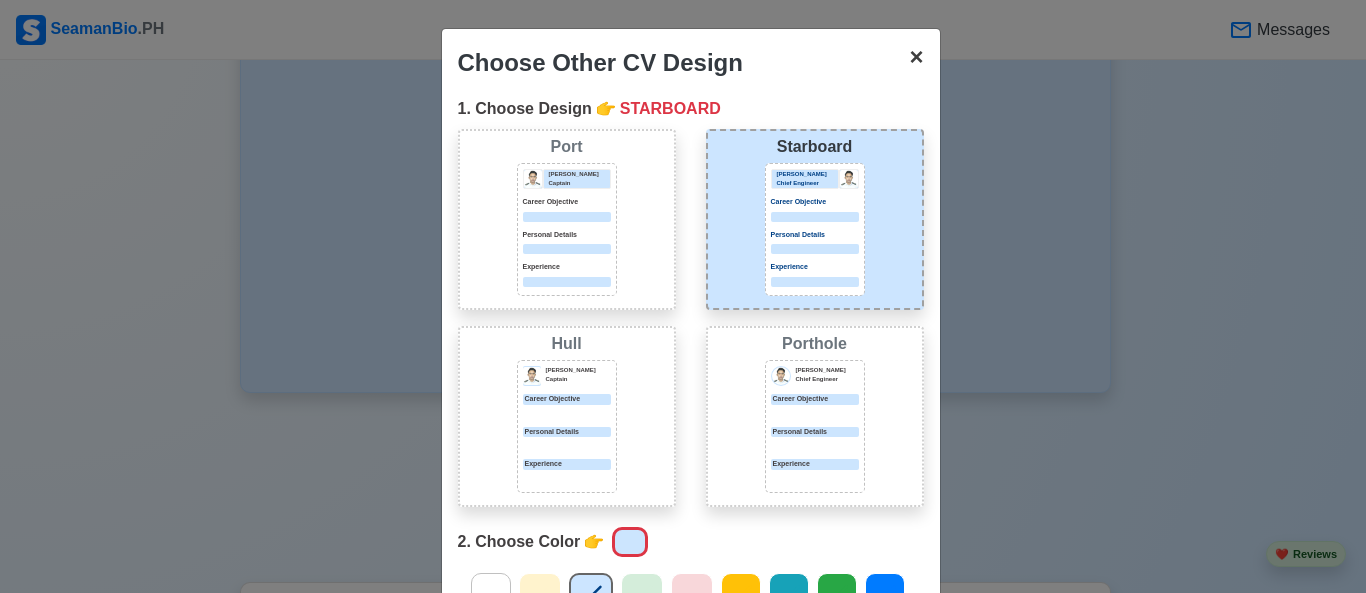 click on "×" at bounding box center (916, 56) 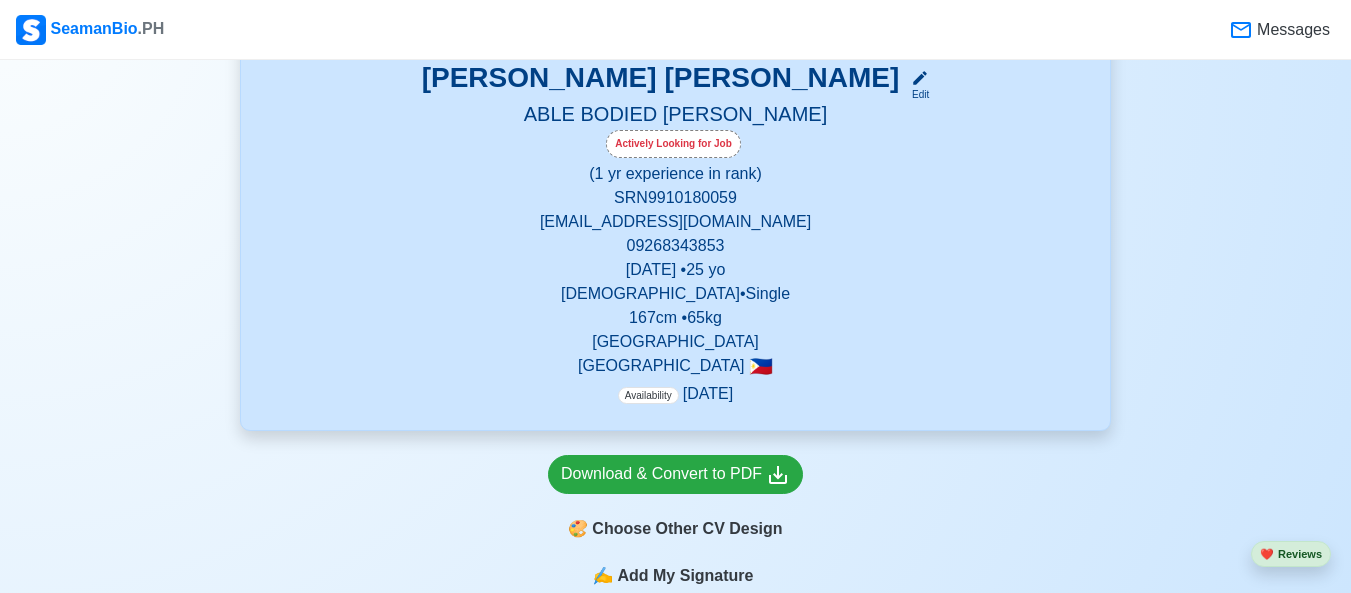 scroll, scrollTop: 546, scrollLeft: 0, axis: vertical 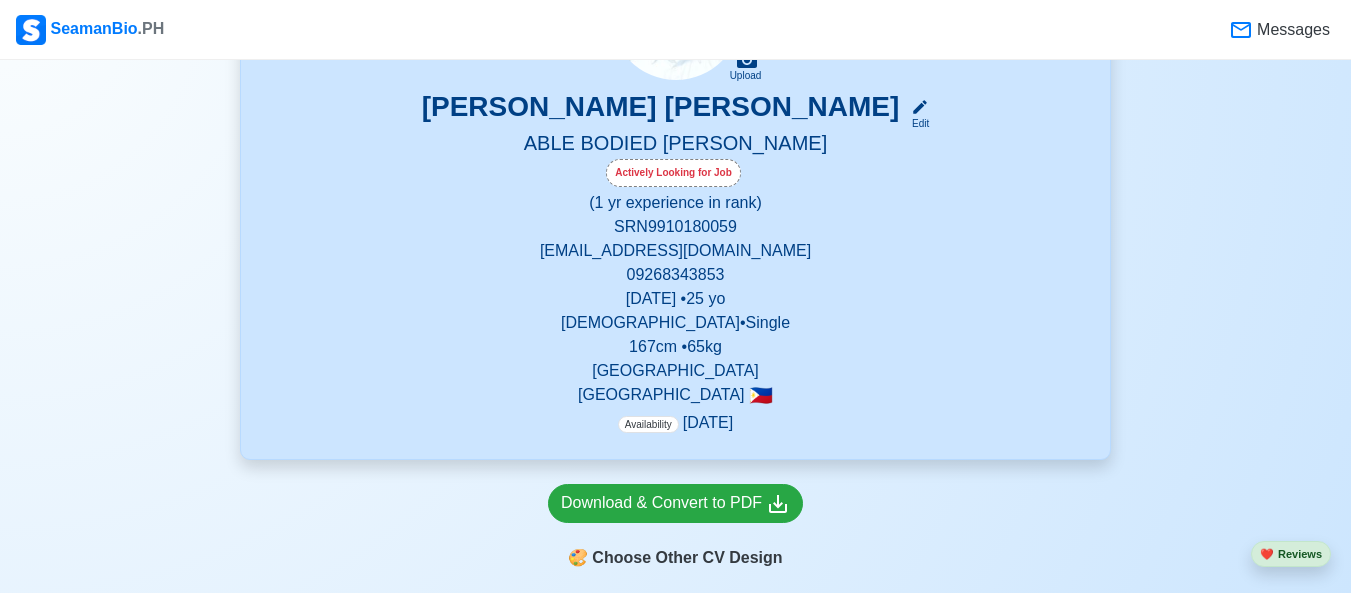 click on "[DATE]   •  [DEMOGRAPHIC_DATA]" at bounding box center [675, 299] 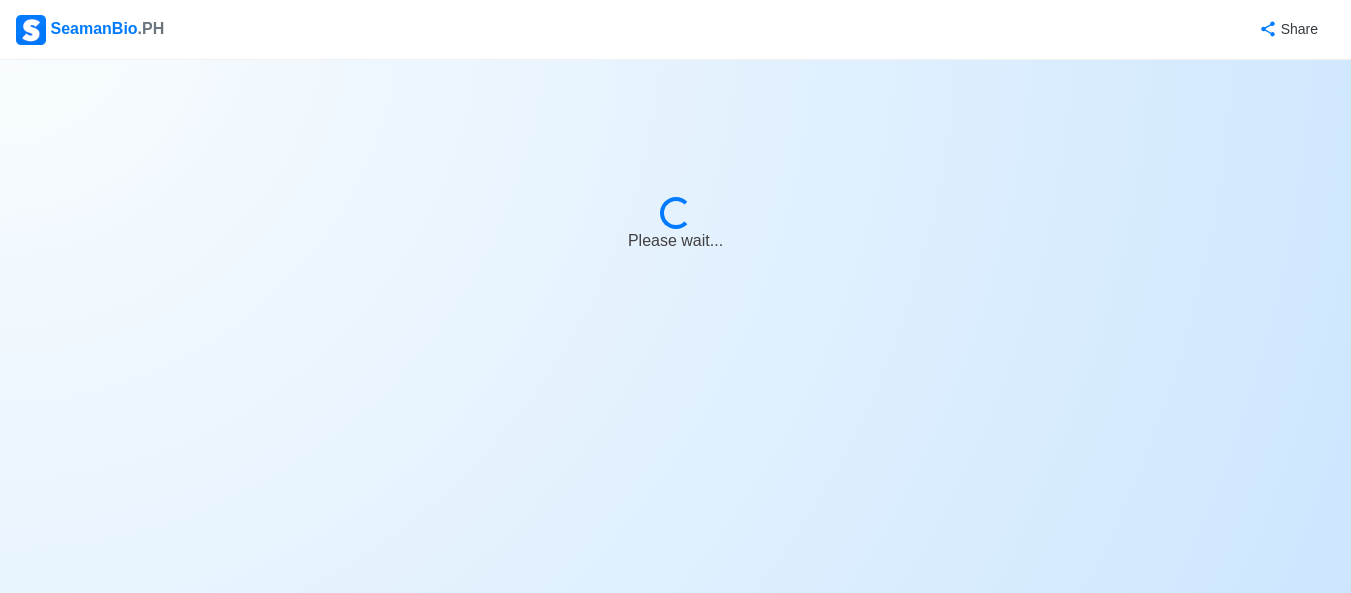 scroll, scrollTop: 0, scrollLeft: 0, axis: both 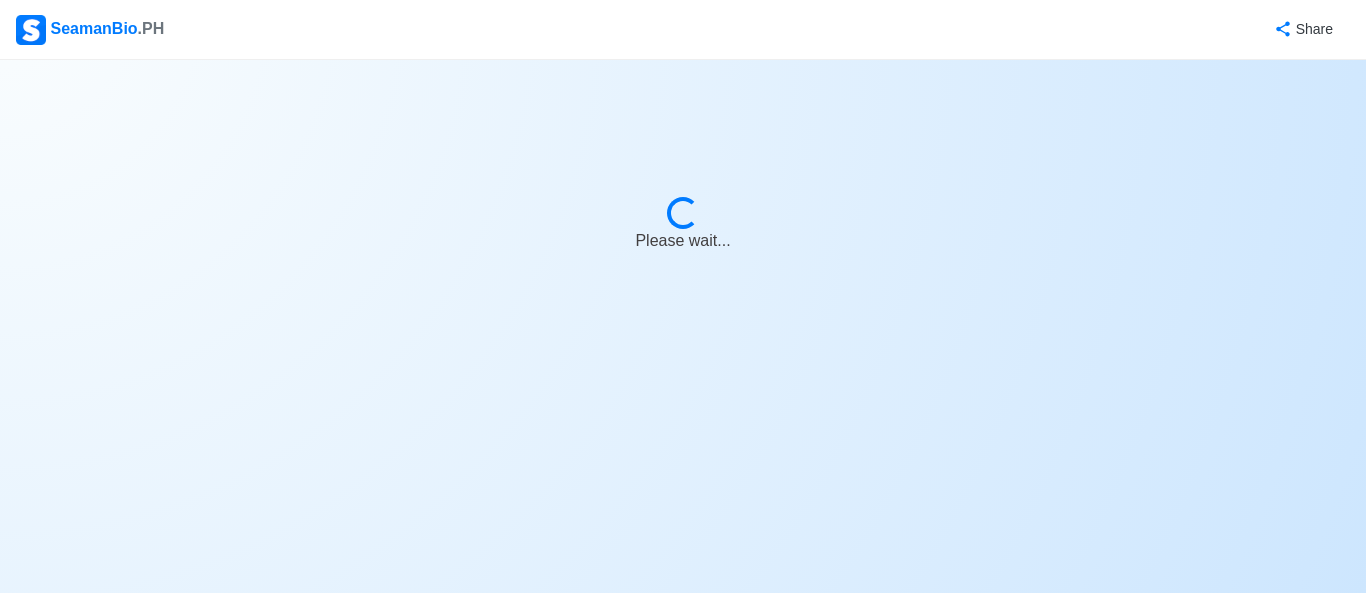 select on "Actively Looking for Job" 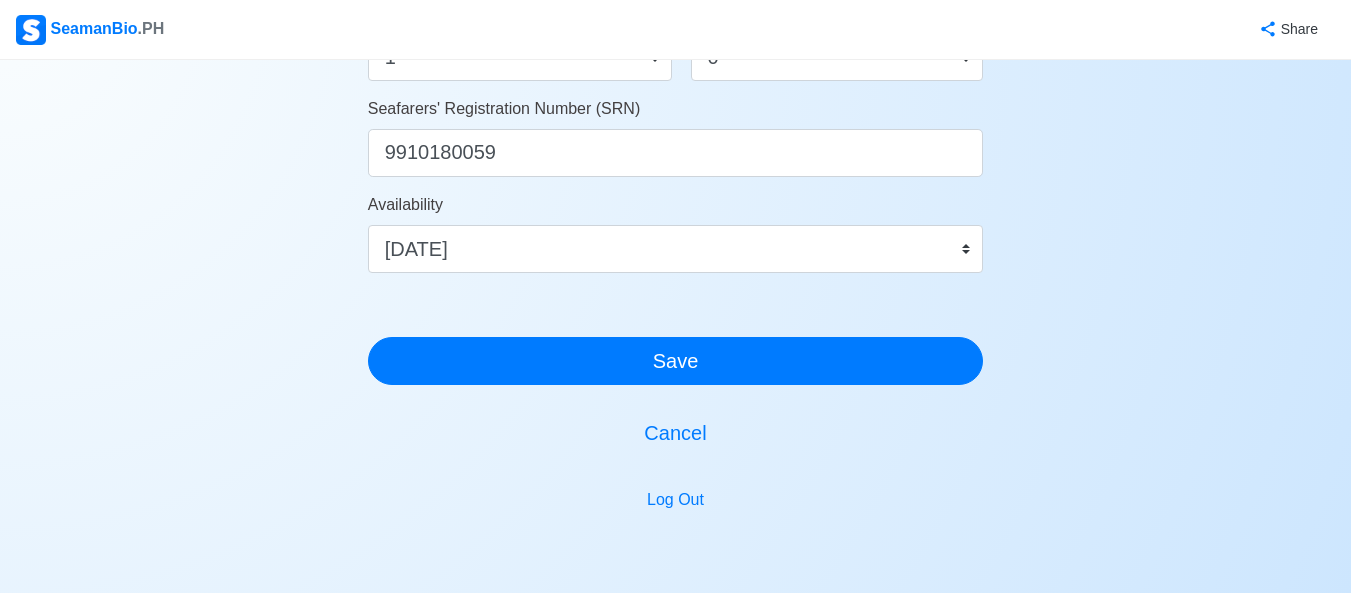 scroll, scrollTop: 1233, scrollLeft: 0, axis: vertical 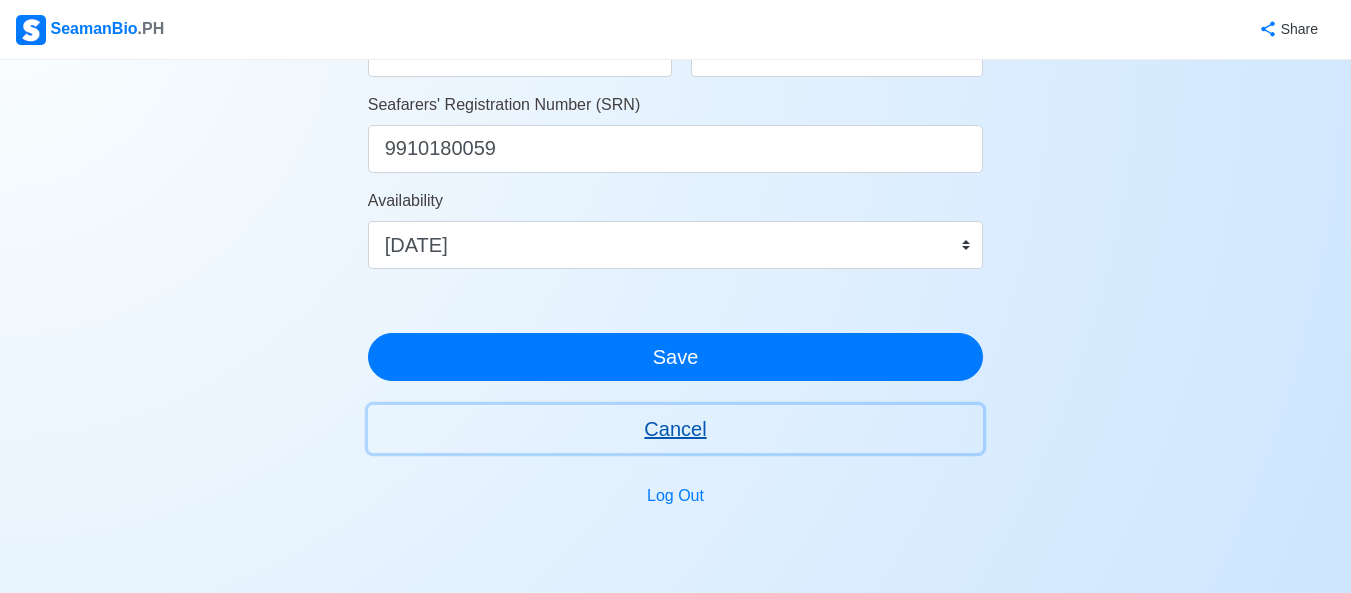 click on "Cancel" at bounding box center (676, 429) 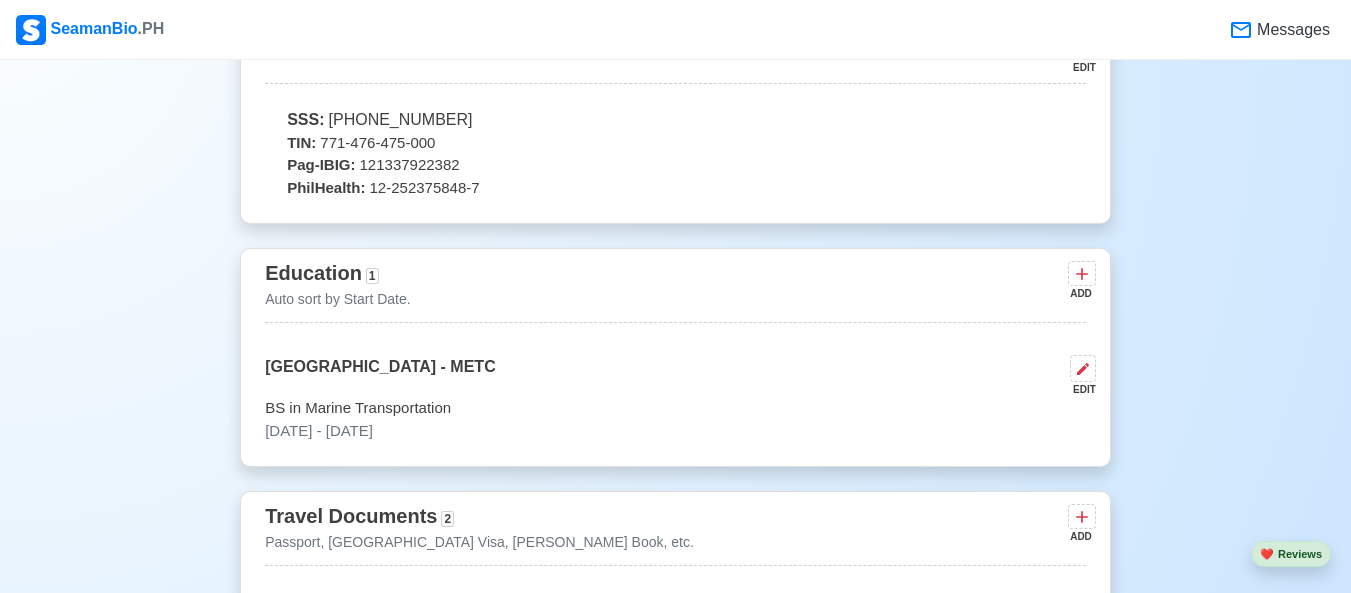 scroll, scrollTop: 1178, scrollLeft: 0, axis: vertical 